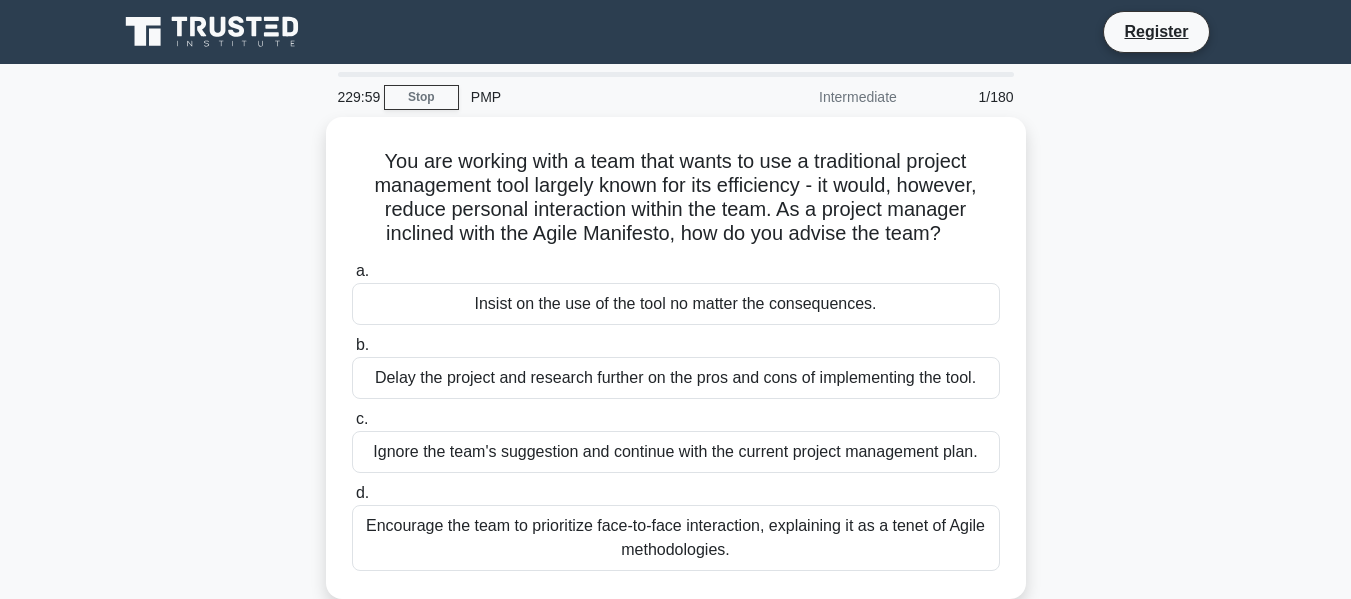 scroll, scrollTop: 0, scrollLeft: 0, axis: both 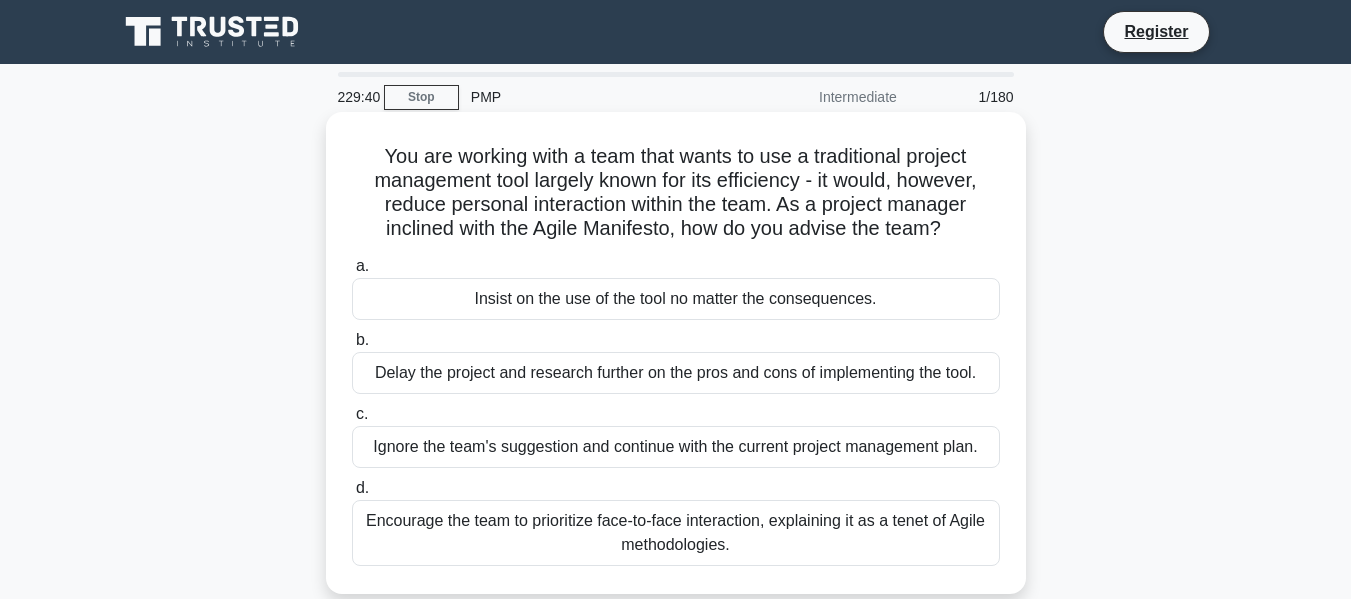 click on "Encourage the team to prioritize face-to-face interaction, explaining it as a tenet of Agile methodologies." at bounding box center [676, 533] 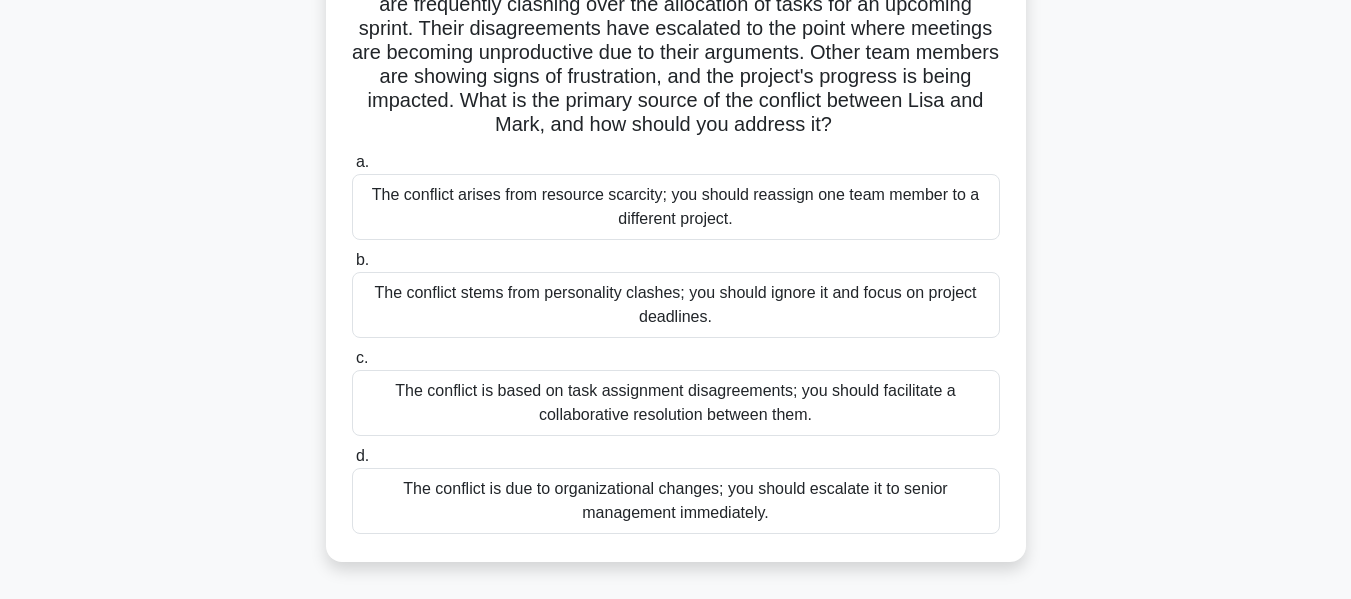scroll, scrollTop: 143, scrollLeft: 0, axis: vertical 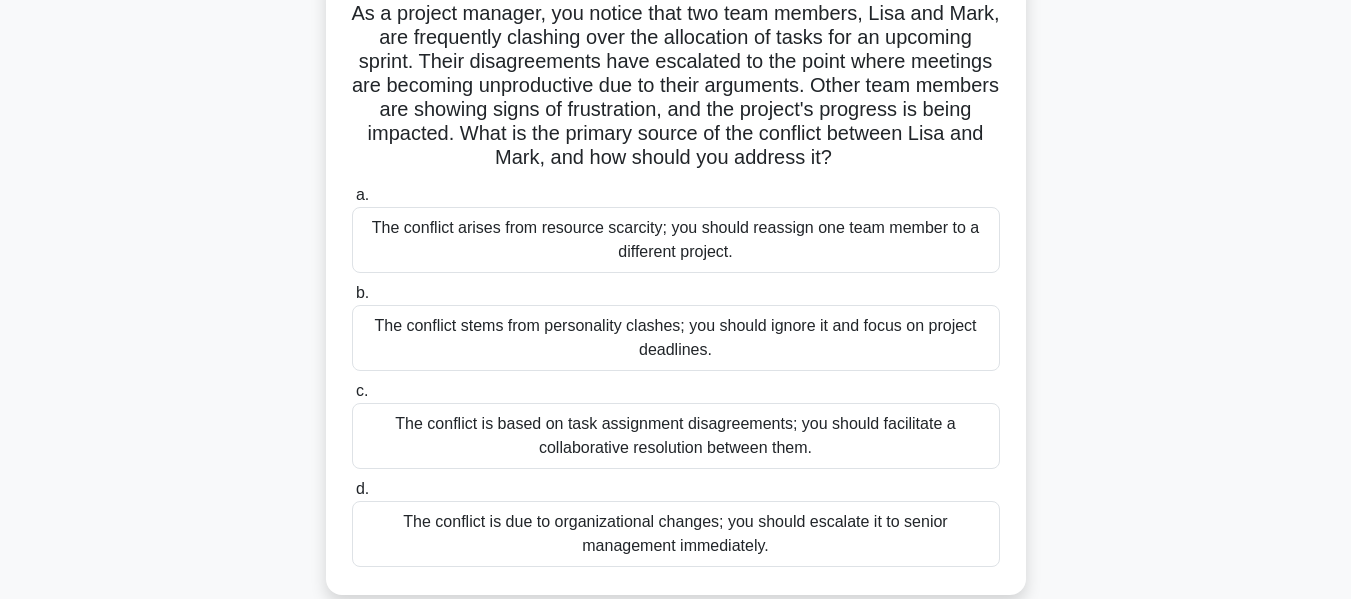 click on "The conflict is based on task assignment disagreements; you should facilitate a collaborative resolution between them." at bounding box center (676, 436) 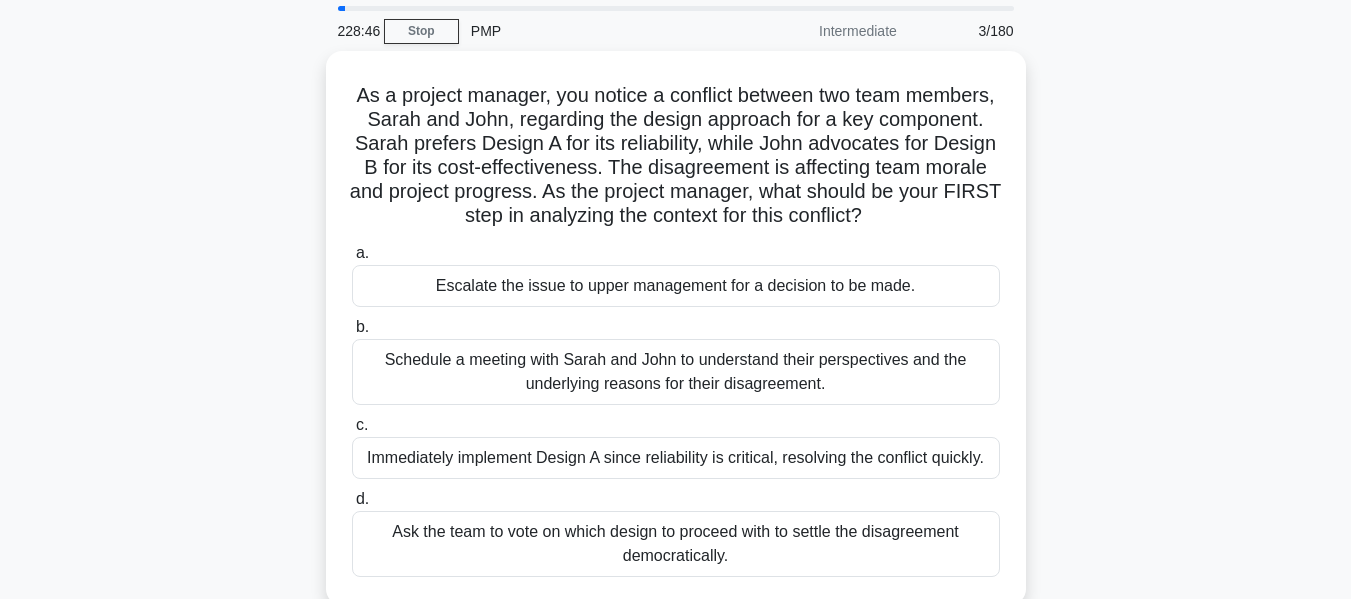 scroll, scrollTop: 70, scrollLeft: 0, axis: vertical 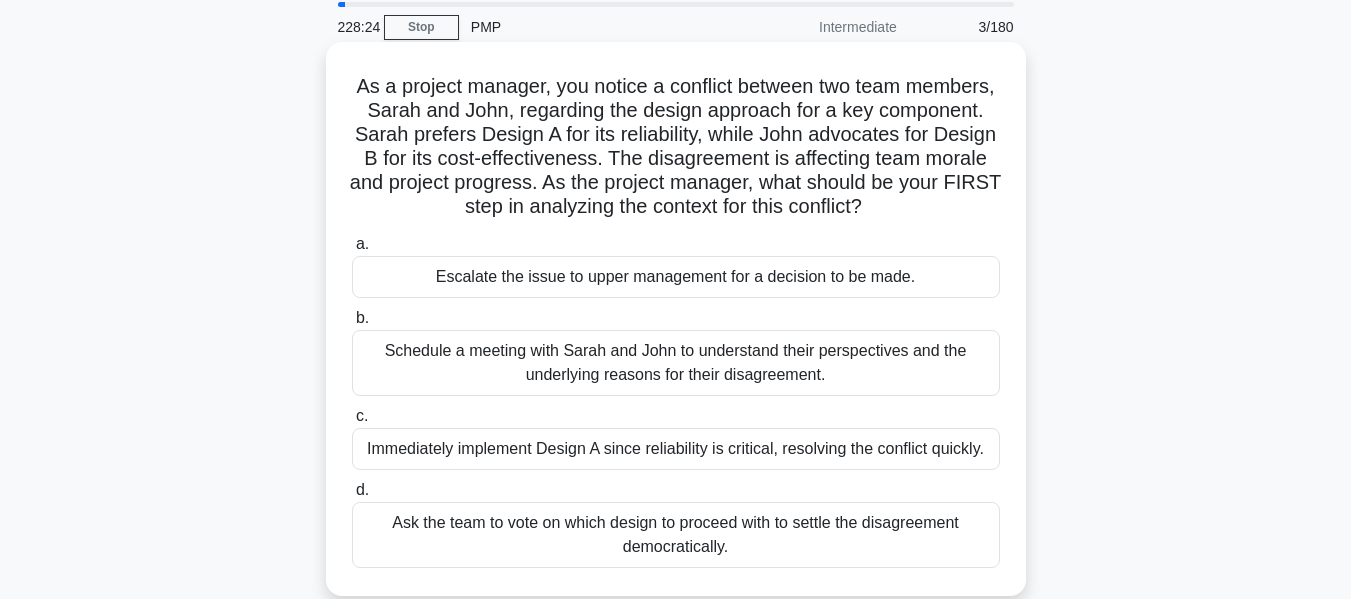 click on "Schedule a meeting with Sarah and John to understand their perspectives and the underlying reasons for their disagreement." at bounding box center [676, 363] 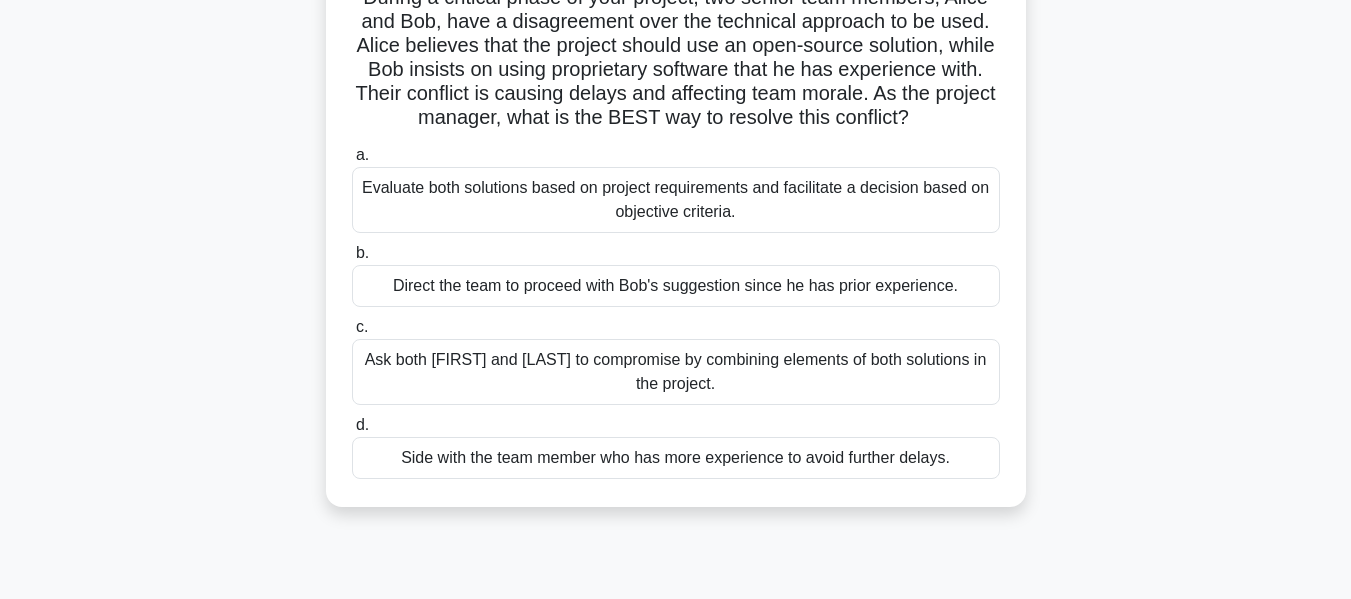 scroll, scrollTop: 163, scrollLeft: 0, axis: vertical 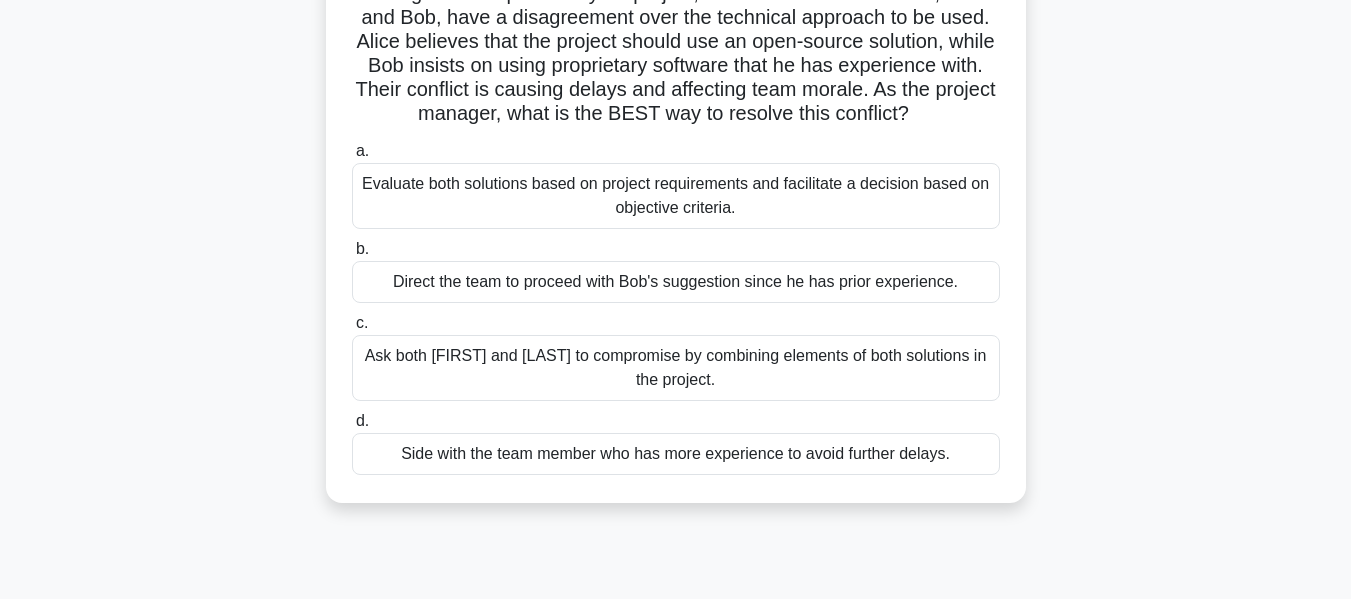click on "Evaluate both solutions based on project requirements and facilitate a decision based on objective criteria." at bounding box center (676, 196) 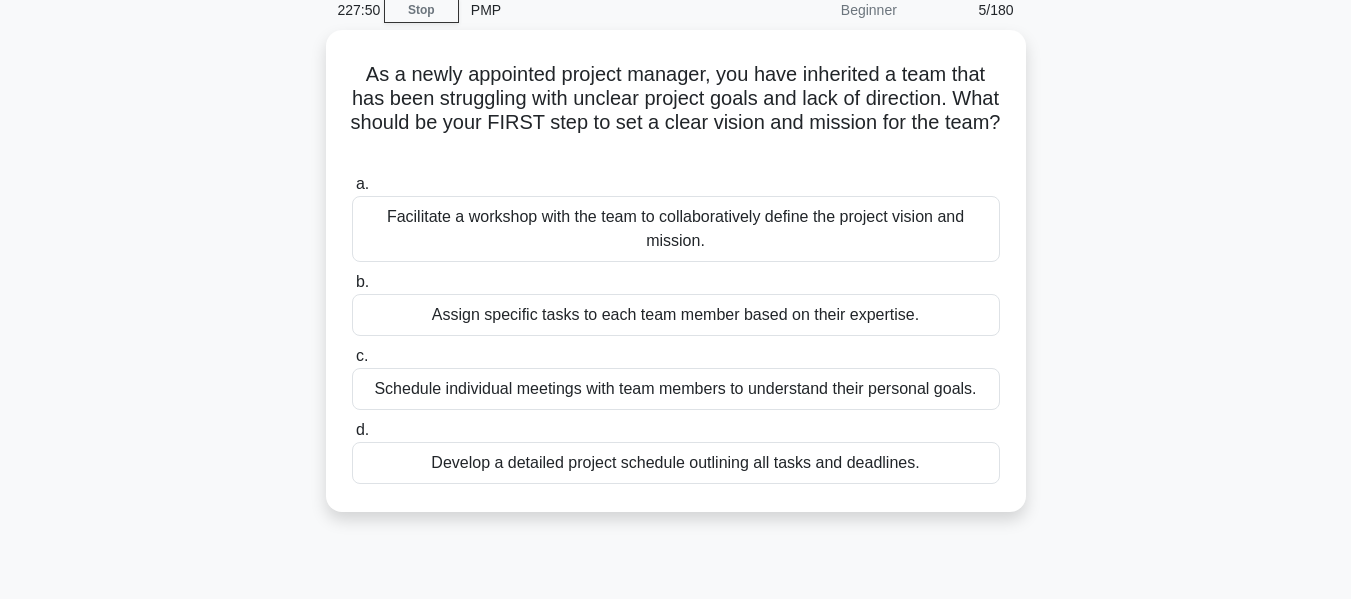 scroll, scrollTop: 67, scrollLeft: 0, axis: vertical 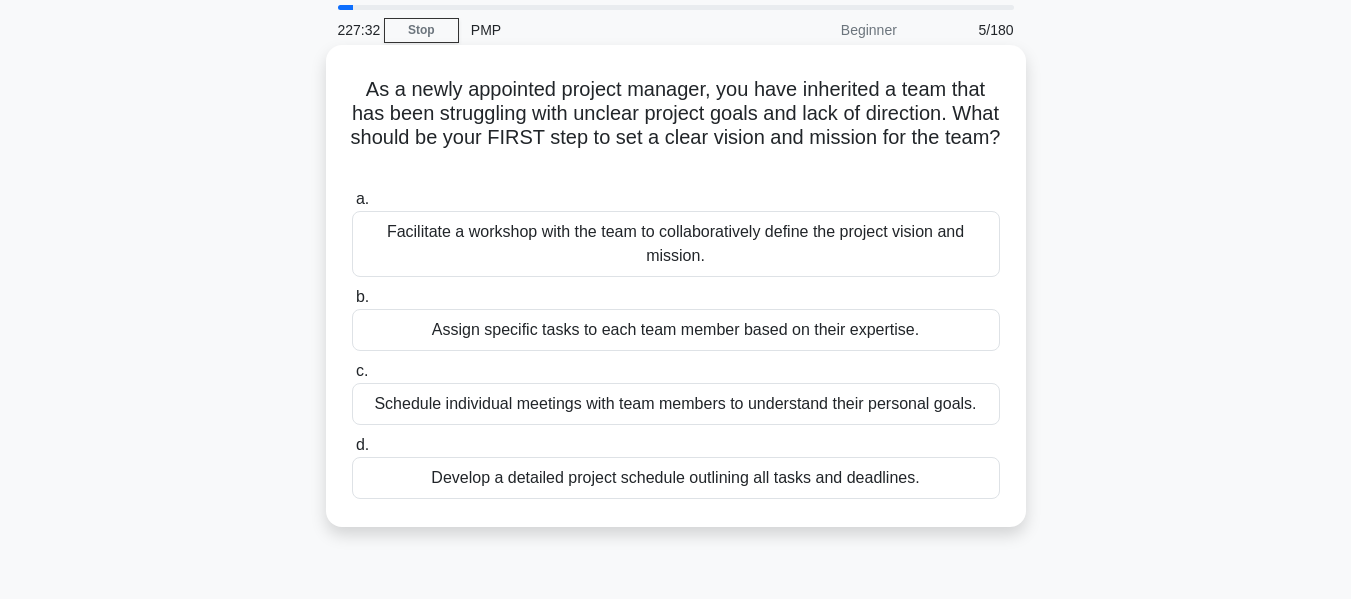 click on "Facilitate a workshop with the team to collaboratively define the project vision and mission." at bounding box center [676, 244] 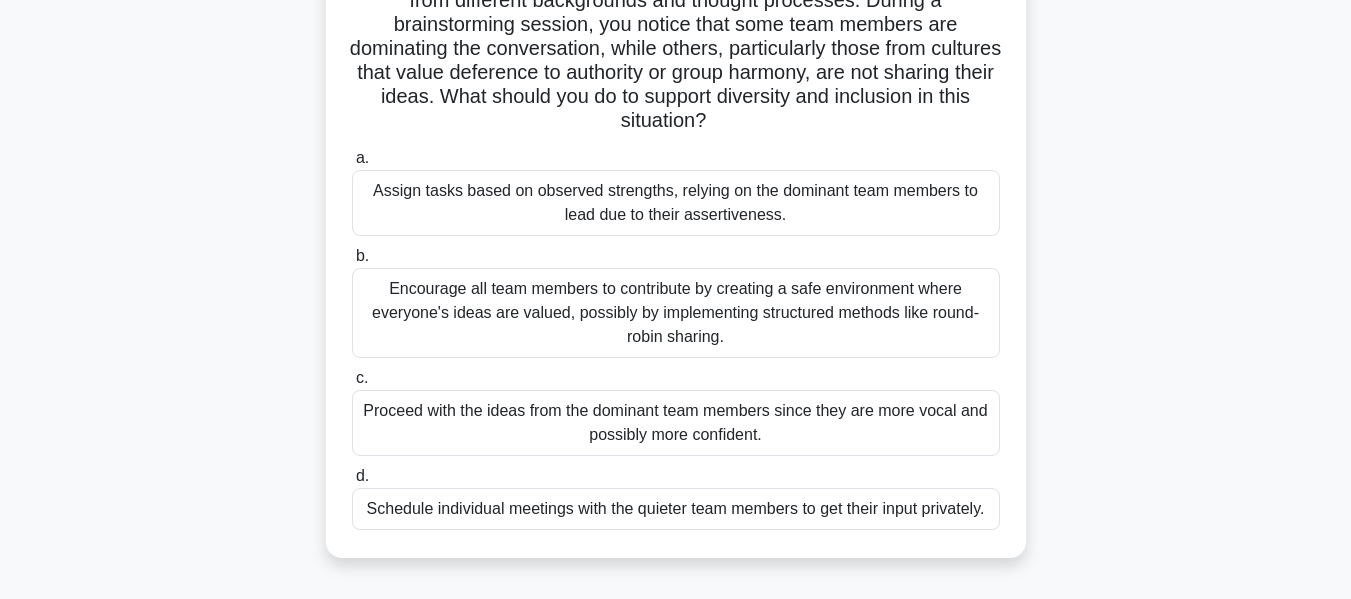 scroll, scrollTop: 187, scrollLeft: 0, axis: vertical 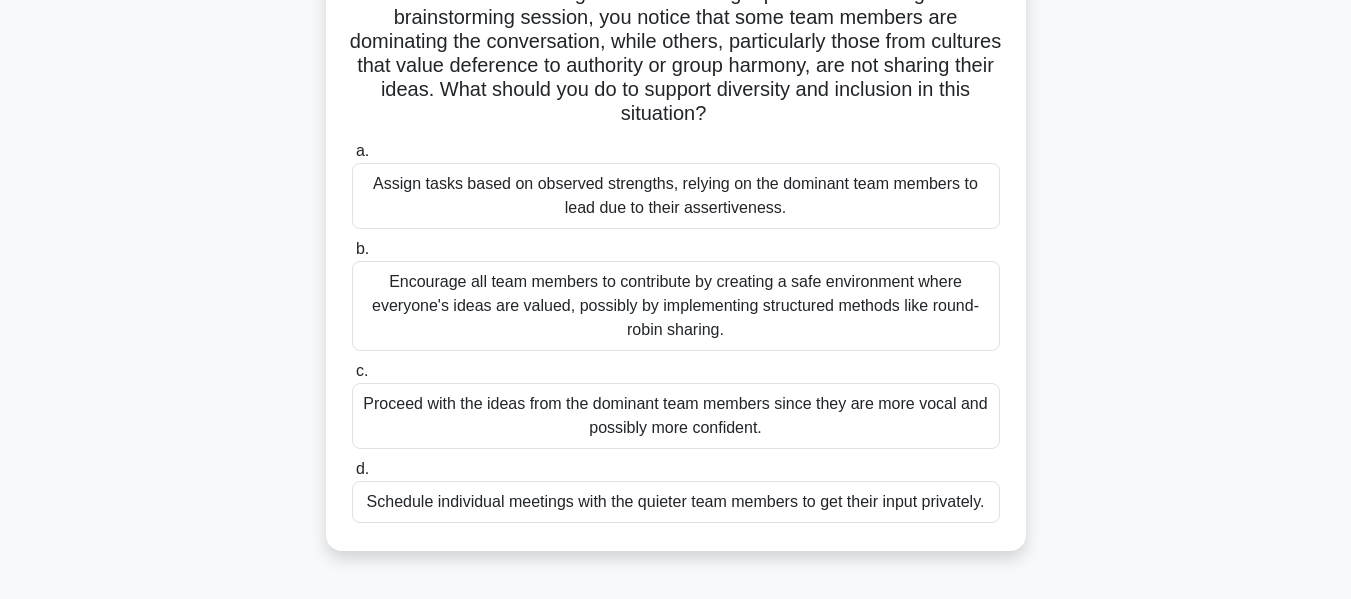 click on "Encourage all team members to contribute by creating a safe environment where everyone's ideas are valued, possibly by implementing structured methods like round-robin sharing." at bounding box center (676, 306) 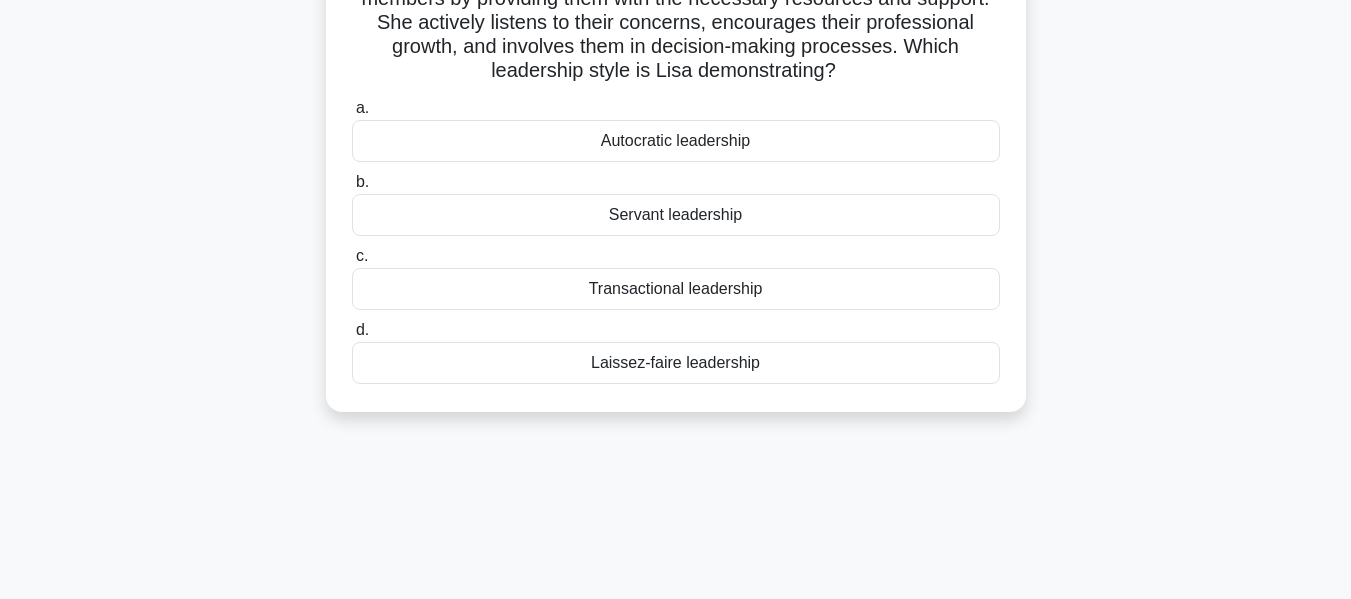 scroll, scrollTop: 0, scrollLeft: 0, axis: both 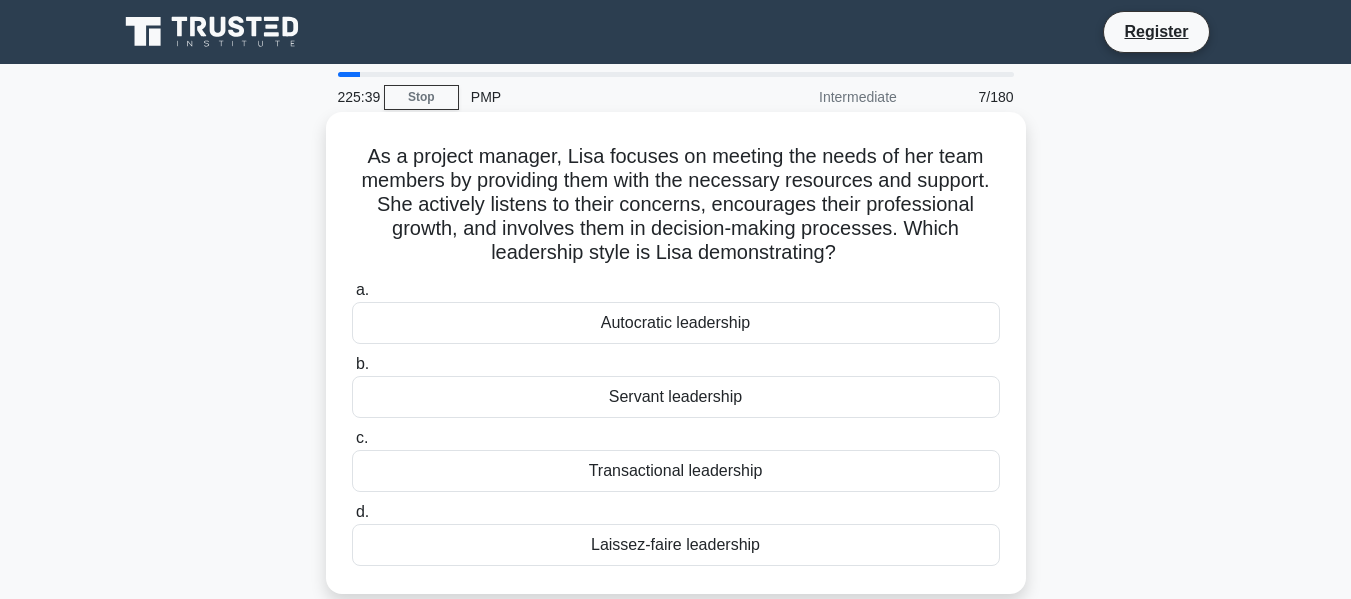 click on "Servant leadership" at bounding box center [676, 397] 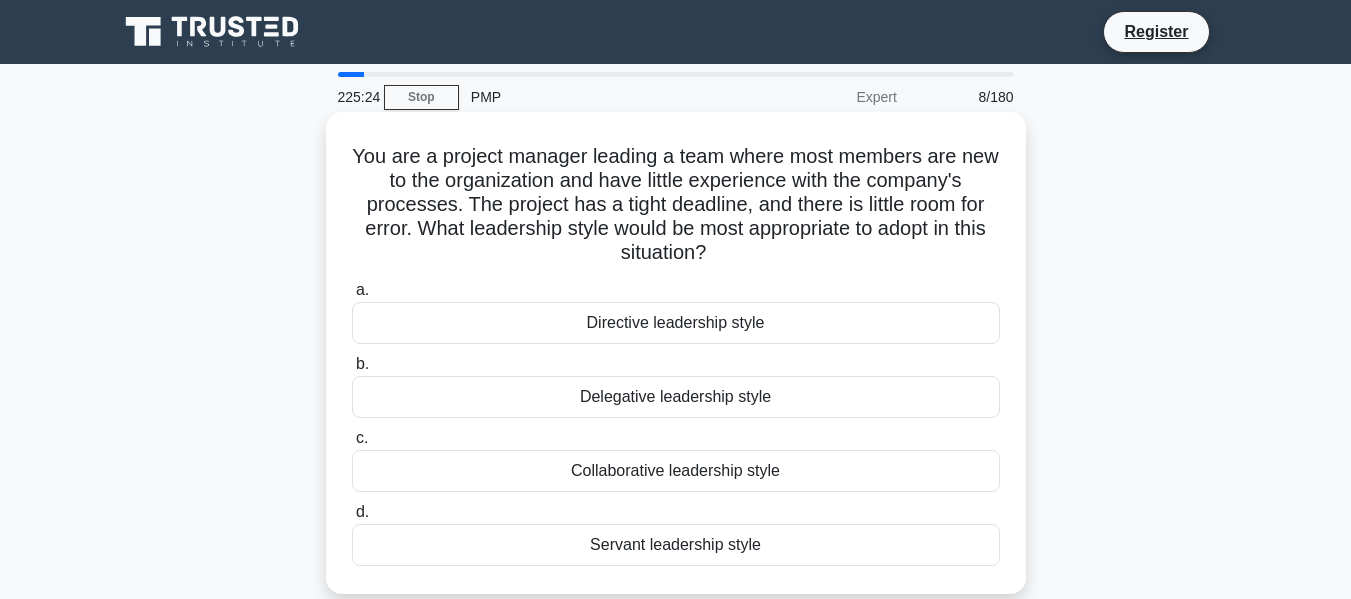 click on "Directive leadership style" at bounding box center [676, 323] 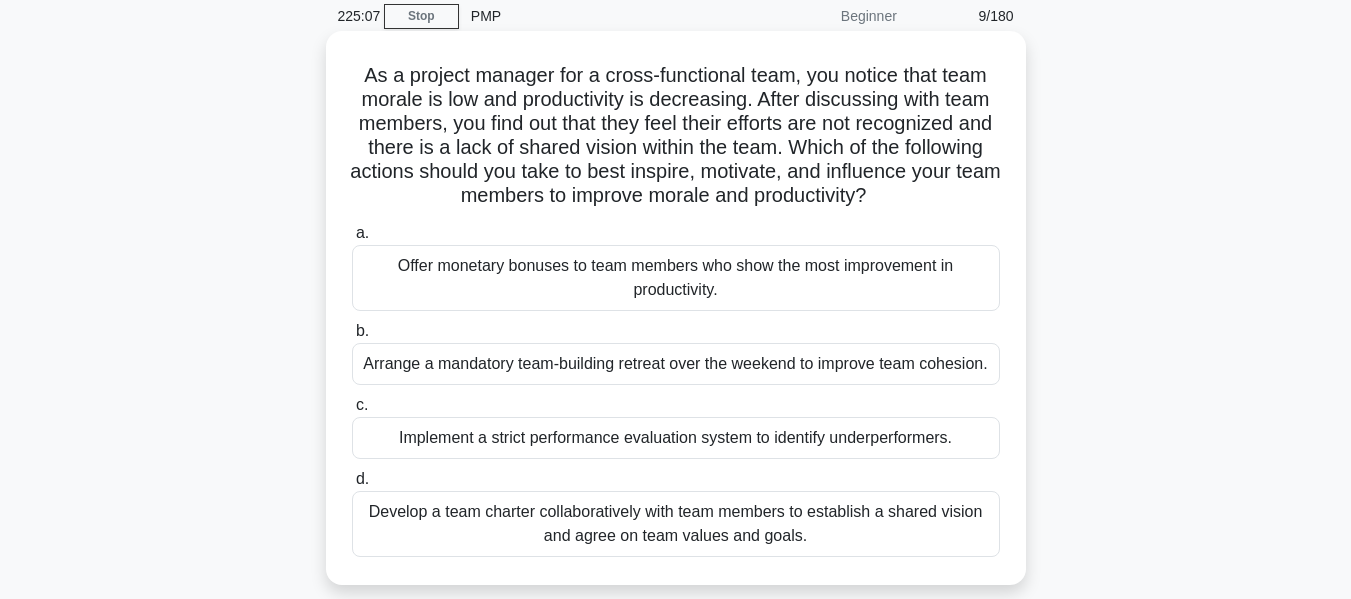 scroll, scrollTop: 93, scrollLeft: 0, axis: vertical 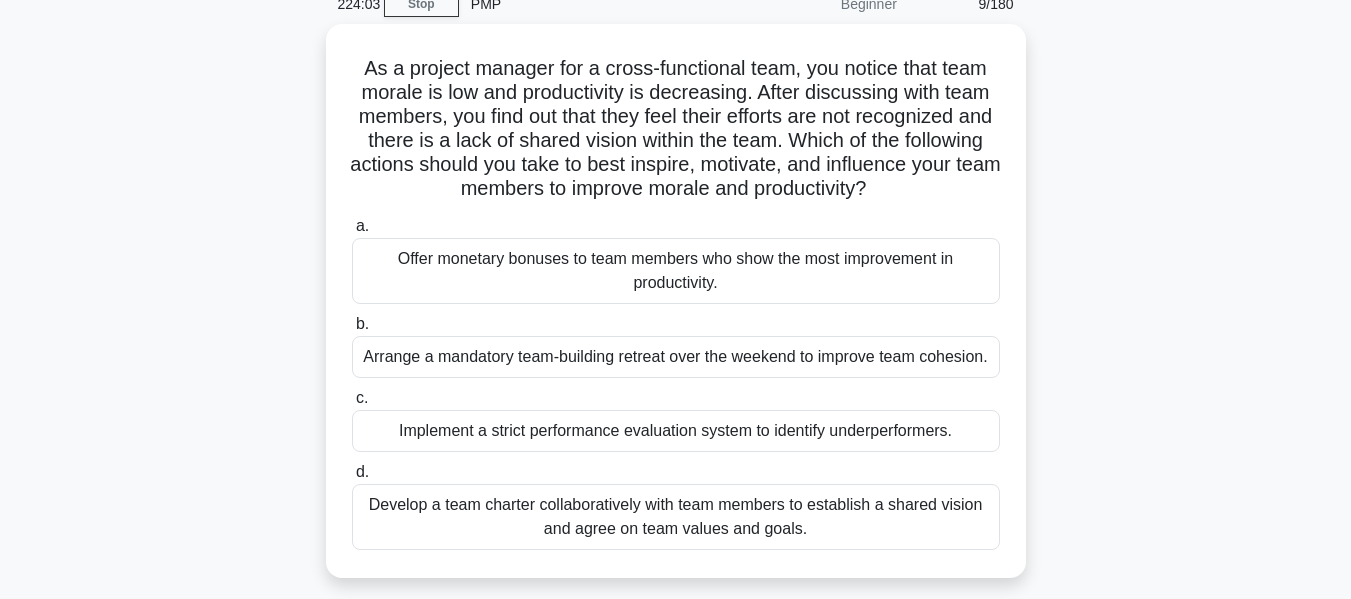 click on "As a project manager for a cross-functional team, you notice that team morale is low and productivity is decreasing. After discussing with team members, you find out that they feel their efforts are not recognized and there is a lack of shared vision within the team. Which of the following actions should you take to best inspire, motivate, and influence your team members to improve morale and productivity?
.spinner_0XTQ{transform-origin:center;animation:spinner_y6GP .75s linear infinite}@keyframes spinner_y6GP{100%{transform:rotate(360deg)}}
a." at bounding box center (676, 313) 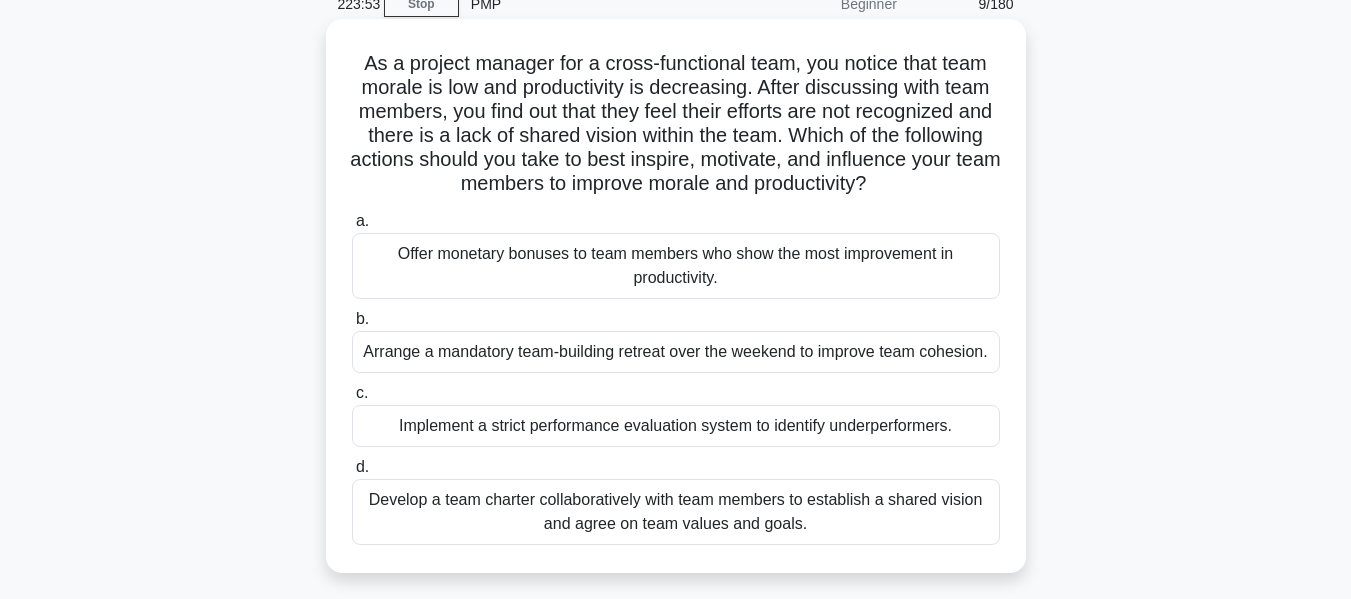 click on "Develop a team charter collaboratively with team members to establish a shared vision and agree on team values and goals." at bounding box center (676, 512) 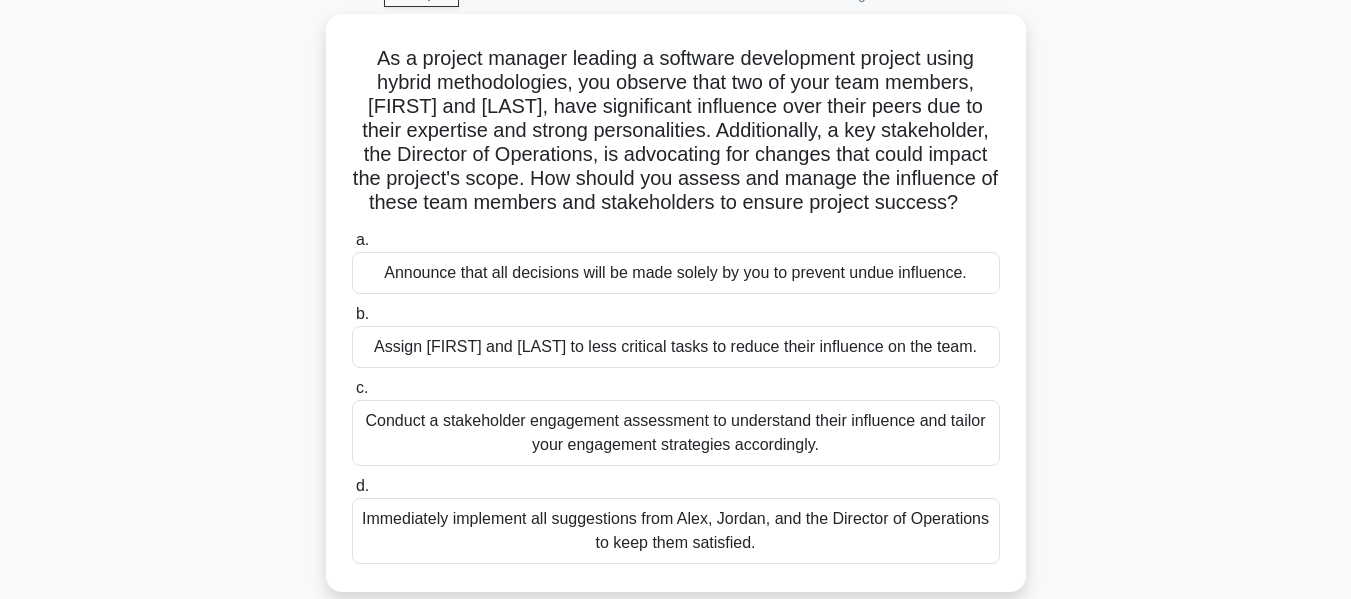 scroll, scrollTop: 107, scrollLeft: 0, axis: vertical 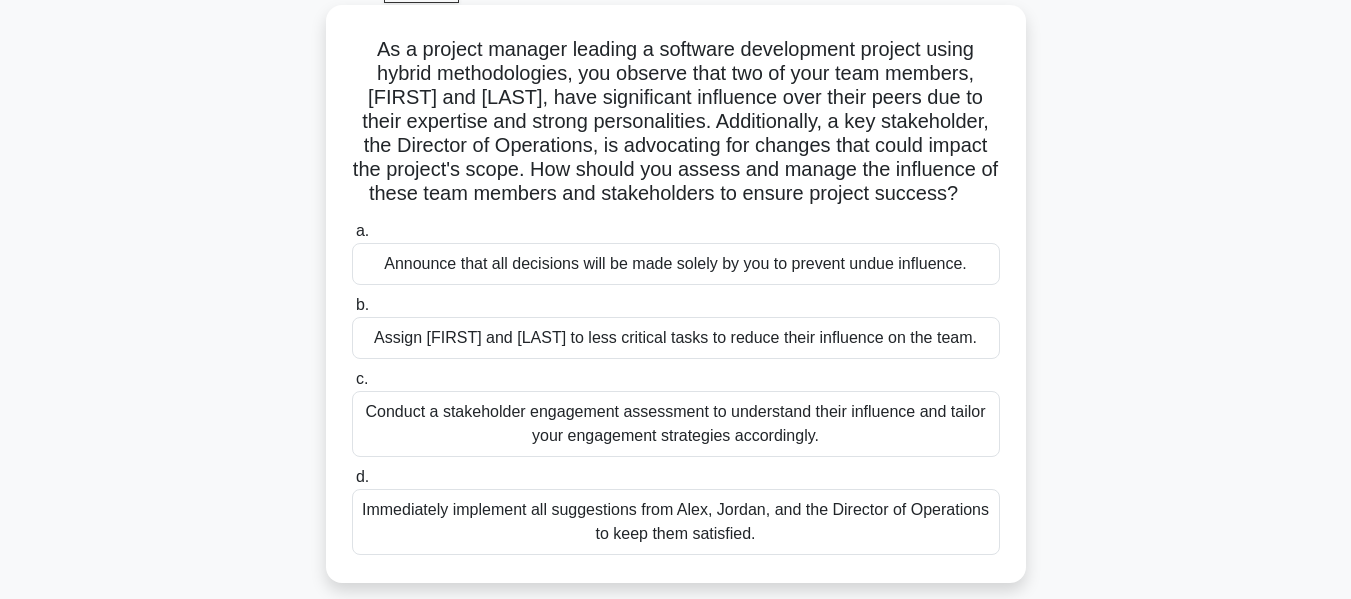 click on "Conduct a stakeholder engagement assessment to understand their influence and tailor your engagement strategies accordingly." at bounding box center (676, 424) 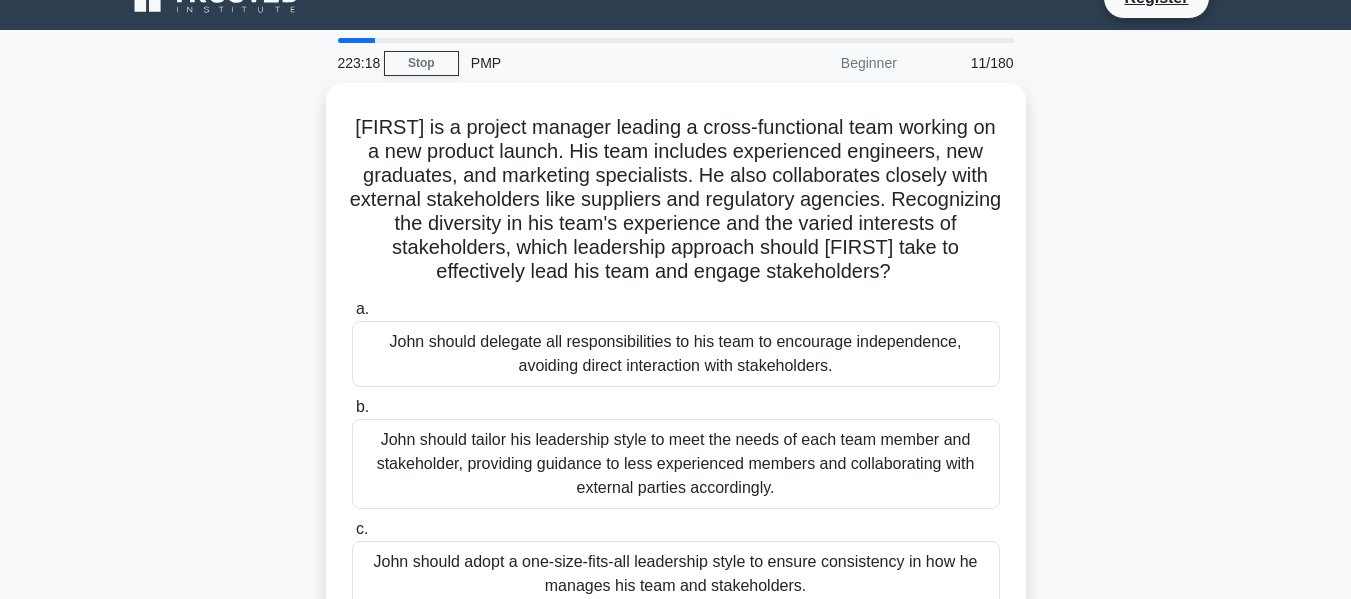 scroll, scrollTop: 133, scrollLeft: 0, axis: vertical 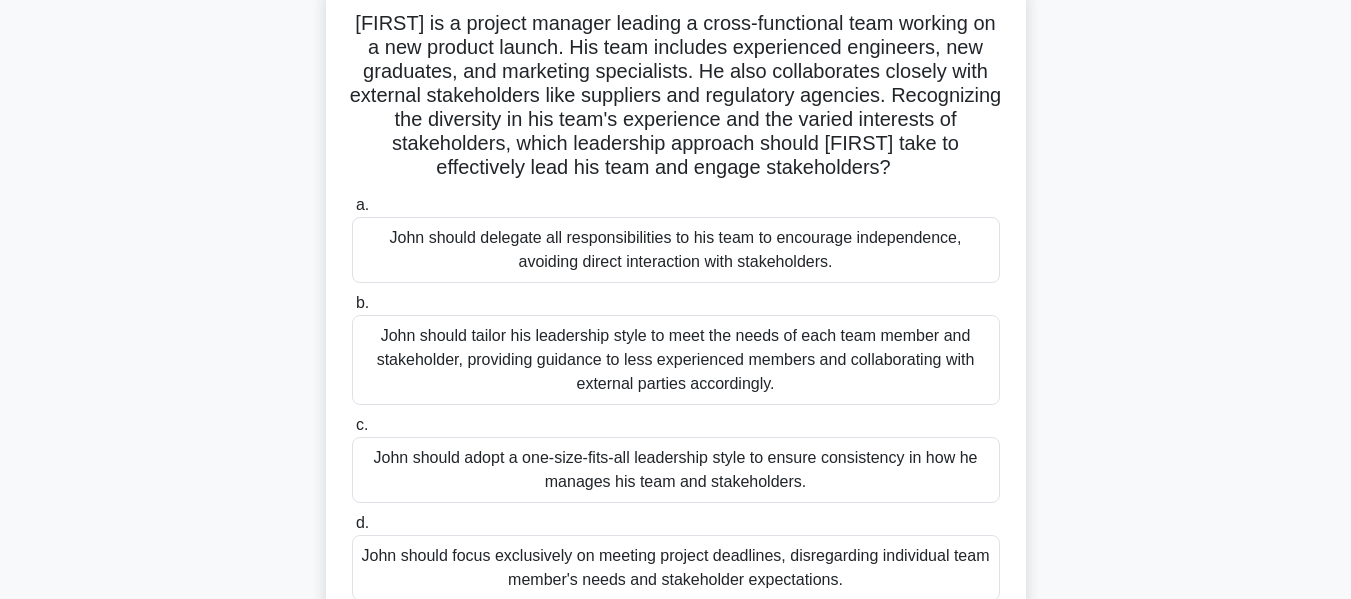 click on "John should tailor his leadership style to meet the needs of each team member and stakeholder, providing guidance to less experienced members and collaborating with external parties accordingly." at bounding box center (676, 360) 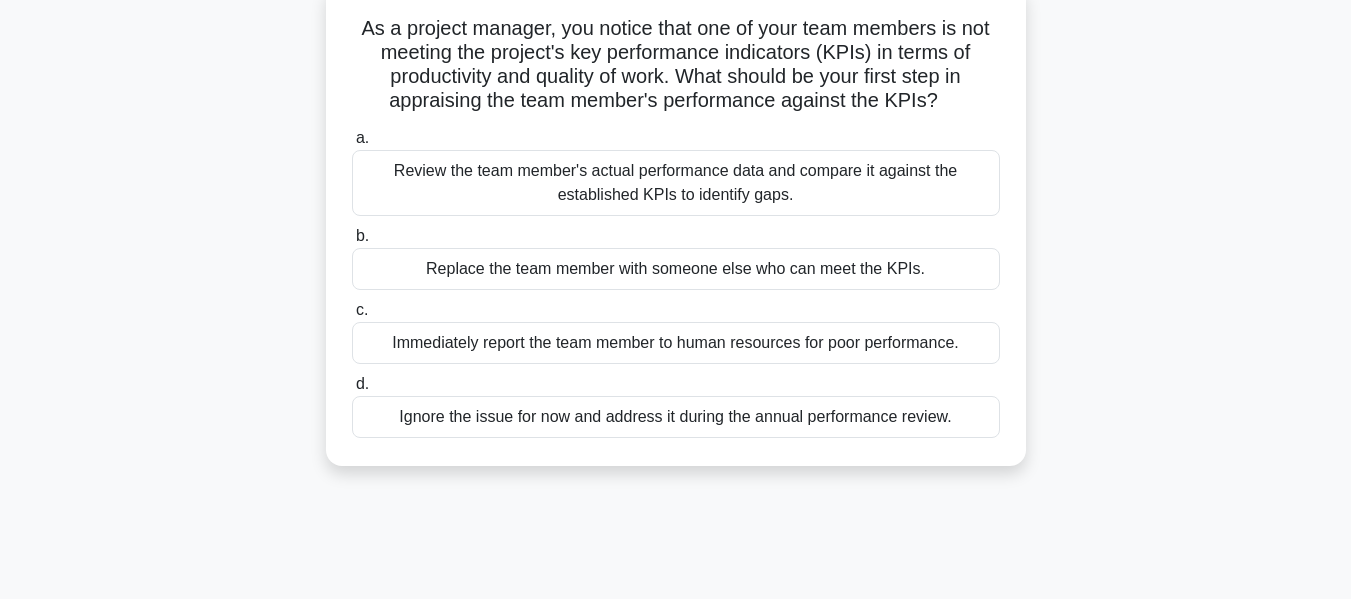 scroll, scrollTop: 0, scrollLeft: 0, axis: both 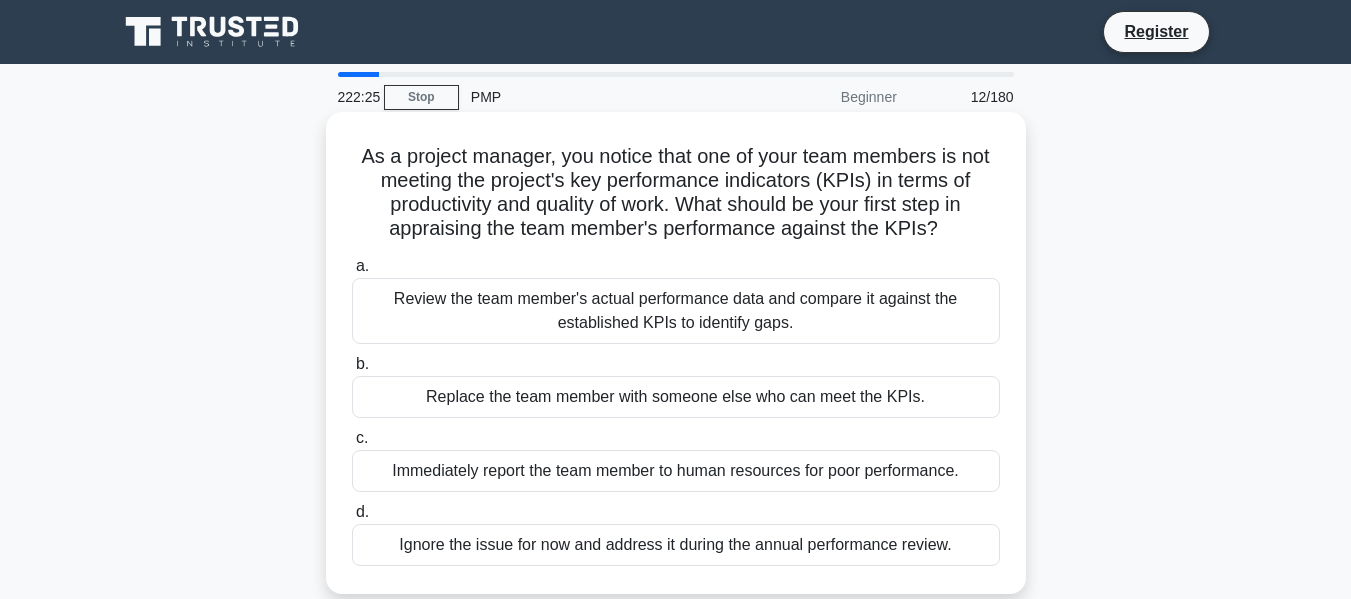 click on "Review the team member's actual performance data and compare it against the established KPIs to identify gaps." at bounding box center (676, 311) 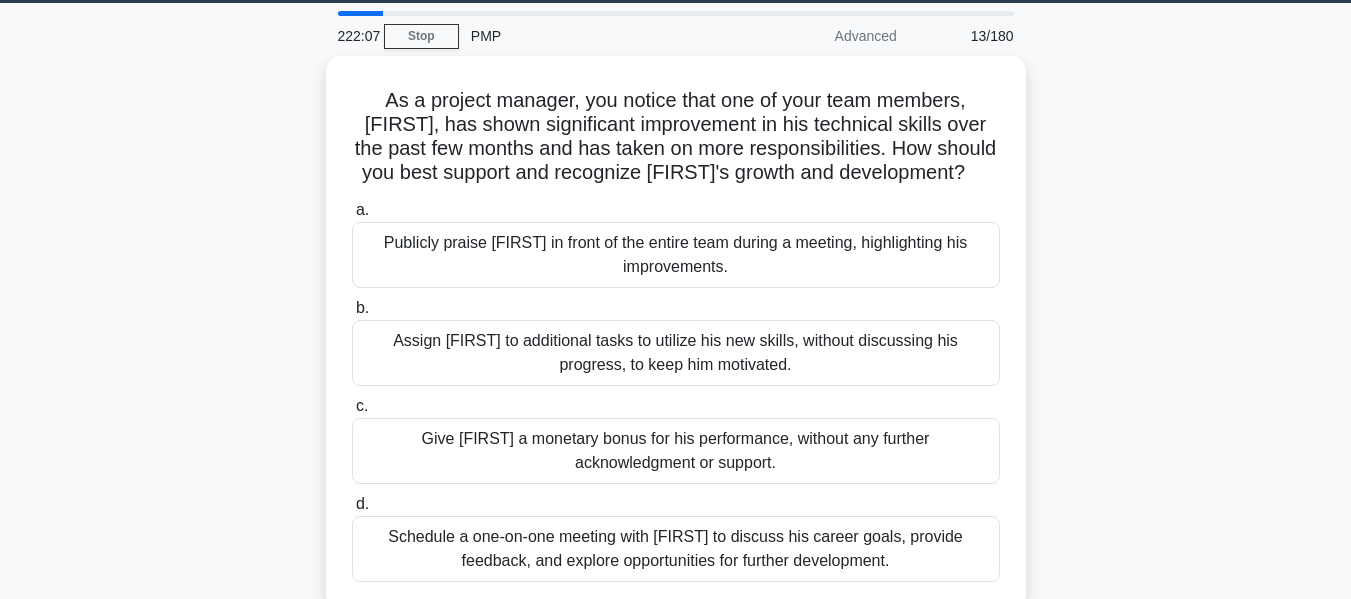 scroll, scrollTop: 63, scrollLeft: 0, axis: vertical 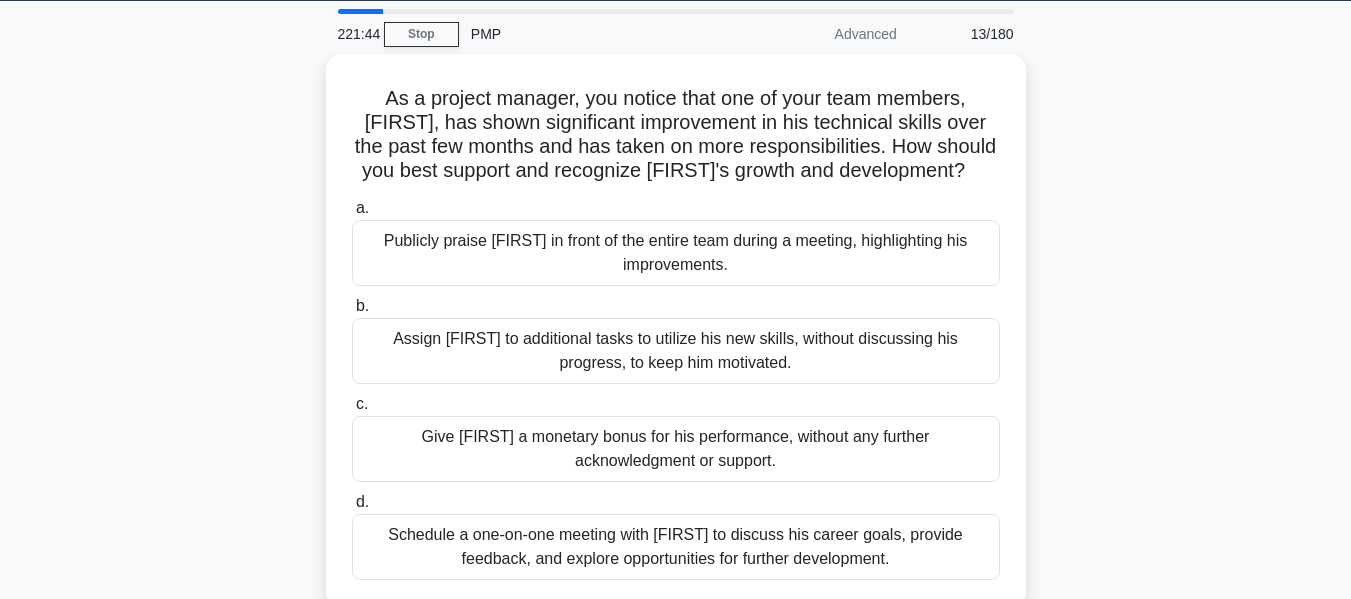 click on "As a project manager, you notice that one of your team members, Alex, has shown significant improvement in his technical skills over the past few months and has taken on more responsibilities. How should you best support and recognize Alex's growth and development?
.spinner_0XTQ{transform-origin:center;animation:spinner_y6GP .75s linear infinite}@keyframes spinner_y6GP{100%{transform:rotate(360deg)}}
a.
b." at bounding box center [676, 343] 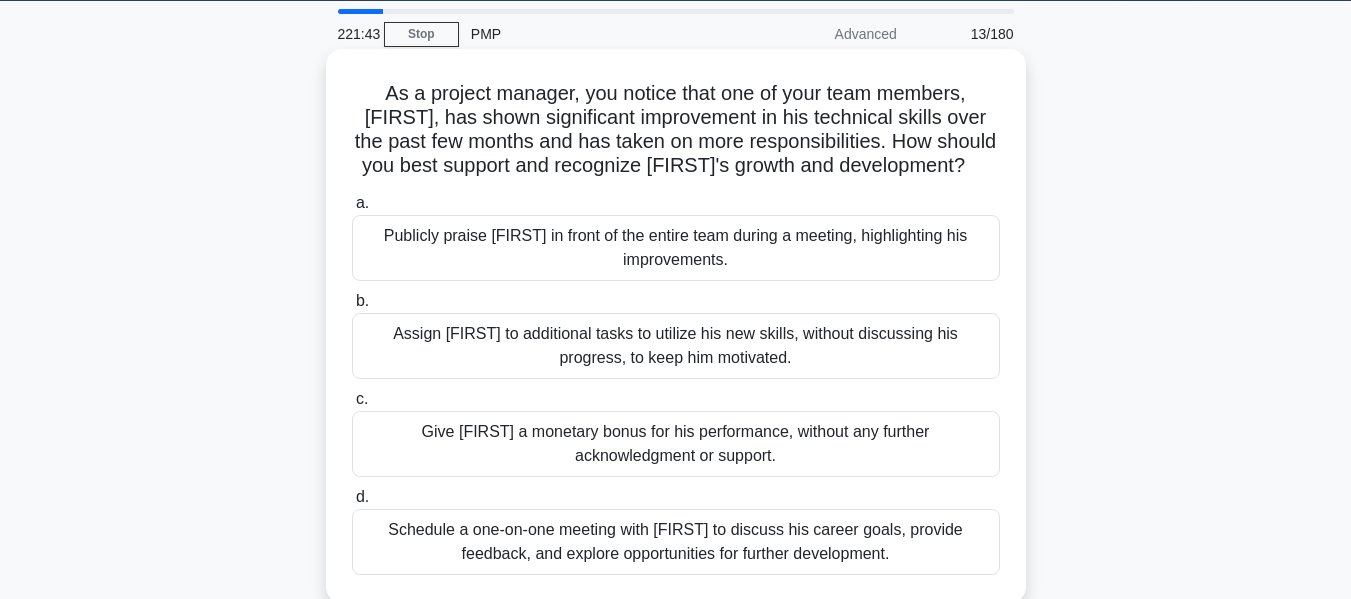 click on "Schedule a one-on-one meeting with Alex to discuss his career goals, provide feedback, and explore opportunities for further development." at bounding box center [676, 542] 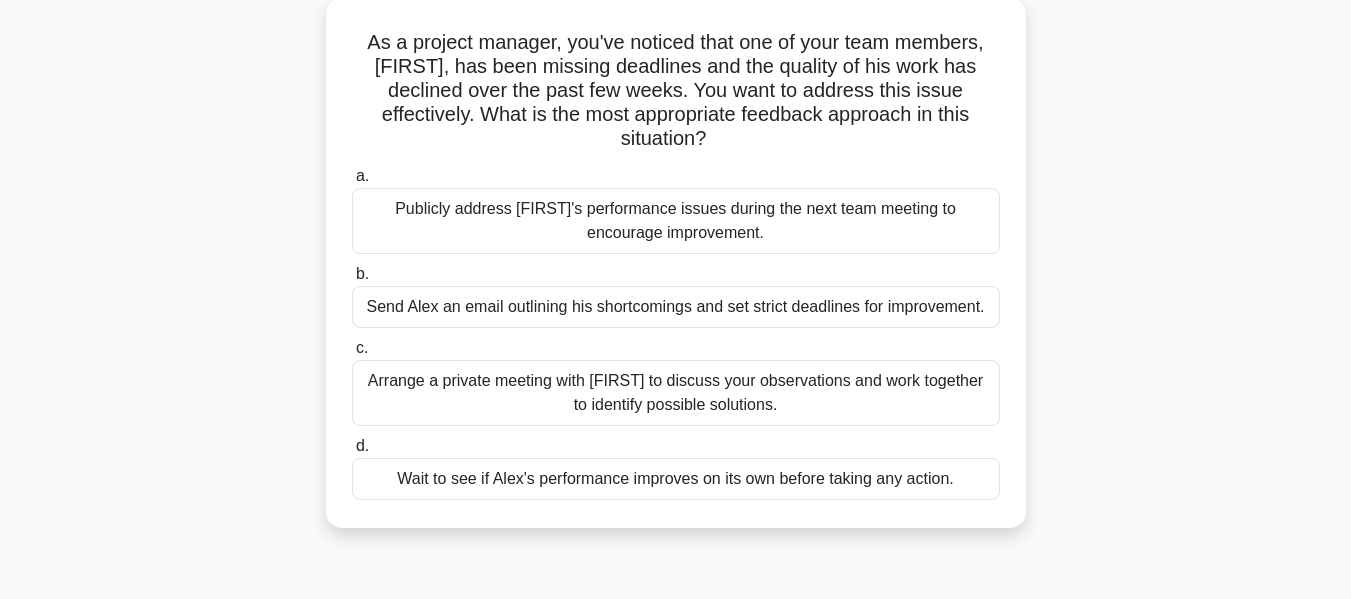 scroll, scrollTop: 107, scrollLeft: 0, axis: vertical 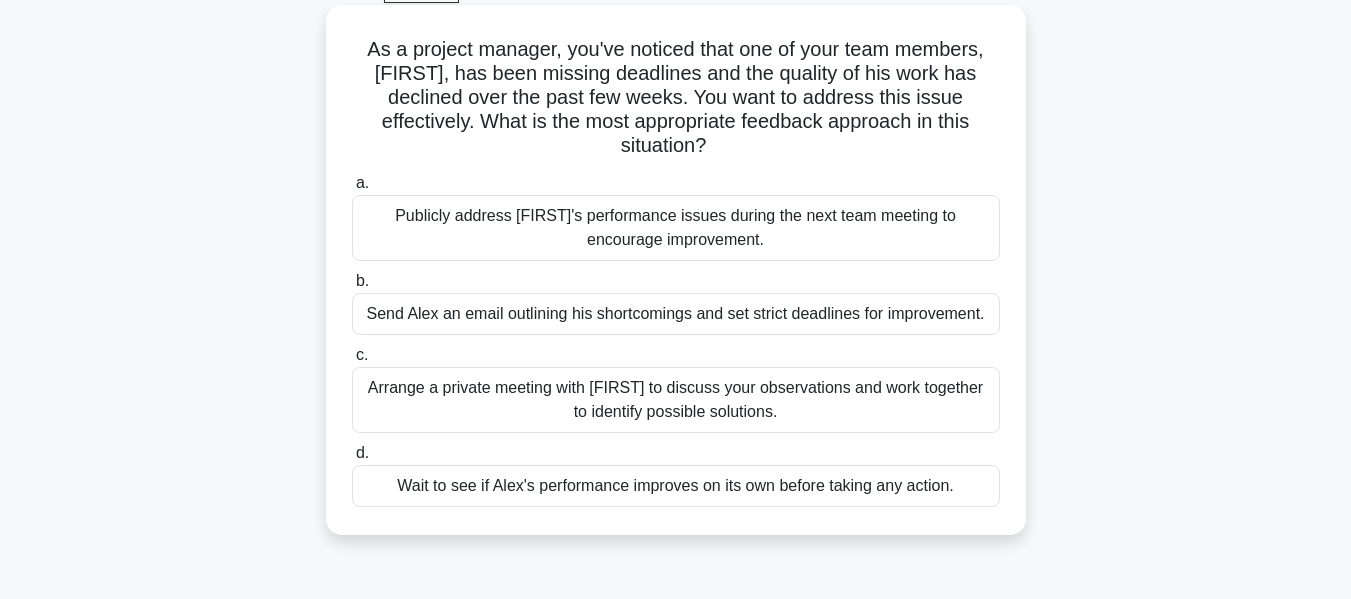 click on "Arrange a private meeting with Alex to discuss your observations and work together to identify possible solutions." at bounding box center (676, 400) 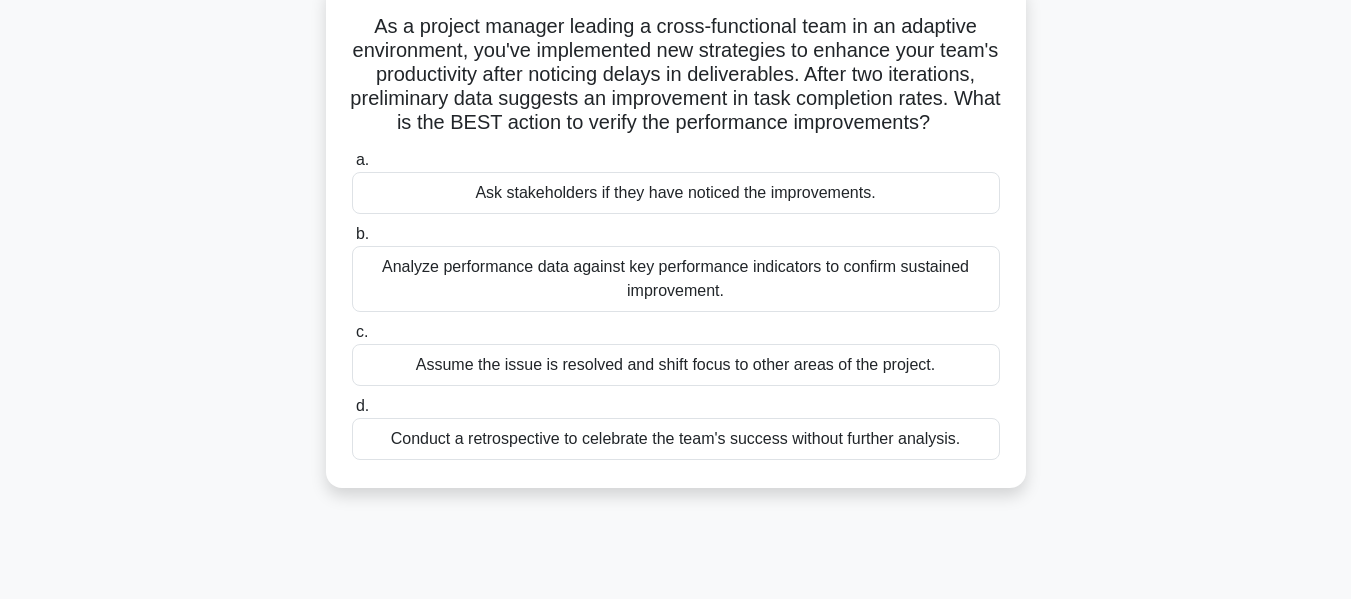 scroll, scrollTop: 133, scrollLeft: 0, axis: vertical 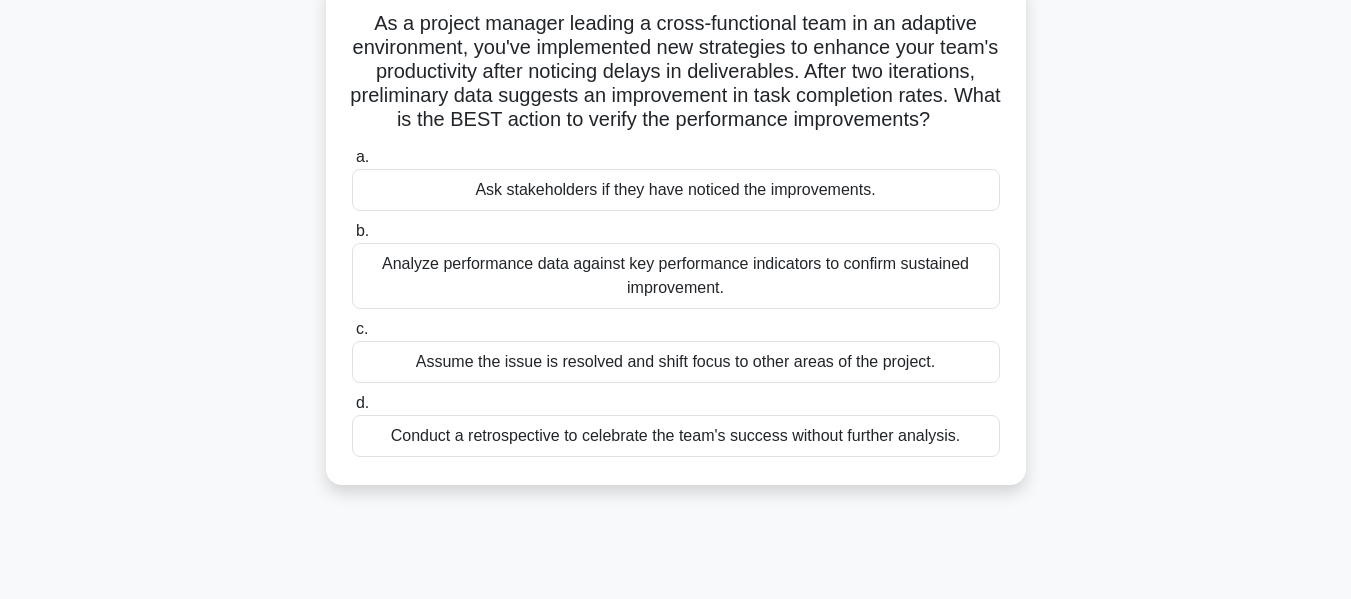 click on "Analyze performance data against key performance indicators to confirm sustained improvement." at bounding box center [676, 276] 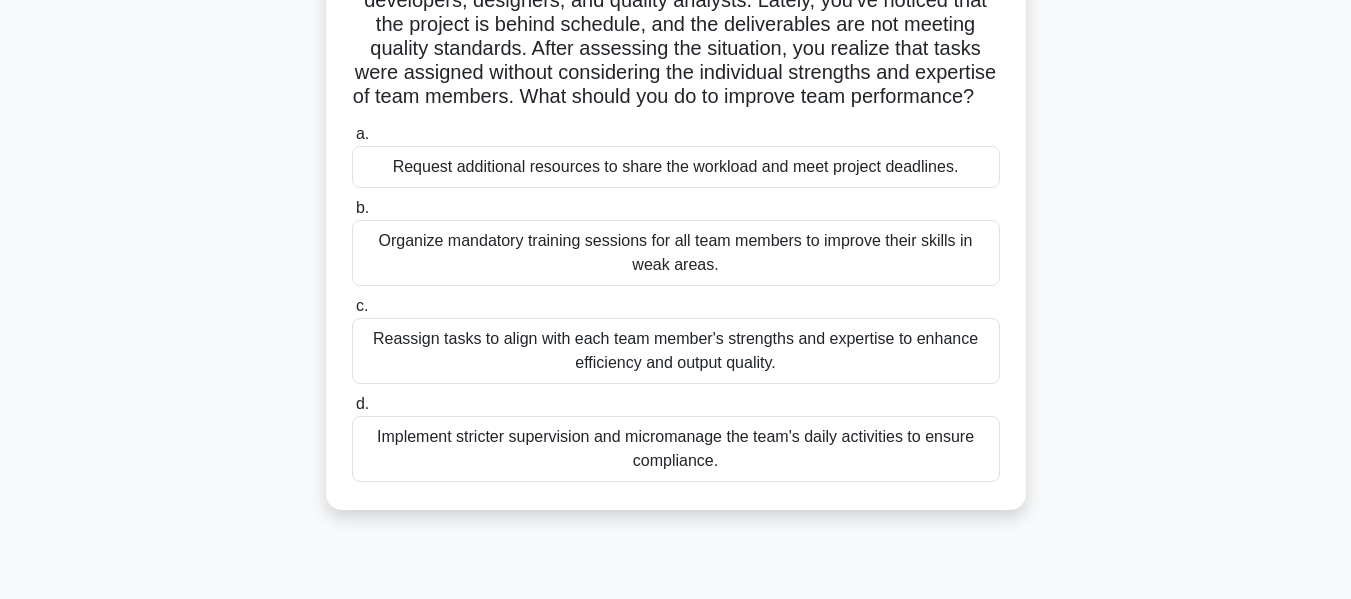 scroll, scrollTop: 187, scrollLeft: 0, axis: vertical 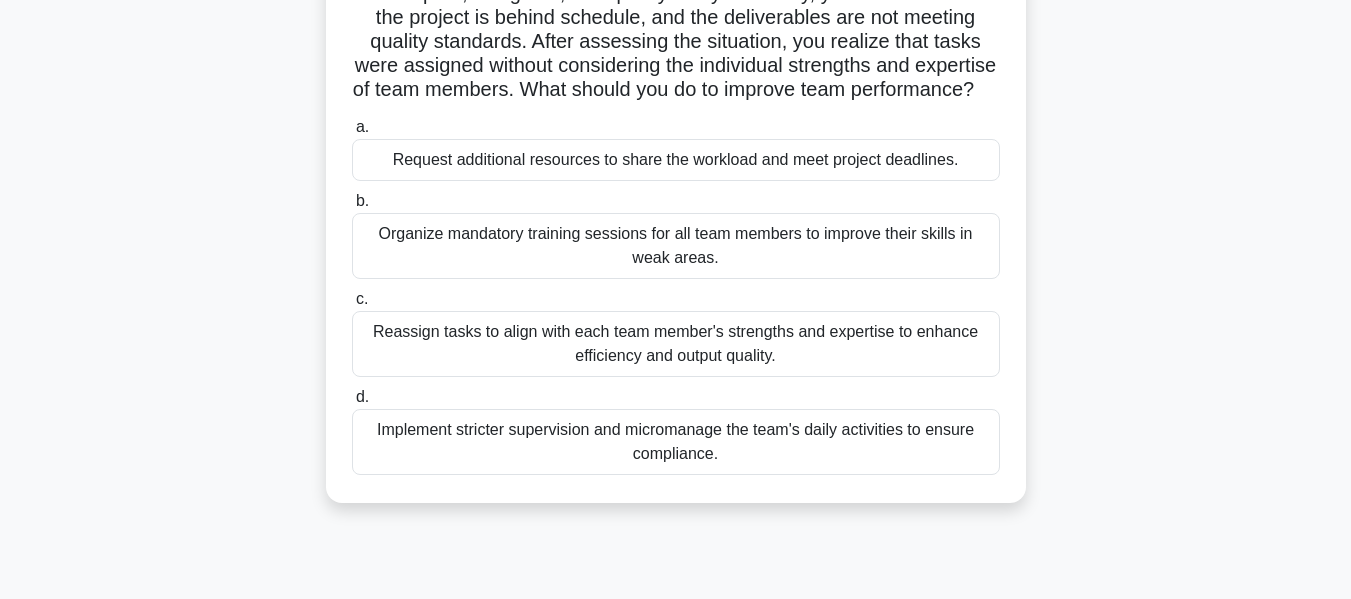 click on "Reassign tasks to align with each team member's strengths and expertise to enhance efficiency and output quality." at bounding box center [676, 344] 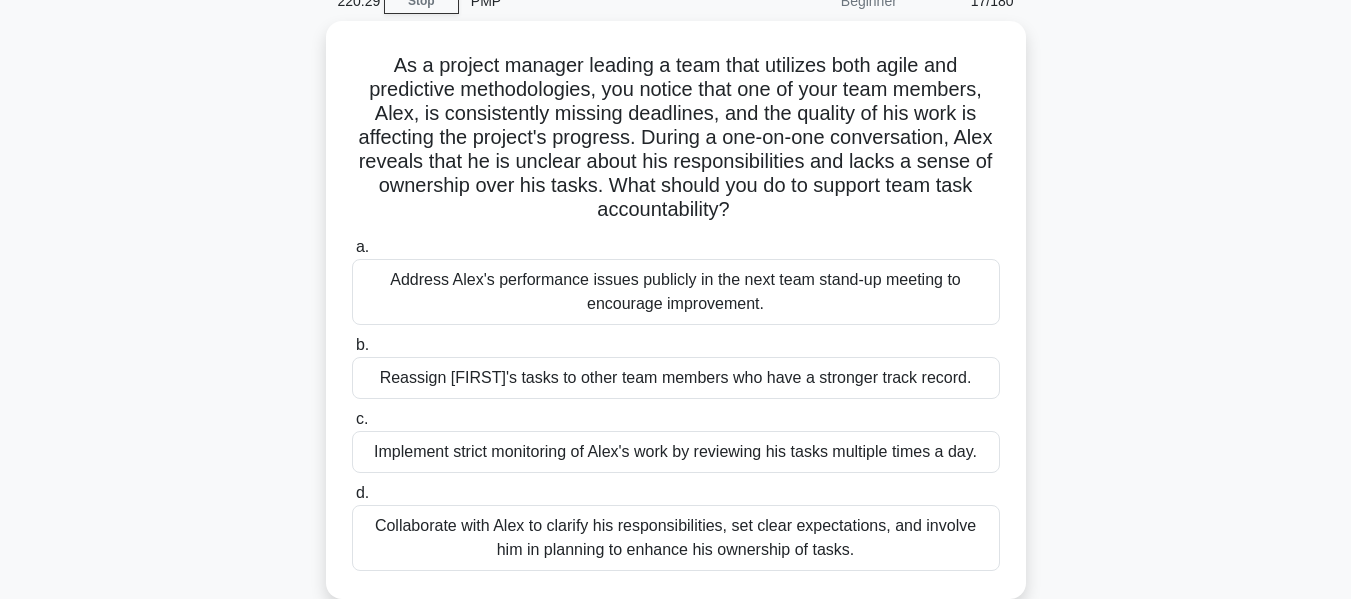 scroll, scrollTop: 117, scrollLeft: 0, axis: vertical 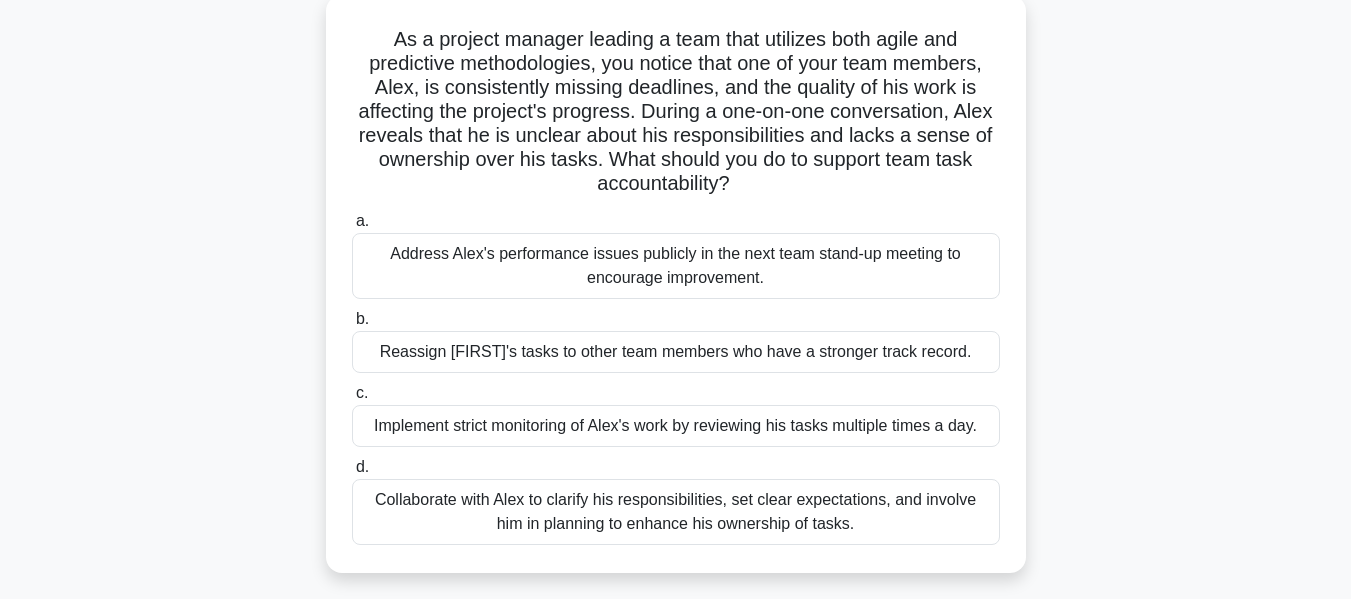 click on "Collaborate with Alex to clarify his responsibilities, set clear expectations, and involve him in planning to enhance his ownership of tasks." at bounding box center (676, 512) 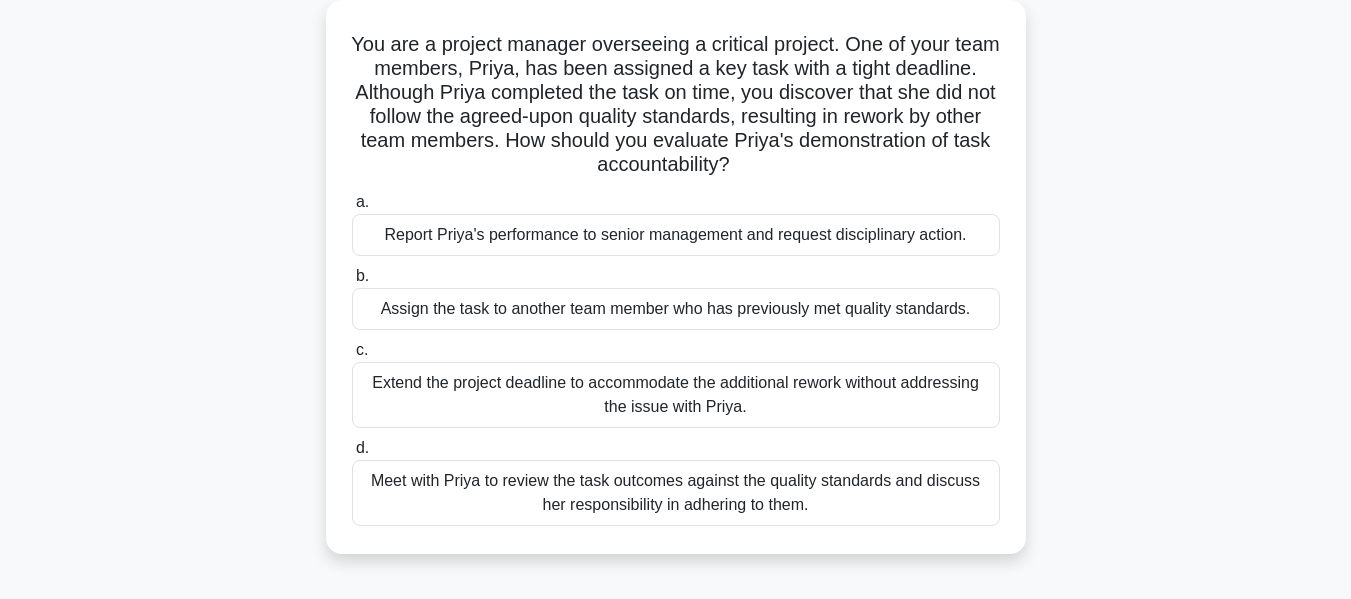 scroll, scrollTop: 120, scrollLeft: 0, axis: vertical 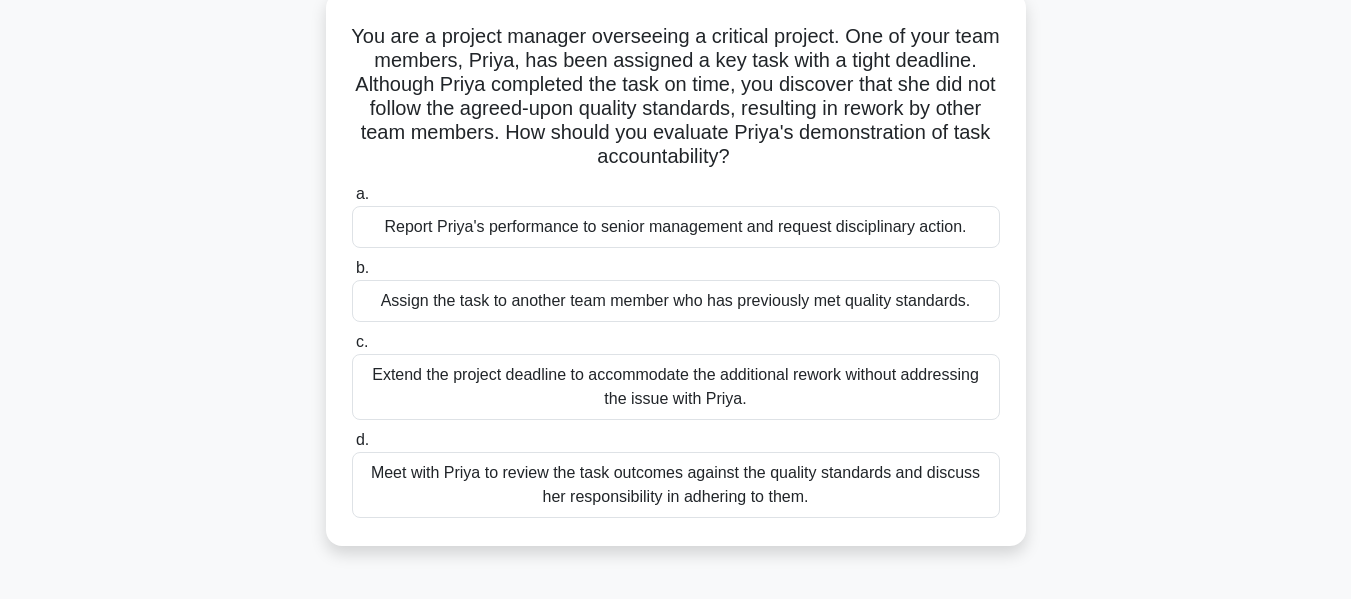 click on "Meet with Priya to review the task outcomes against the quality standards and discuss her responsibility in adhering to them." at bounding box center (676, 485) 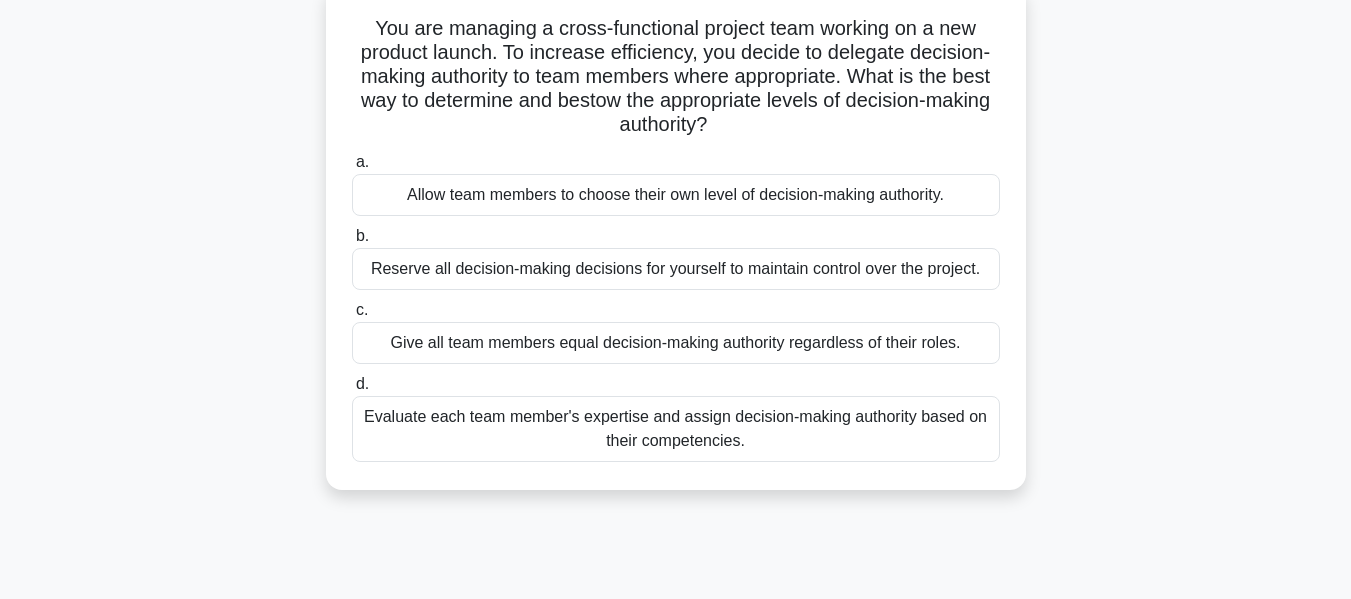 scroll, scrollTop: 130, scrollLeft: 0, axis: vertical 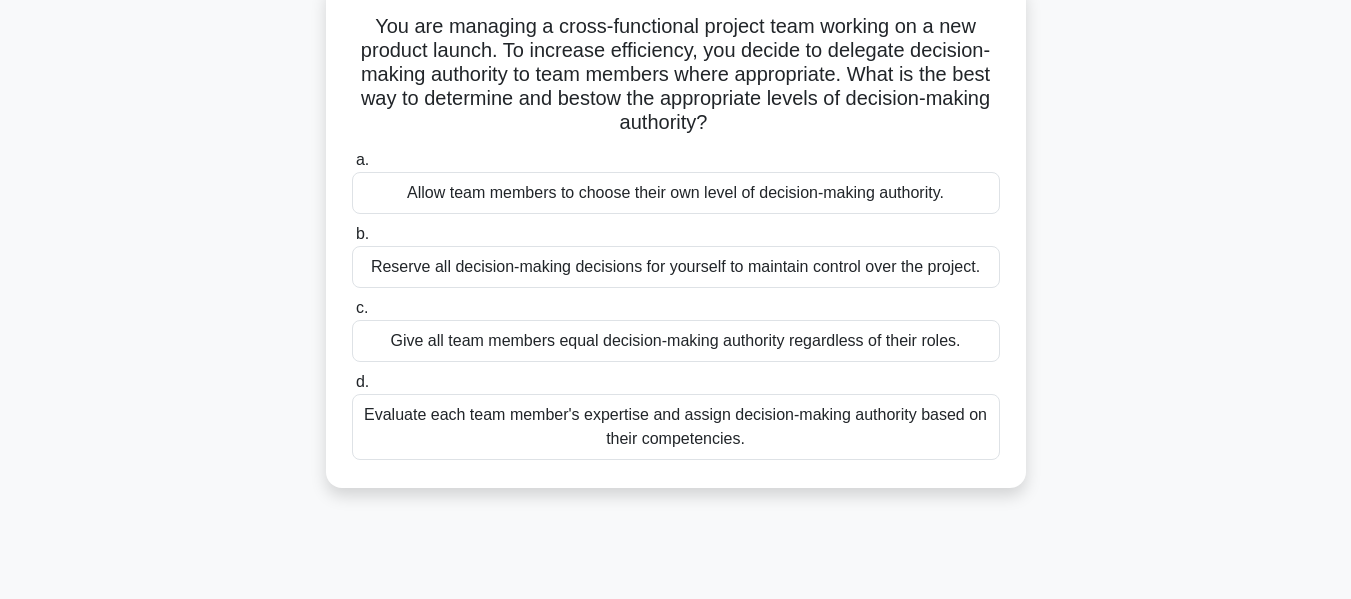 click on "Evaluate each team member's expertise and assign decision-making authority based on their competencies." at bounding box center (676, 427) 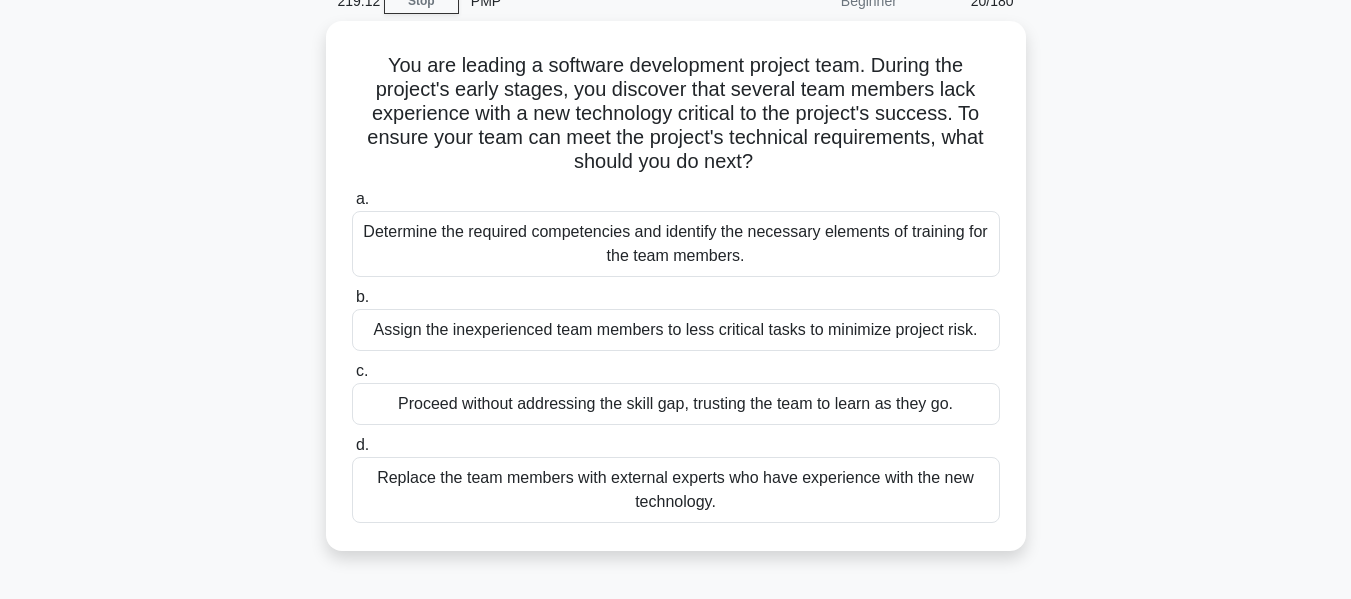 scroll, scrollTop: 123, scrollLeft: 0, axis: vertical 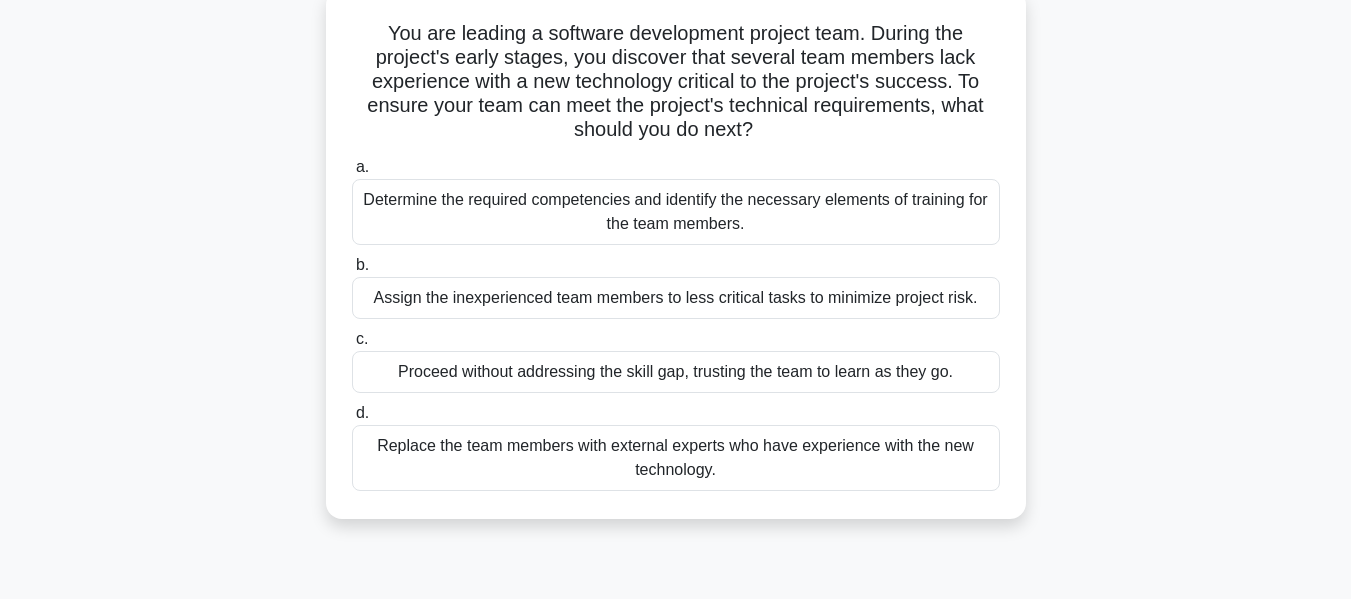 click on "Determine the required competencies and identify the necessary elements of training for the team members." at bounding box center (676, 212) 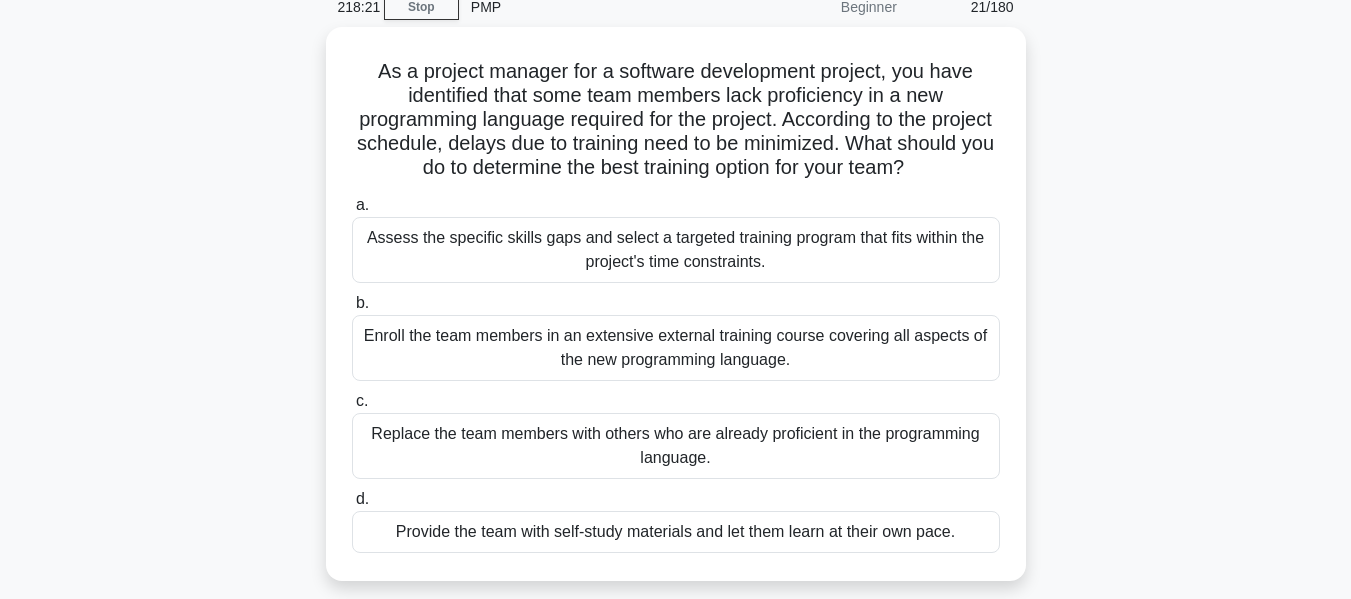 scroll, scrollTop: 93, scrollLeft: 0, axis: vertical 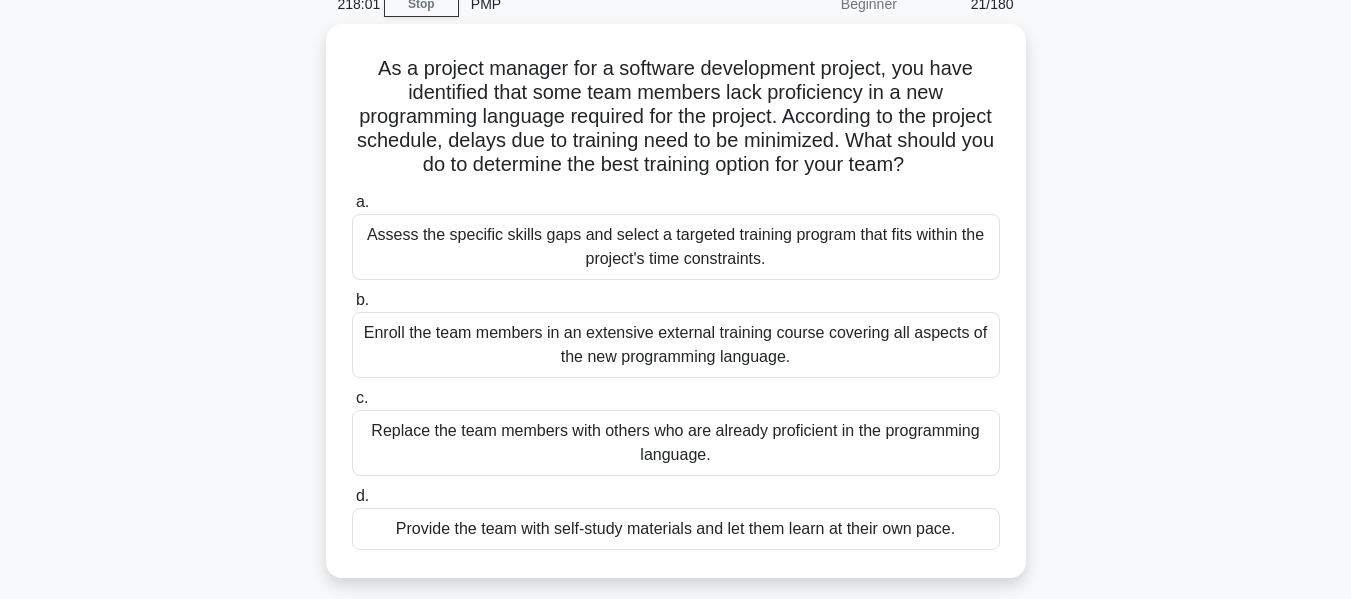 click on "As a project manager for a software development project, you have identified that some team members lack proficiency in a new programming language required for the project. According to the project schedule, delays due to training need to be minimized. What should you do to determine the best training option for your team?
.spinner_0XTQ{transform-origin:center;animation:spinner_y6GP .75s linear infinite}@keyframes spinner_y6GP{100%{transform:rotate(360deg)}}
a.
b. c. d." at bounding box center [676, 313] 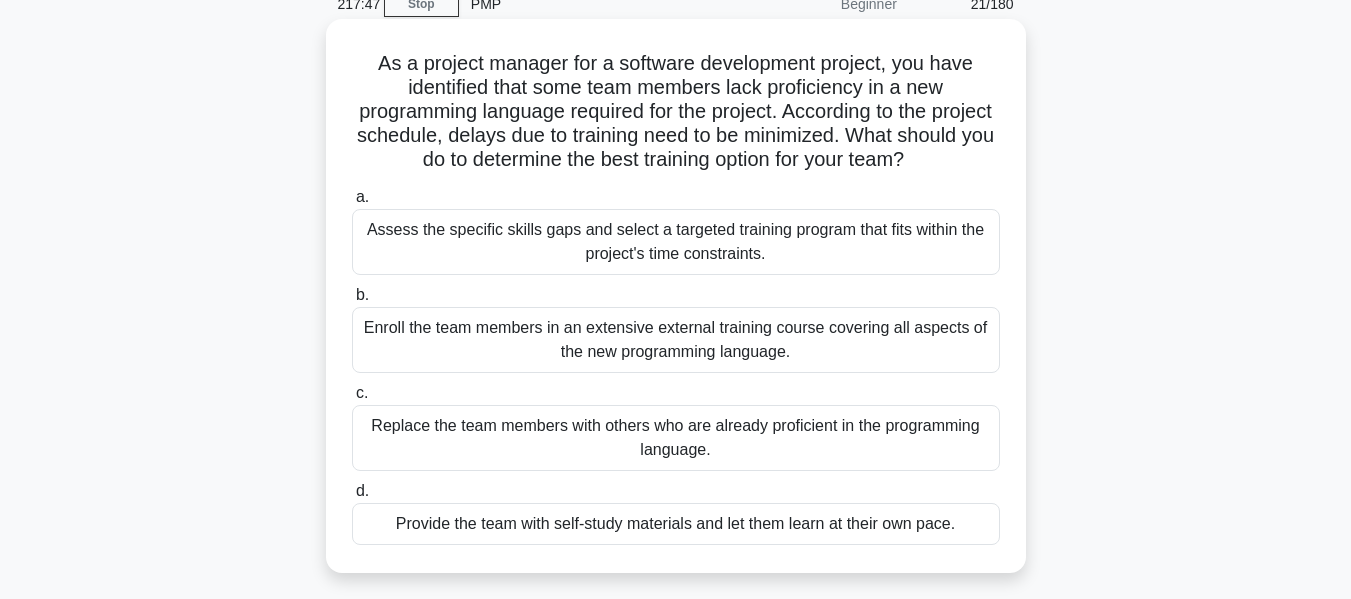 click on "Assess the specific skills gaps and select a targeted training program that fits within the project's time constraints." at bounding box center [676, 242] 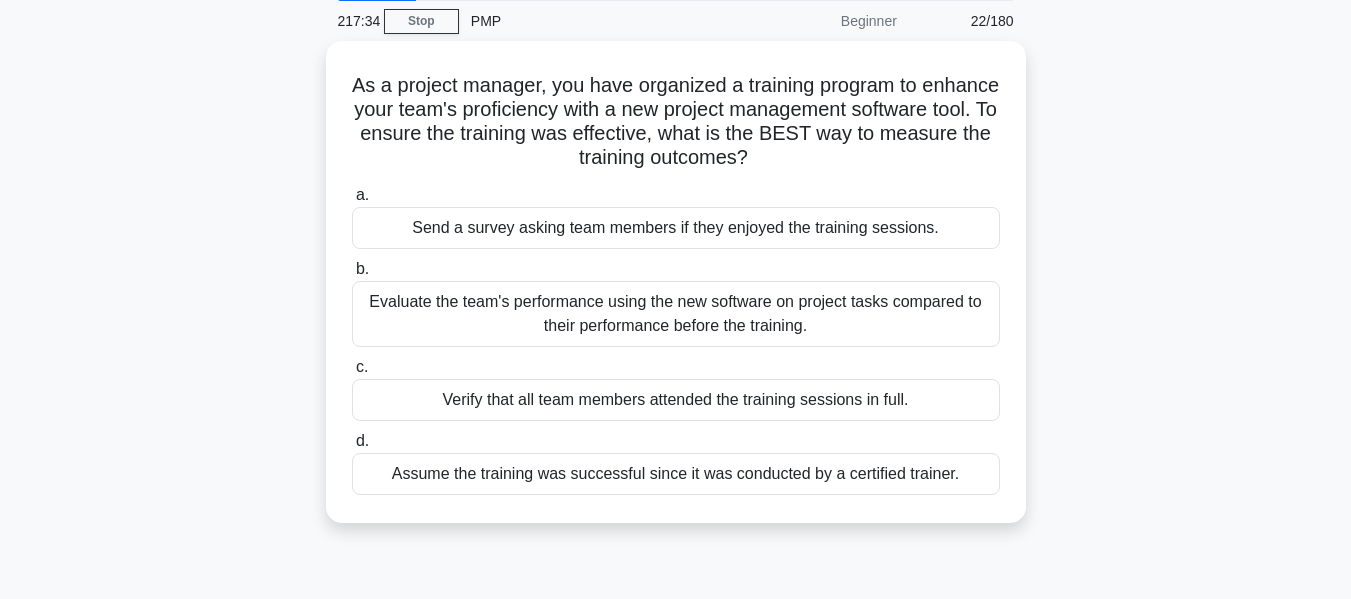 scroll, scrollTop: 77, scrollLeft: 0, axis: vertical 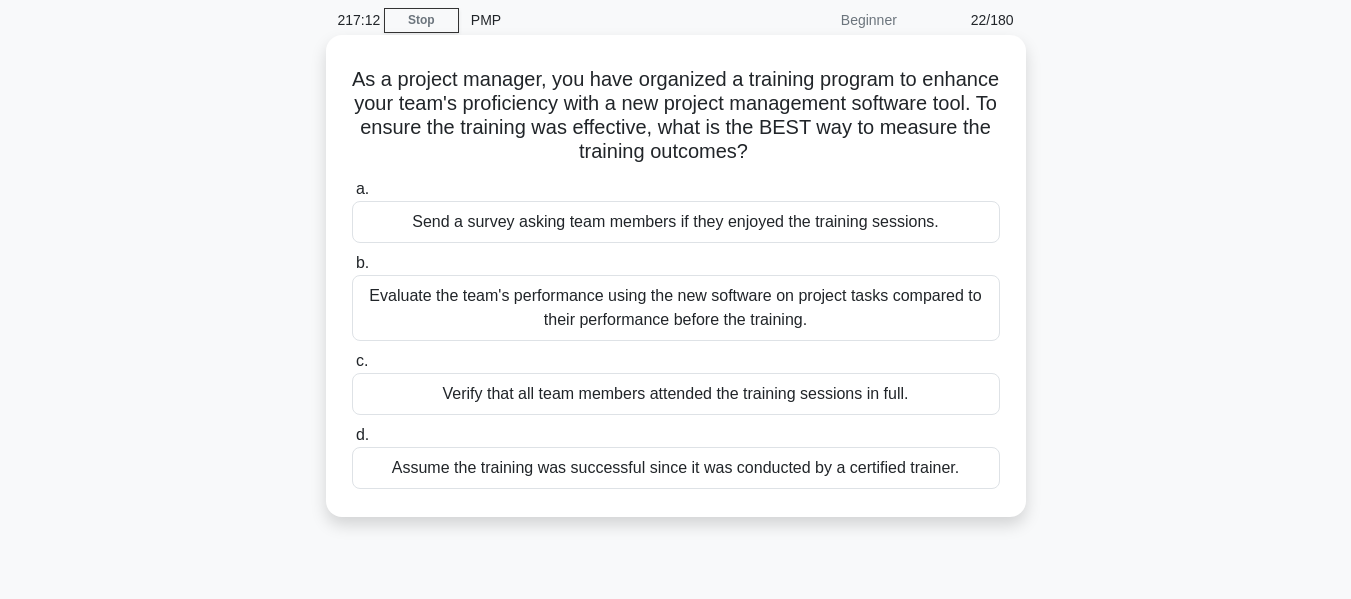click on "Evaluate the team's performance using the new software on project tasks compared to their performance before the training." at bounding box center [676, 308] 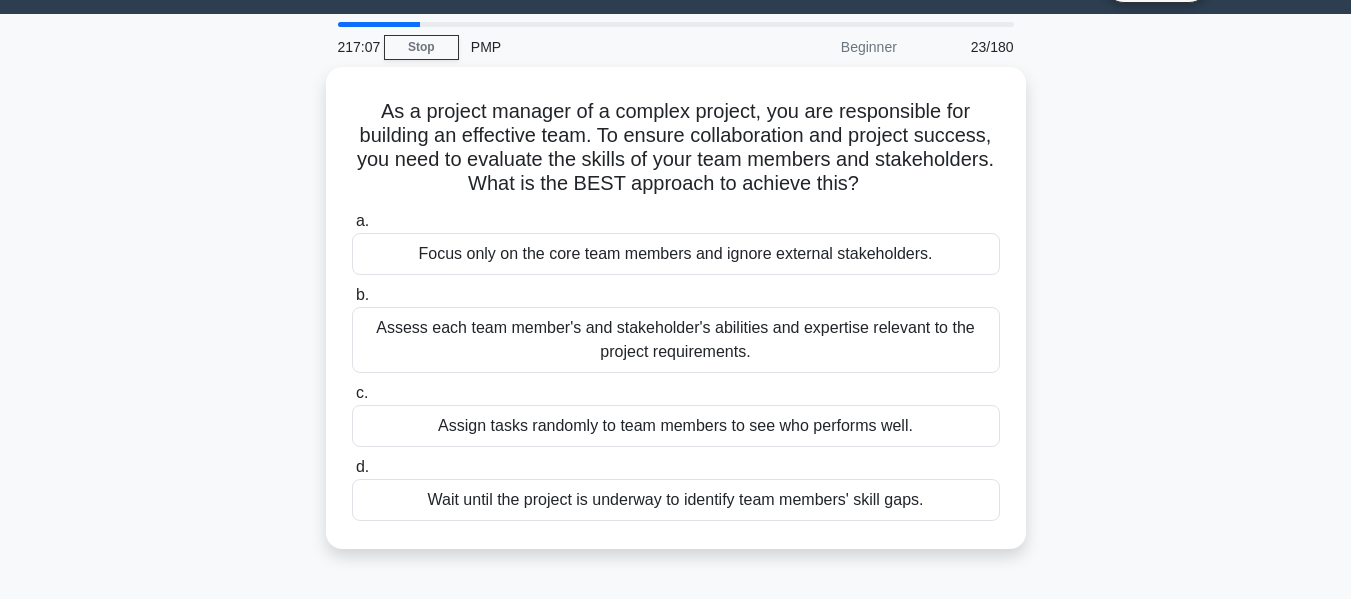 scroll, scrollTop: 53, scrollLeft: 0, axis: vertical 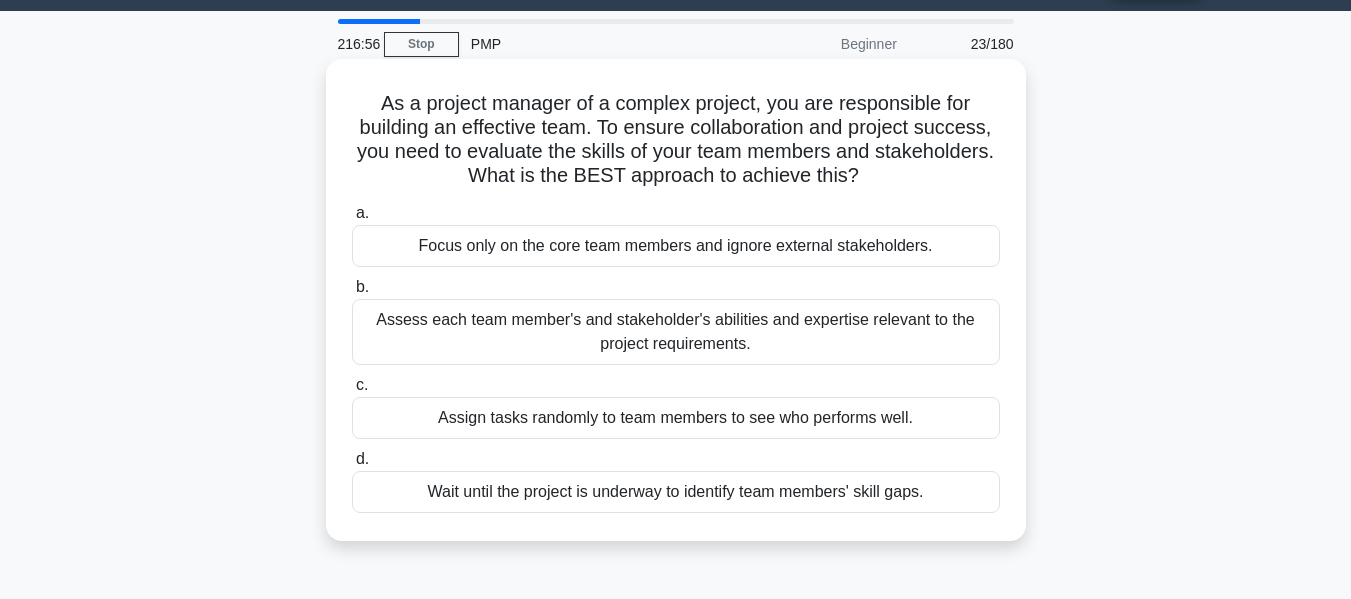 click on "Assess each team member's and stakeholder's abilities and expertise relevant to the project requirements." at bounding box center (676, 332) 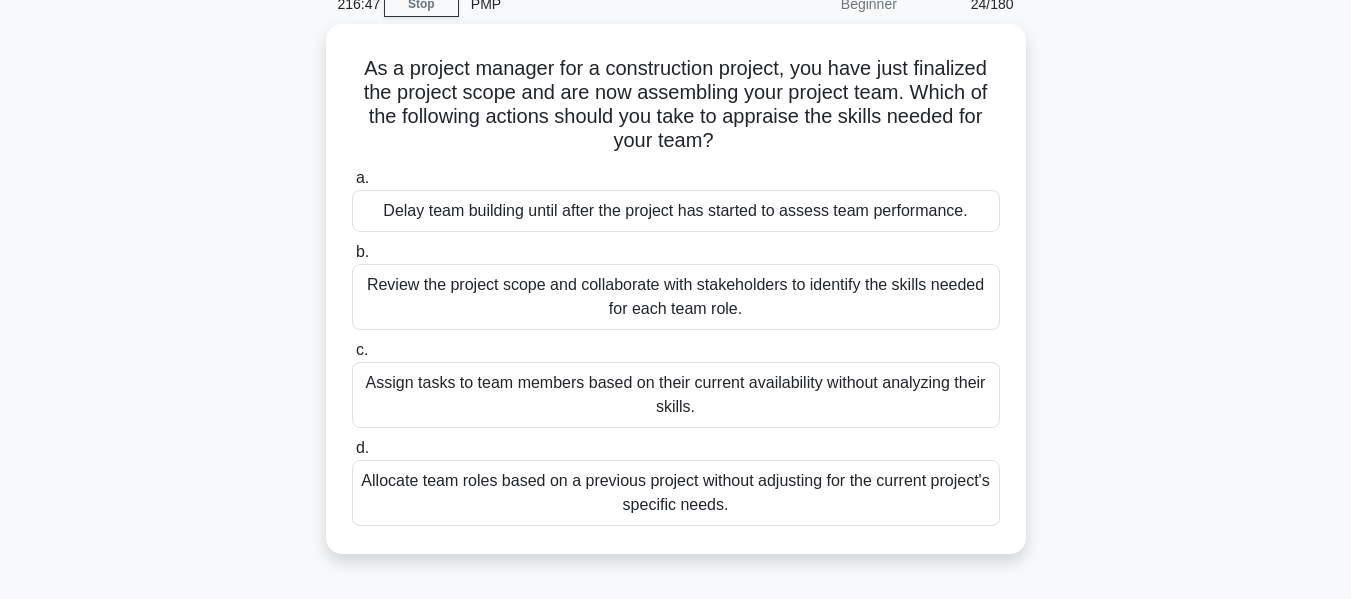 scroll, scrollTop: 100, scrollLeft: 0, axis: vertical 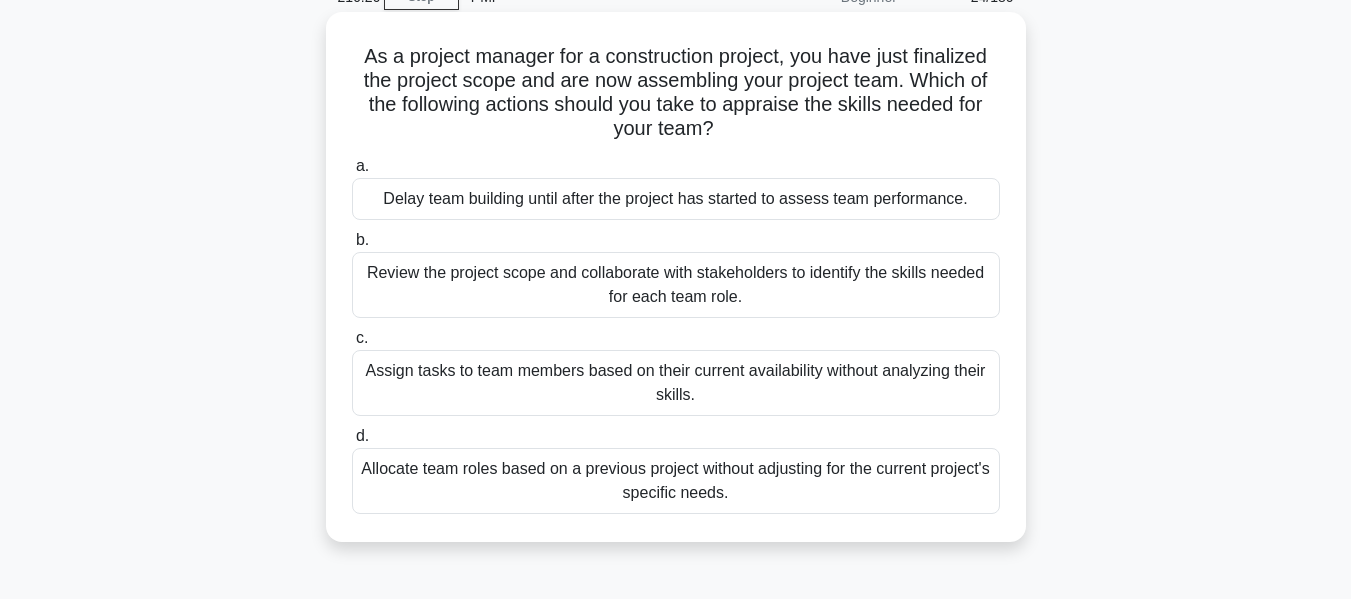 click on "Review the project scope and collaborate with stakeholders to identify the skills needed for each team role." at bounding box center [676, 285] 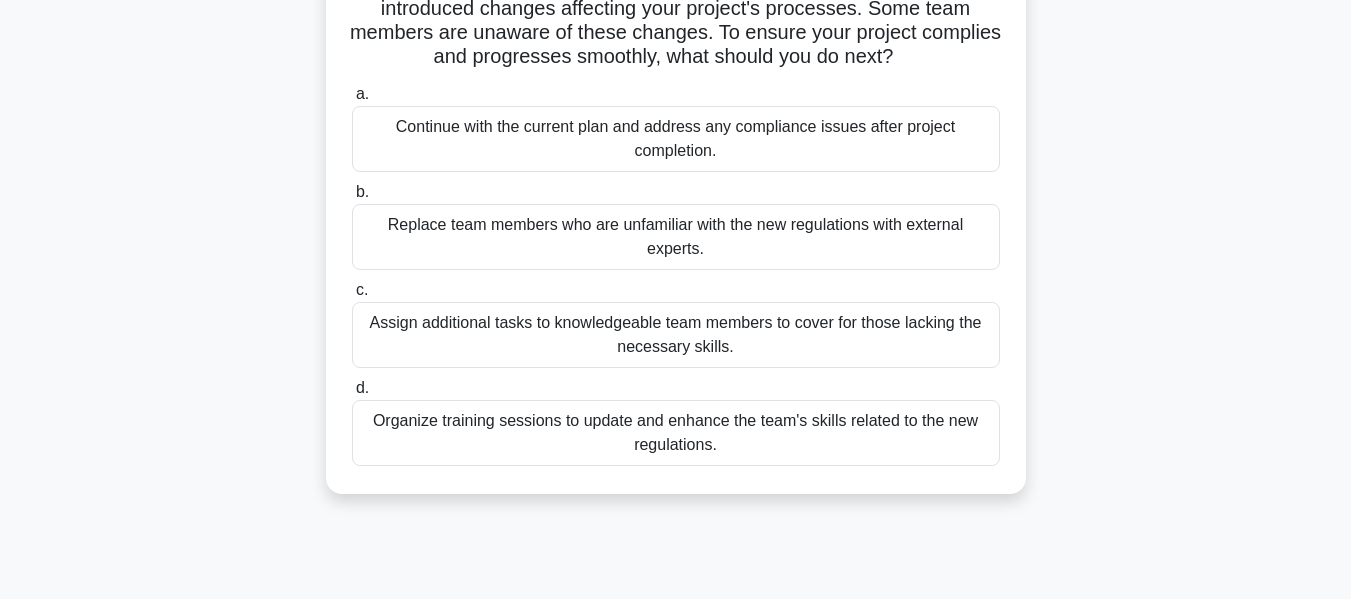 scroll, scrollTop: 173, scrollLeft: 0, axis: vertical 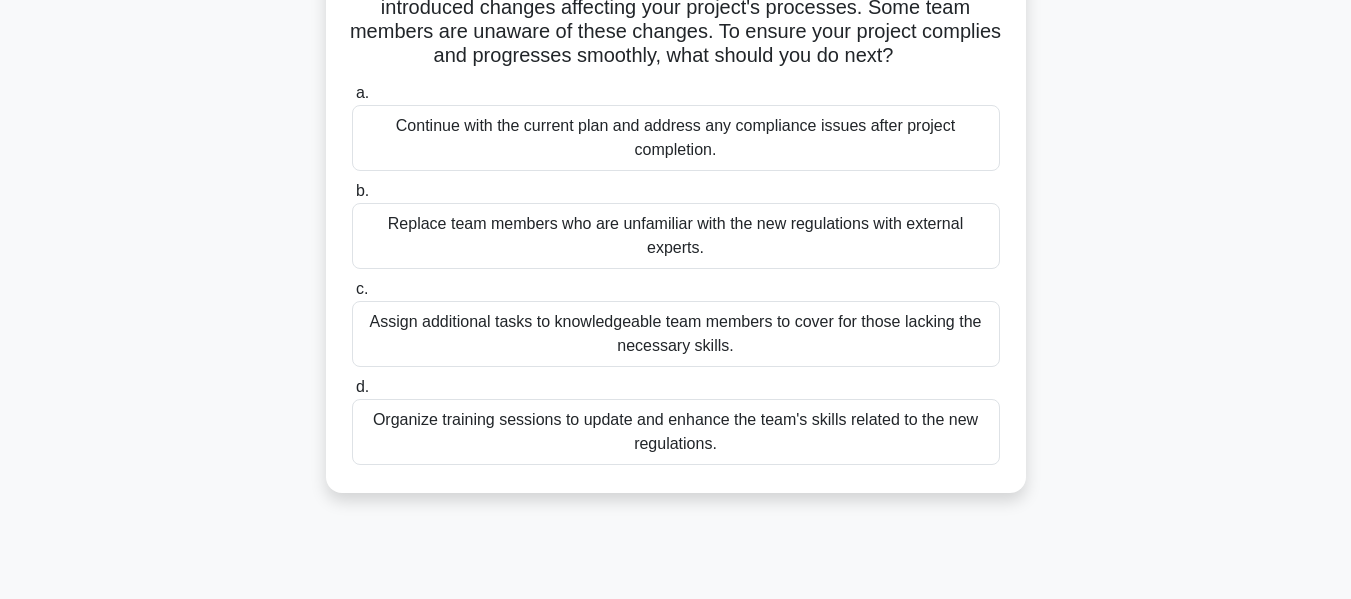 click on "Organize training sessions to update and enhance the team's skills related to the new regulations." at bounding box center [676, 432] 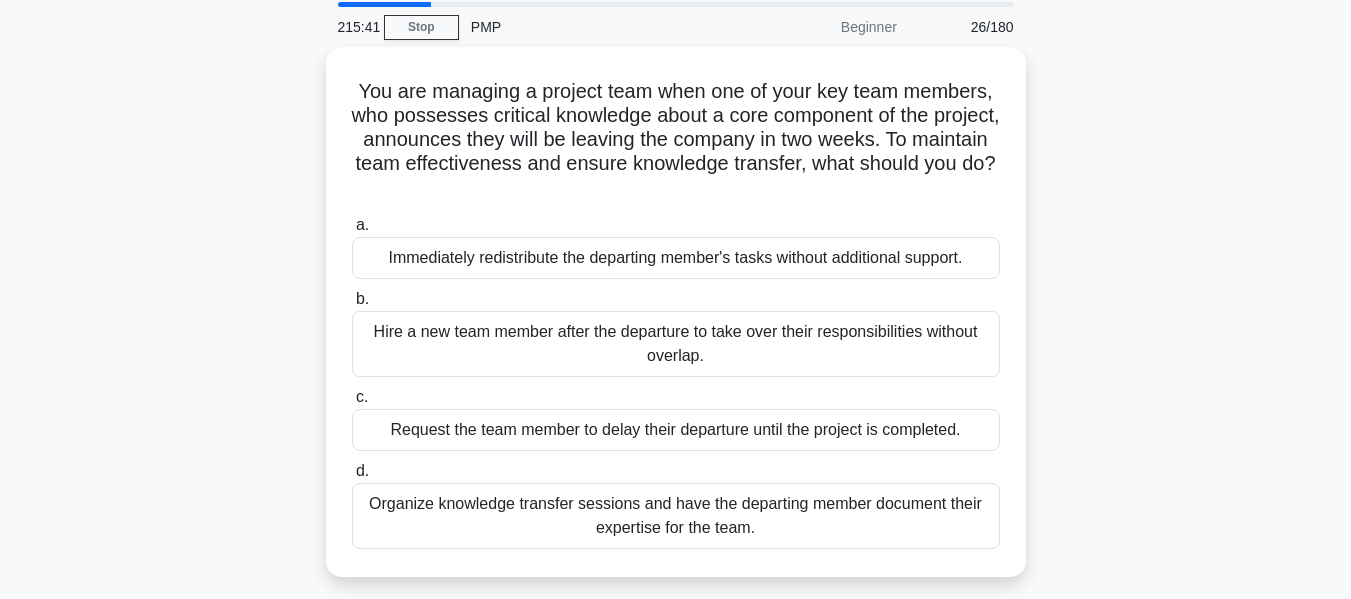 scroll, scrollTop: 73, scrollLeft: 0, axis: vertical 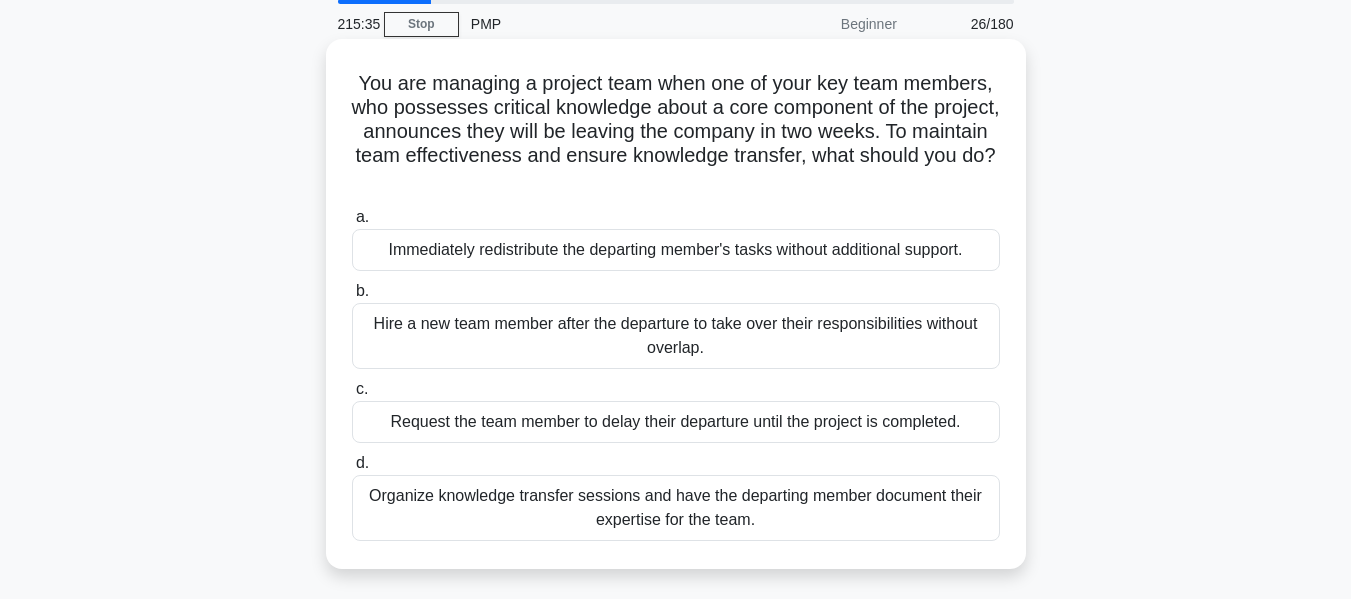 click on "Organize knowledge transfer sessions and have the departing member document their expertise for the team." at bounding box center [676, 508] 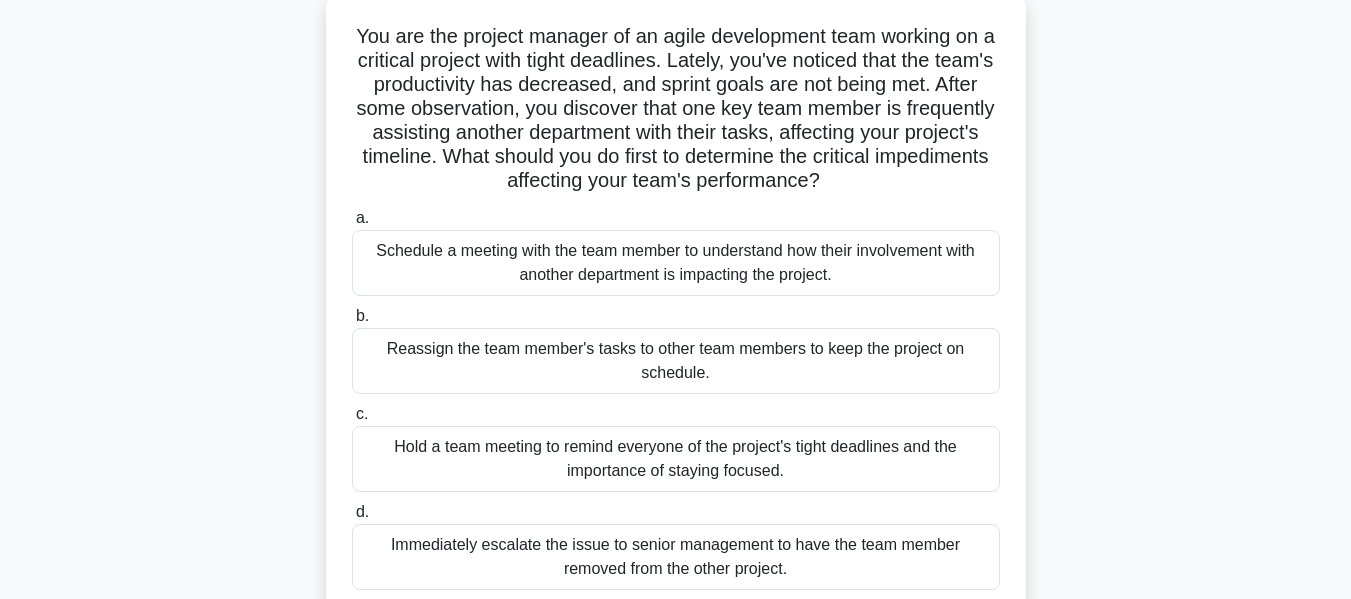 scroll, scrollTop: 127, scrollLeft: 0, axis: vertical 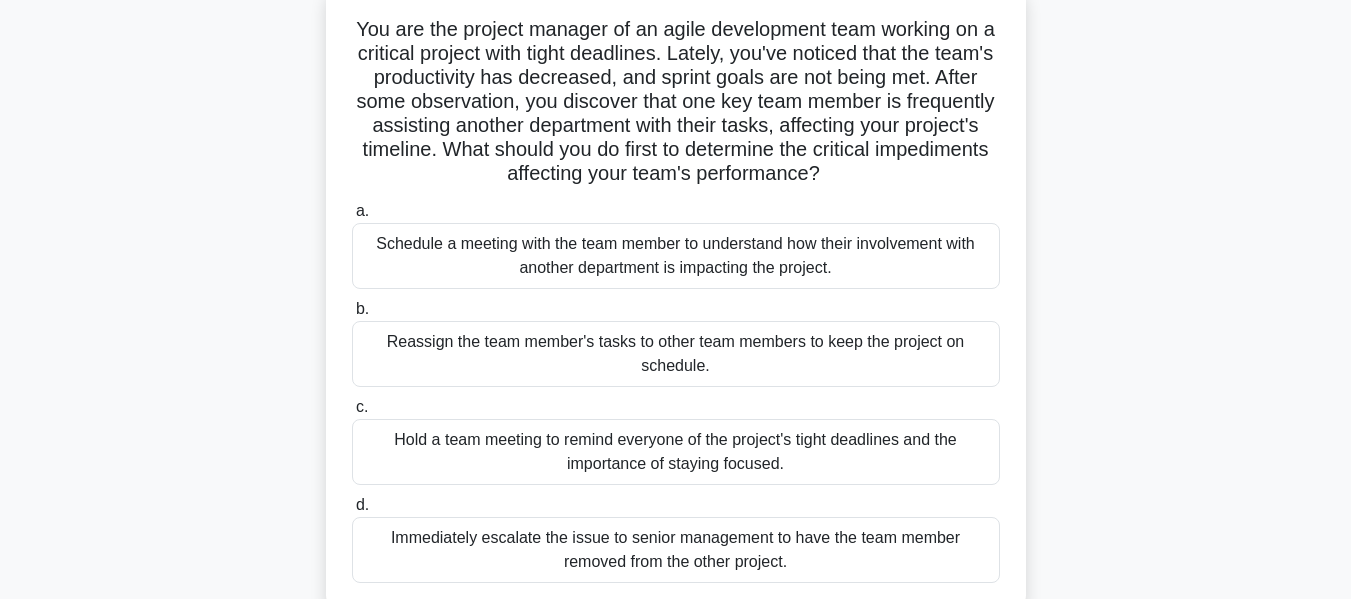 click on "Schedule a meeting with the team member to understand how their involvement with another department is impacting the project." at bounding box center [676, 256] 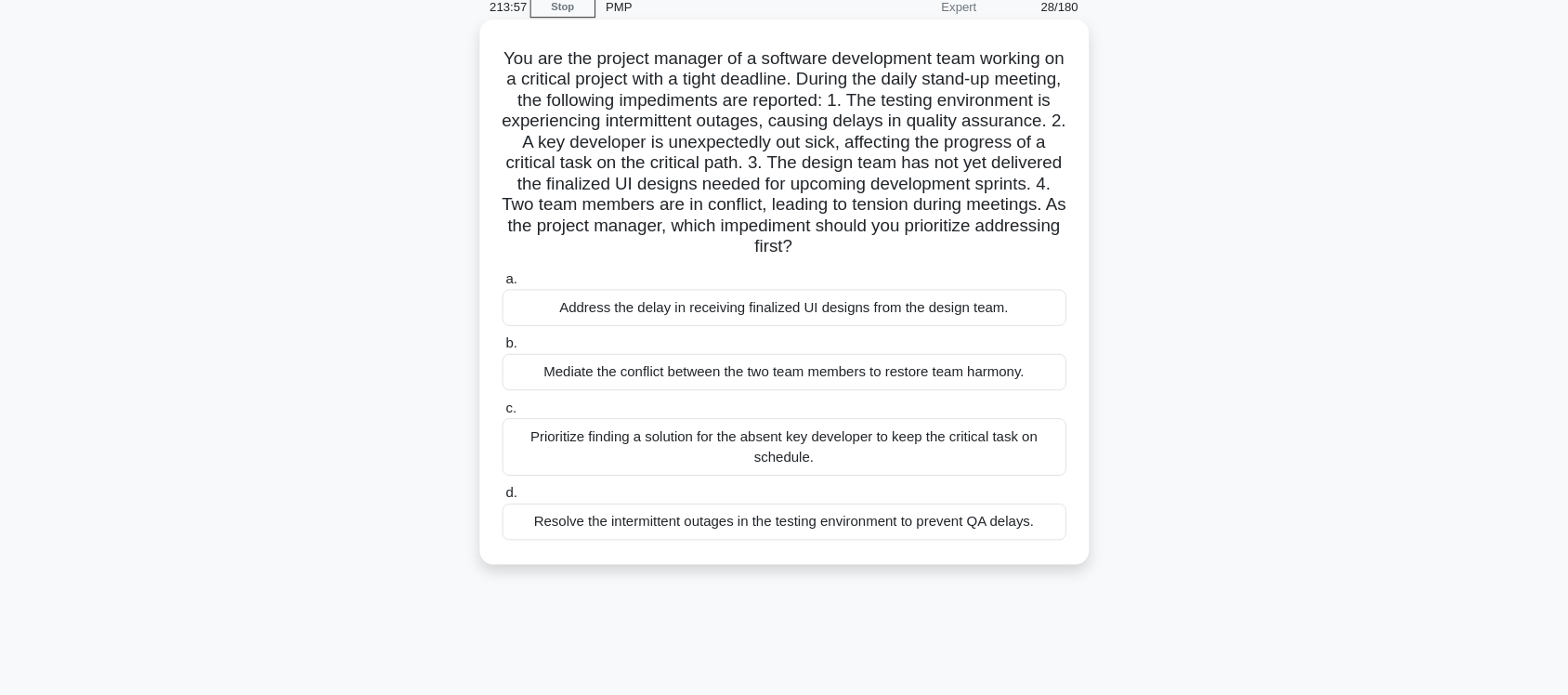scroll, scrollTop: 85, scrollLeft: 0, axis: vertical 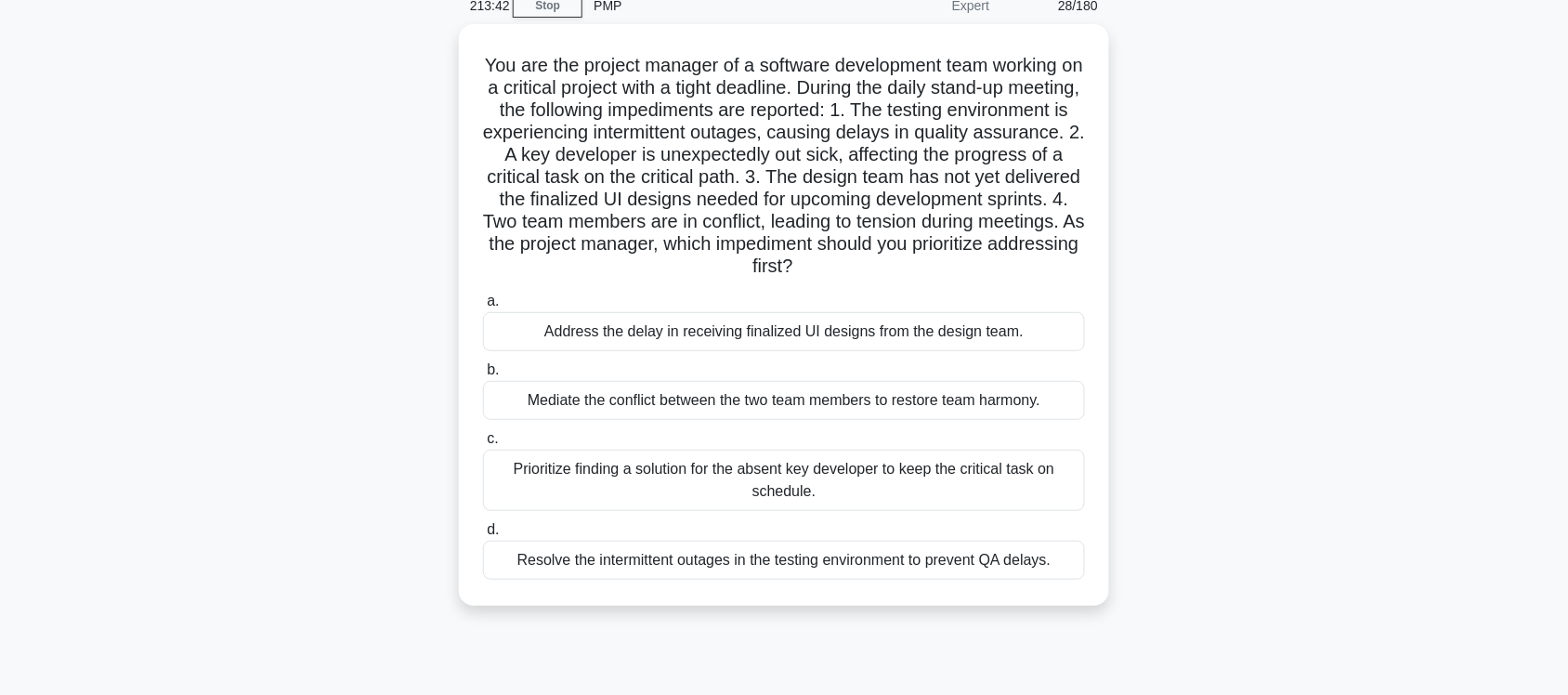 click on "You are the project manager of a software development team working on a critical project with a tight deadline. During the daily stand-up meeting, the following impediments are reported:
1. The testing environment is experiencing intermittent outages, causing delays in quality assurance.
2. A key developer is unexpectedly out sick, affecting the progress of a critical task on the critical path.
3. The design team has not yet delivered the finalized UI designs needed for upcoming development sprints.
4. Two team members are in conflict, leading to tension during meetings.
As the project manager, which impediment should you prioritize addressing first?
.spinner_0XTQ{transform-origin:center;animation:spinner_y6GP .75s linear infinite}@keyframes spinner_y6GP{100%{transform:rotate(360deg)}}
a. b. c. d." at bounding box center [784, 326] 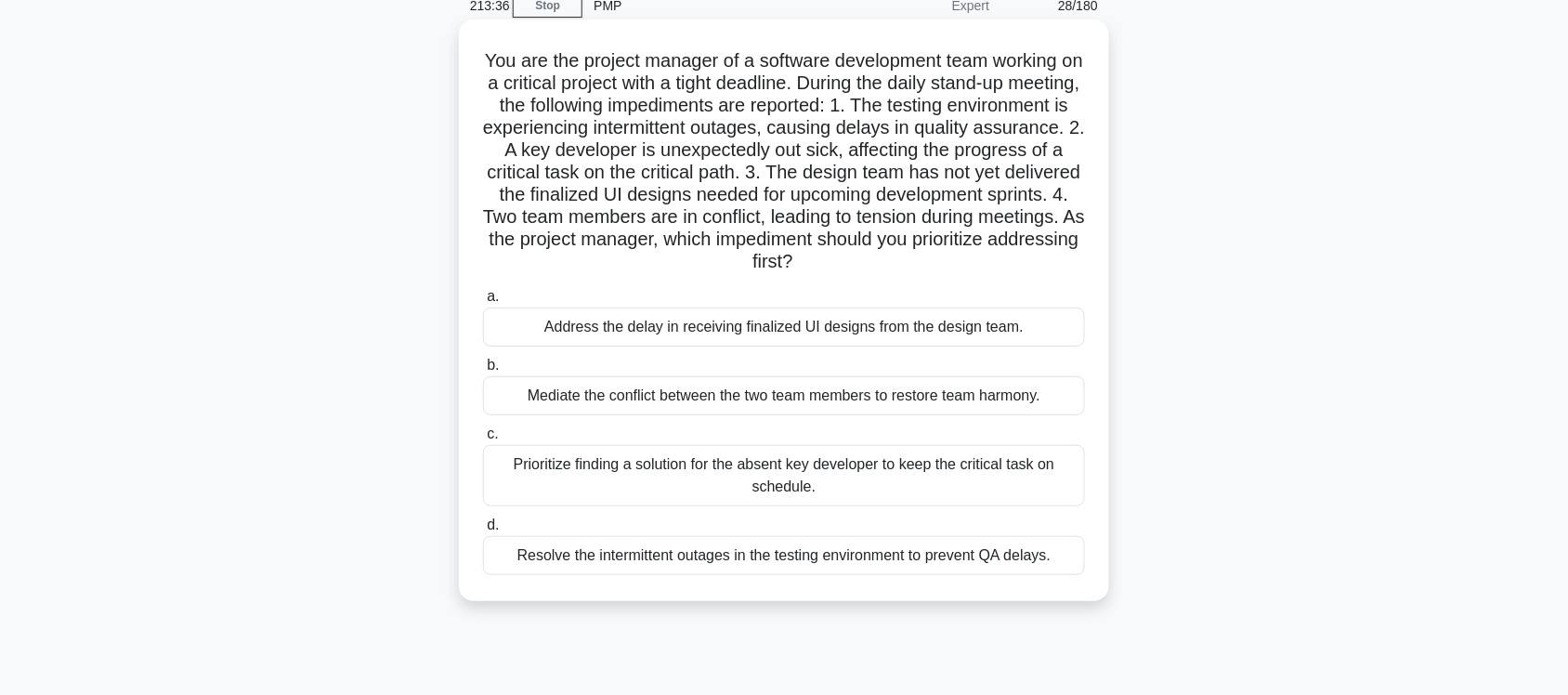 click on "Resolve the intermittent outages in the testing environment to prevent QA delays." at bounding box center [784, 556] 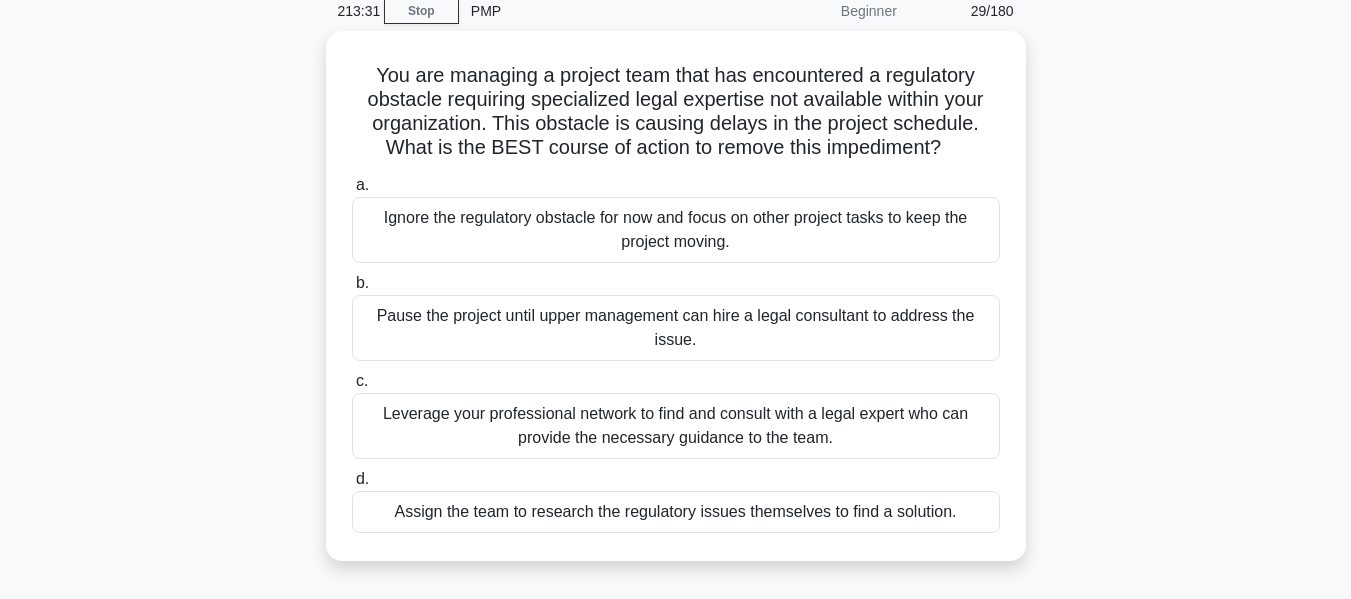 scroll, scrollTop: 90, scrollLeft: 0, axis: vertical 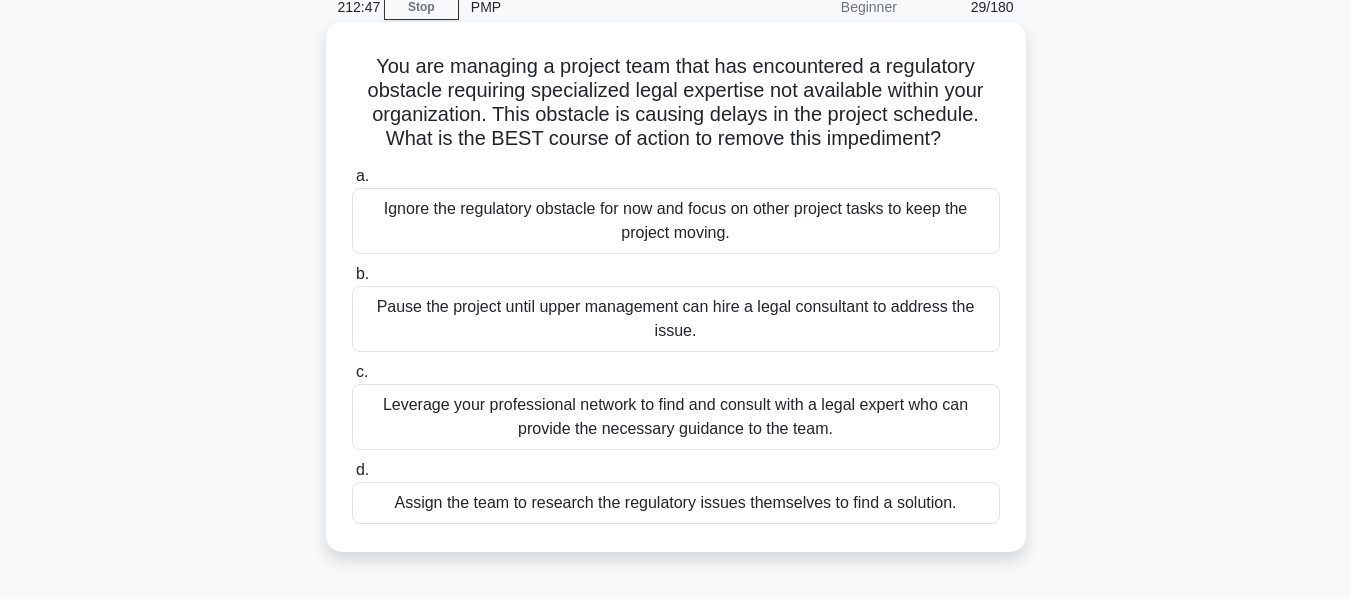 click on "Leverage your professional network to find and consult with a legal expert who can provide the necessary guidance to the team." at bounding box center [676, 417] 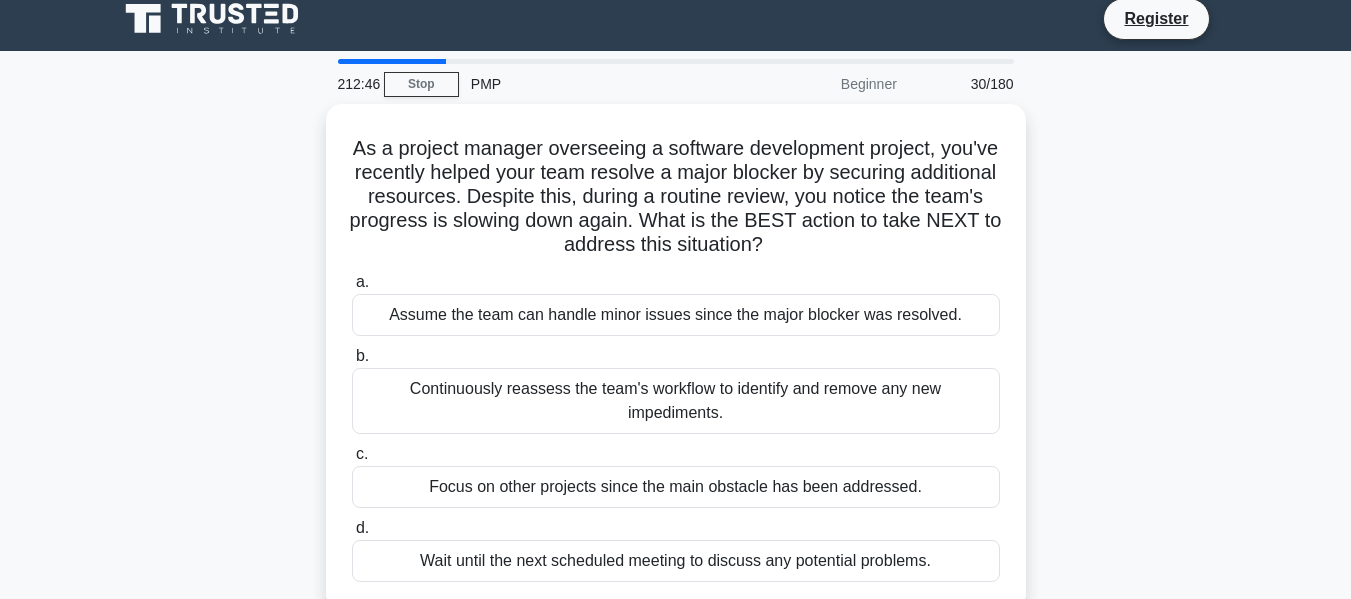 scroll, scrollTop: 0, scrollLeft: 0, axis: both 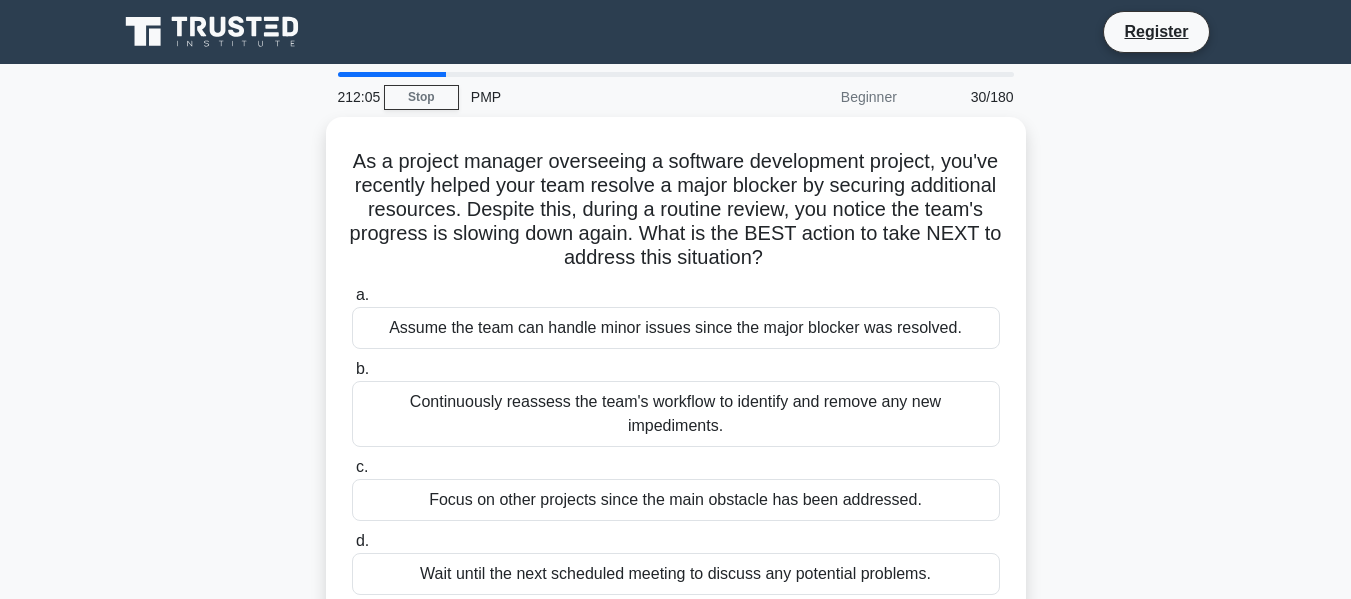 click on "Continuously reassess the team's workflow to identify and remove any new impediments." at bounding box center [676, 414] 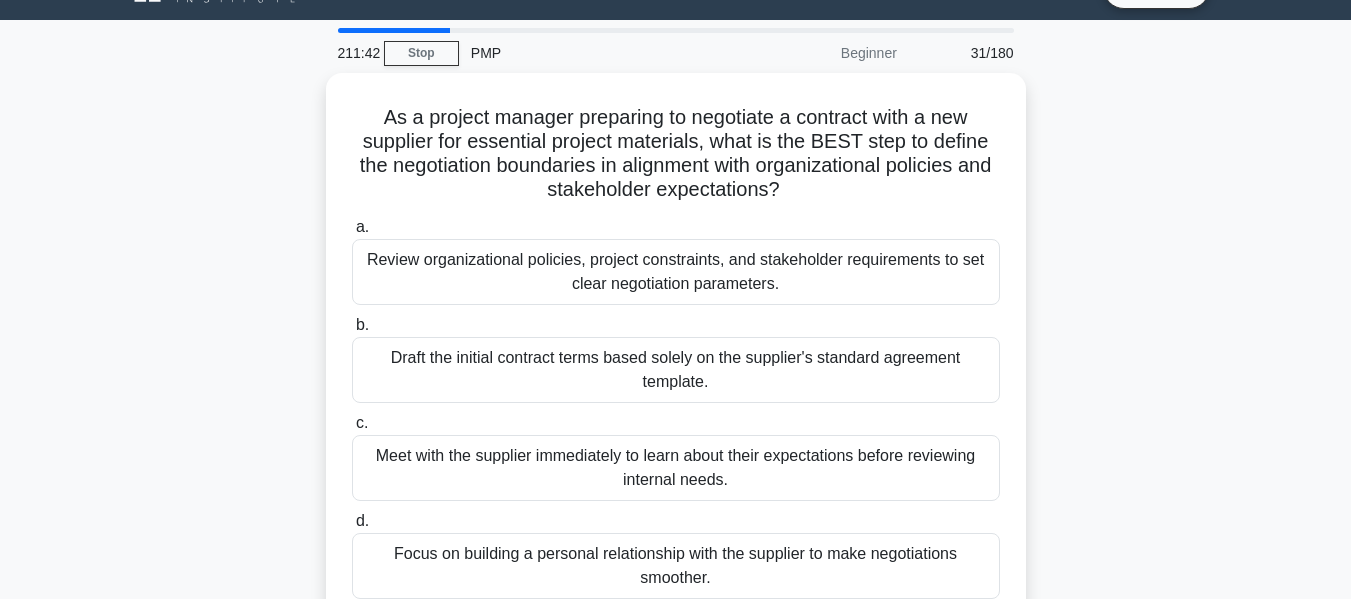 scroll, scrollTop: 50, scrollLeft: 0, axis: vertical 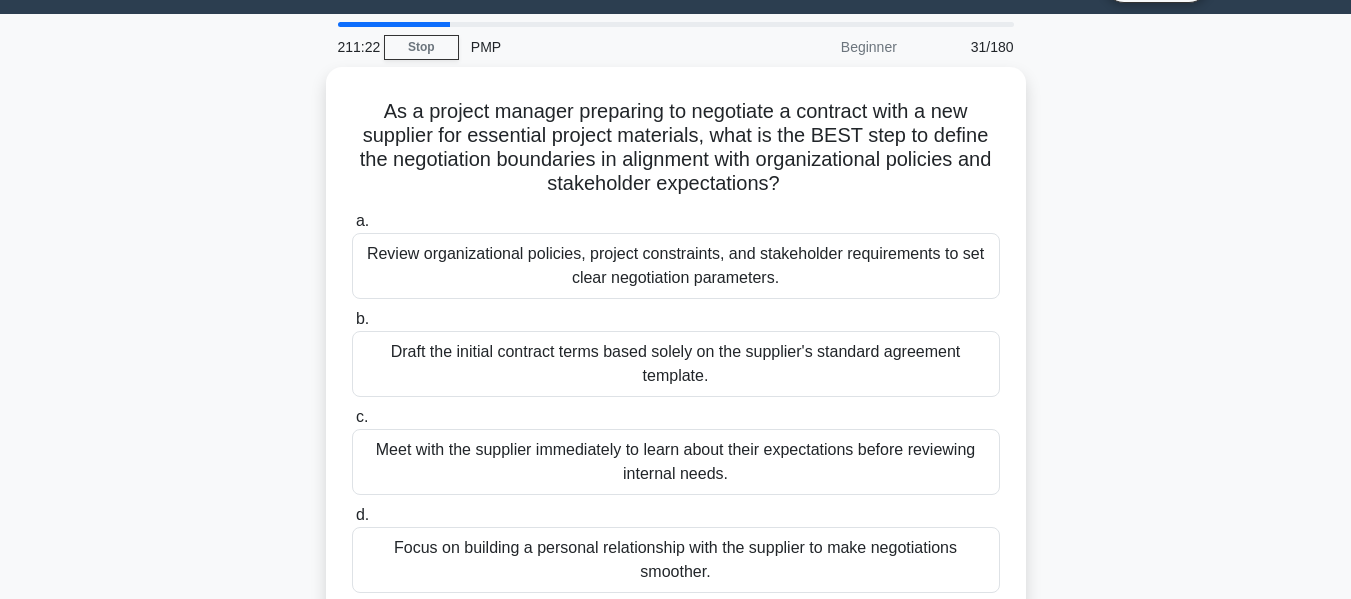 click on "As a project manager preparing to negotiate a contract with a new supplier for essential project materials, what is the BEST step to define the negotiation boundaries in alignment with organizational policies and stakeholder expectations?
.spinner_0XTQ{transform-origin:center;animation:spinner_y6GP .75s linear infinite}@keyframes spinner_y6GP{100%{transform:rotate(360deg)}}
a.
b." at bounding box center (676, 356) 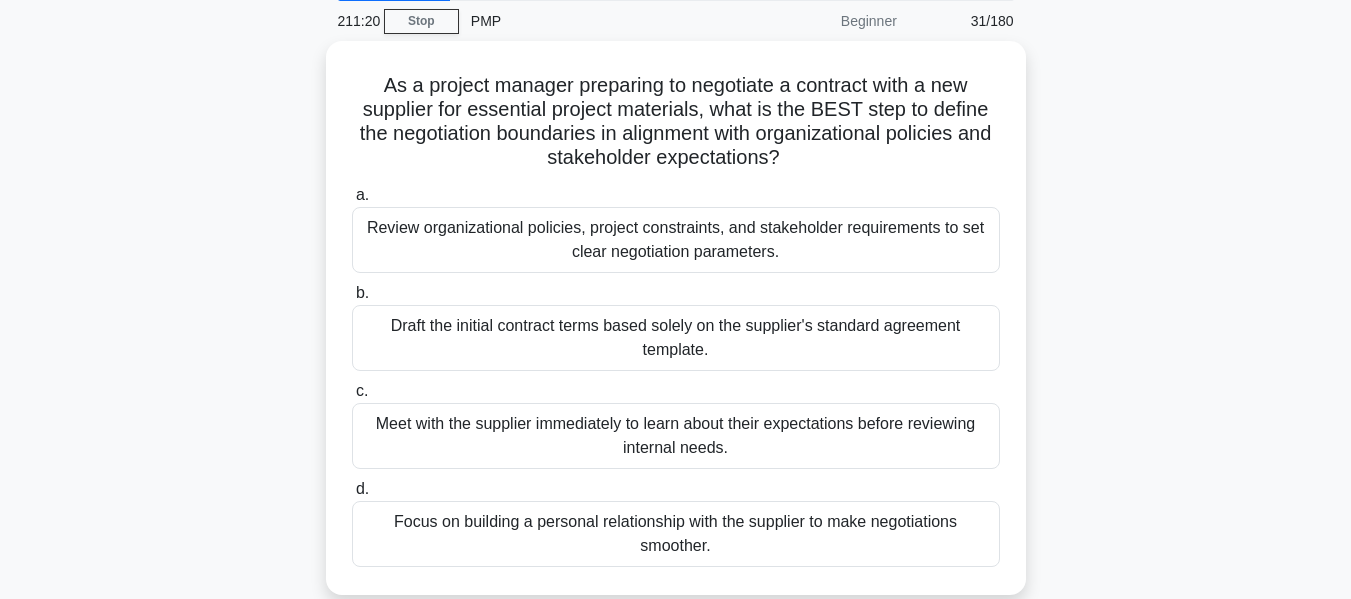 scroll, scrollTop: 77, scrollLeft: 0, axis: vertical 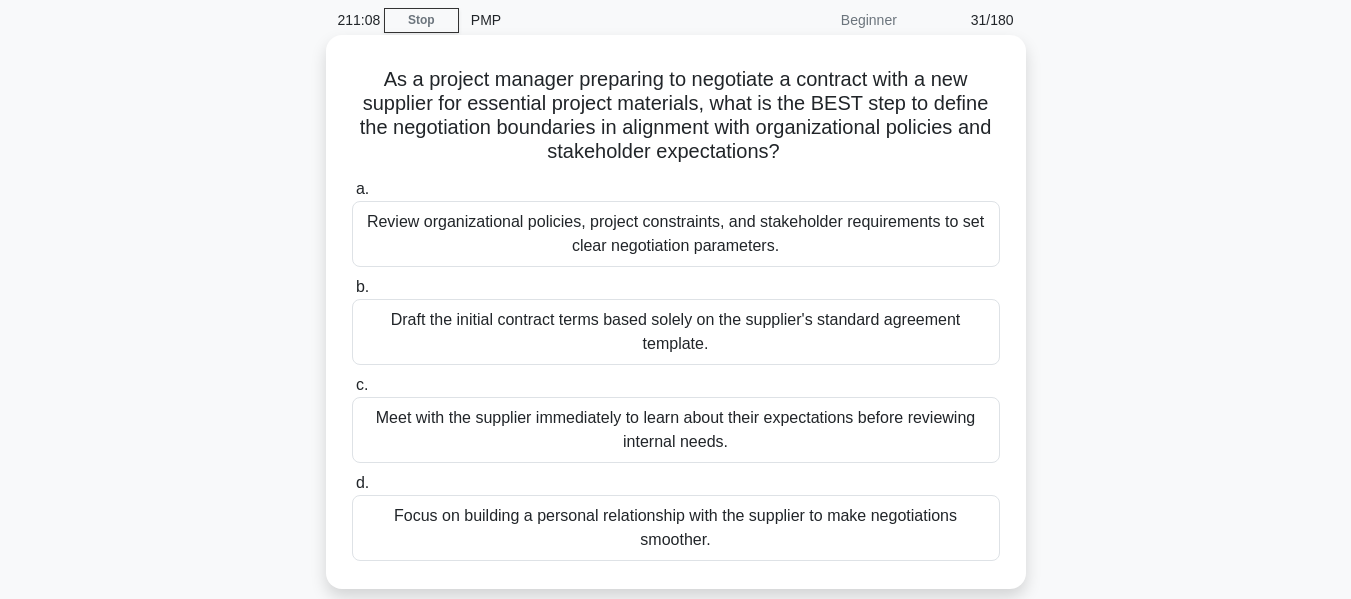 click on "Review organizational policies, project constraints, and stakeholder requirements to set clear negotiation parameters." at bounding box center (676, 234) 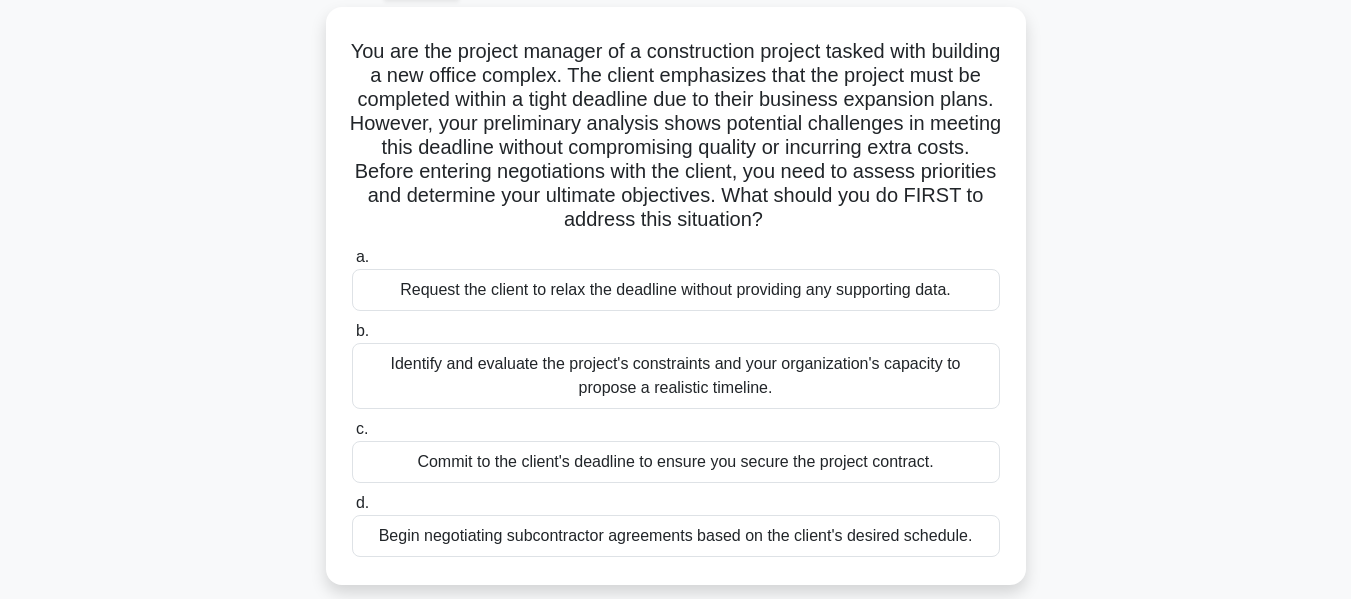 scroll, scrollTop: 113, scrollLeft: 0, axis: vertical 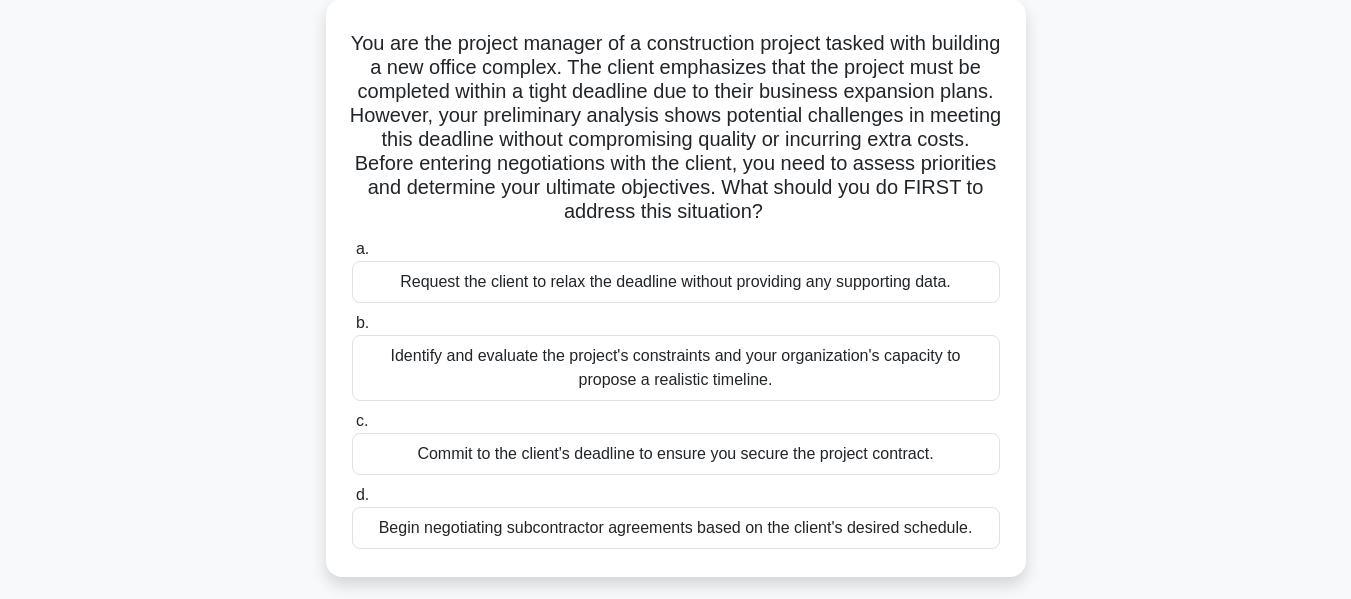 click on "Identify and evaluate the project's constraints and your organization's capacity to propose a realistic timeline." at bounding box center (676, 368) 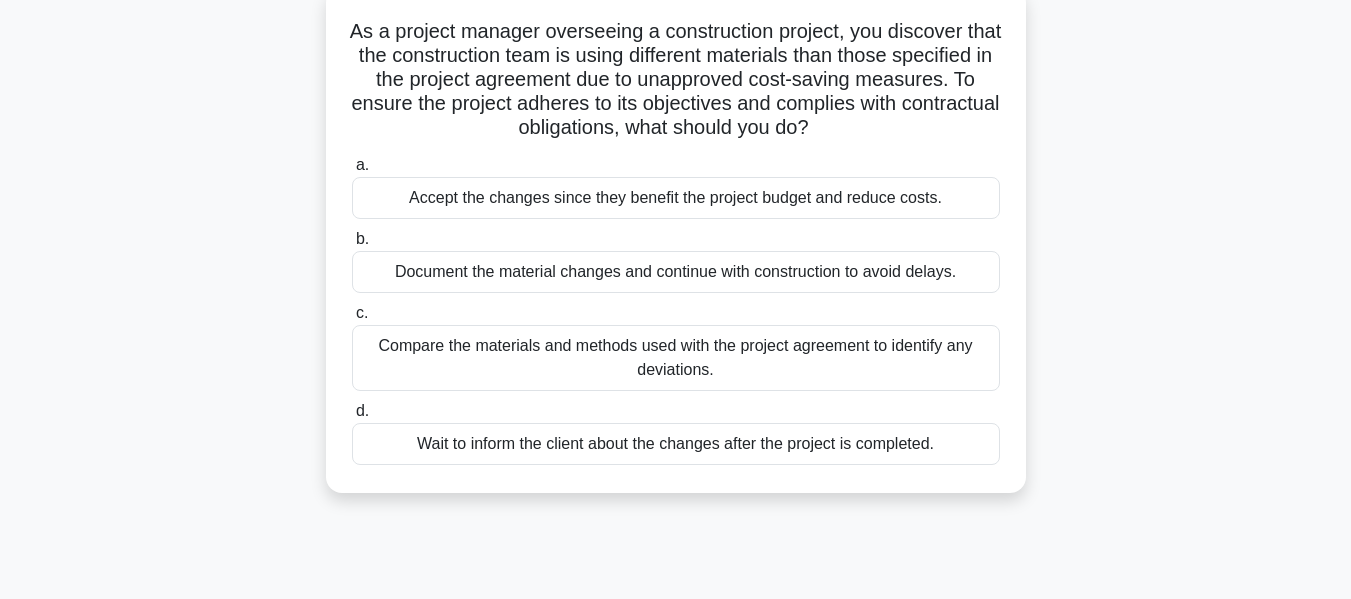 scroll, scrollTop: 140, scrollLeft: 0, axis: vertical 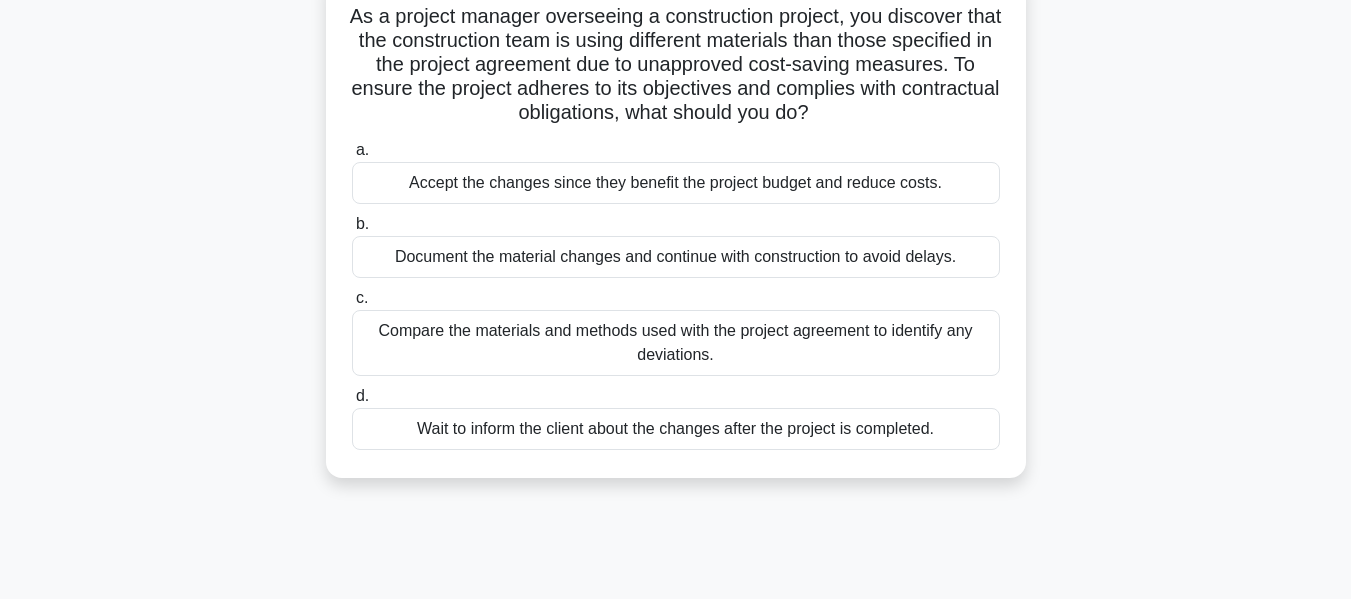 click on "Compare the materials and methods used with the project agreement to identify any deviations." at bounding box center (676, 343) 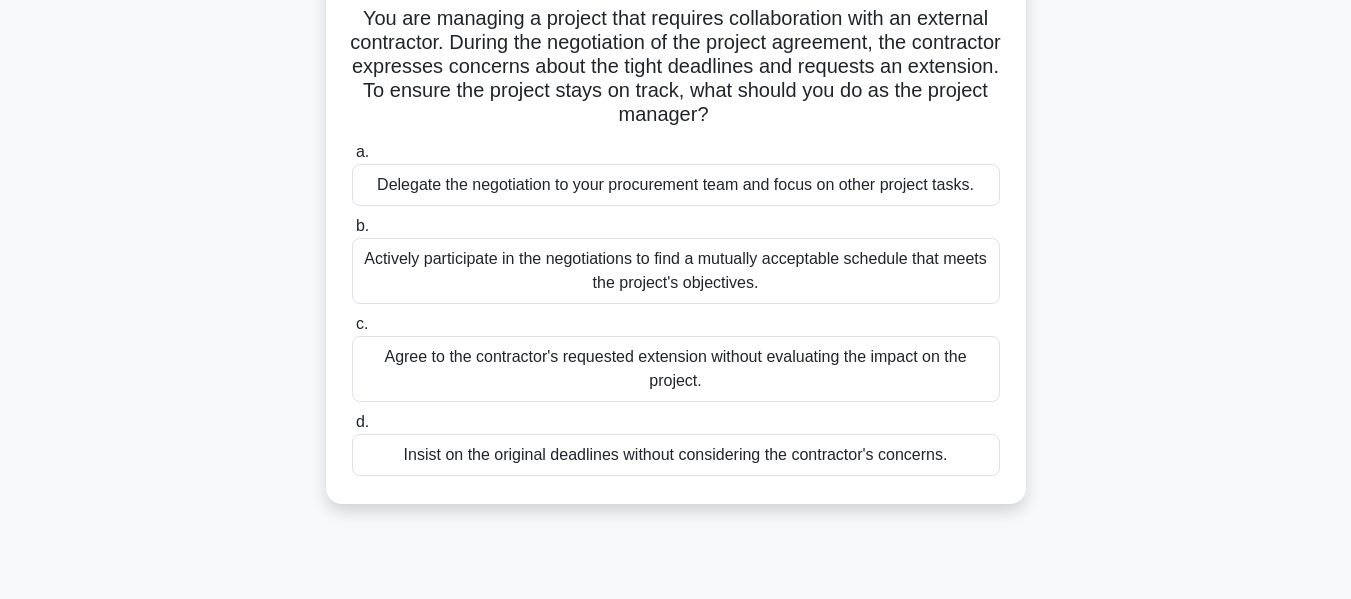 scroll, scrollTop: 140, scrollLeft: 0, axis: vertical 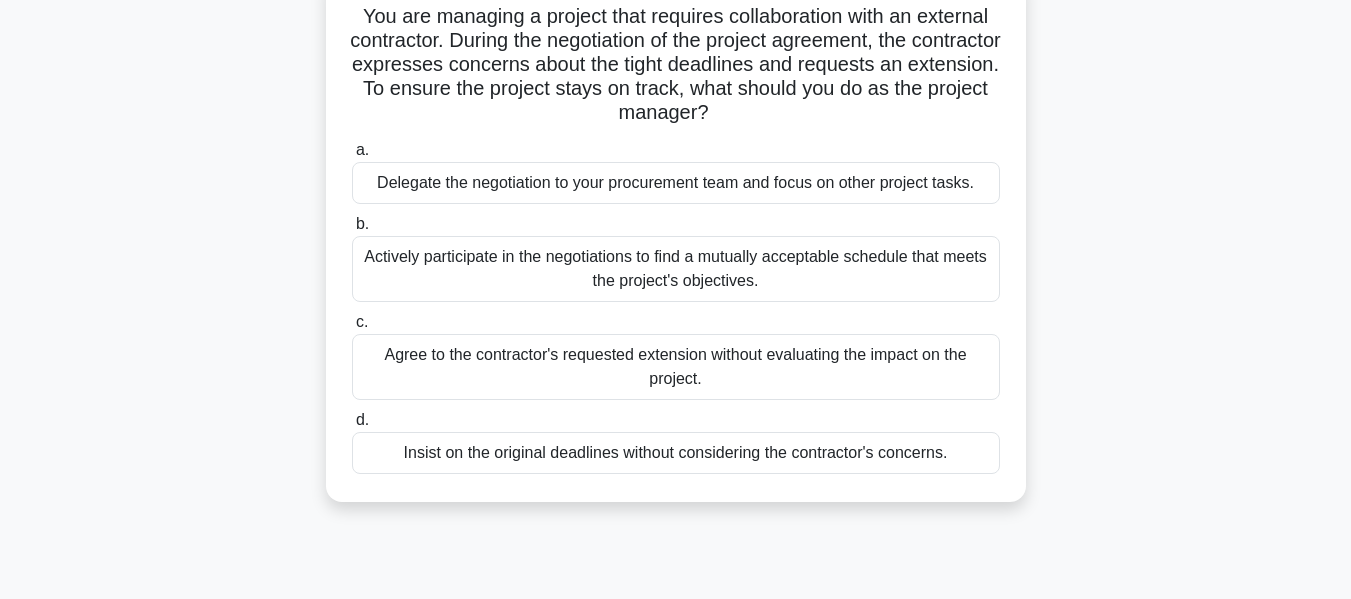 click on "Actively participate in the negotiations to find a mutually acceptable schedule that meets the project's objectives." at bounding box center (676, 269) 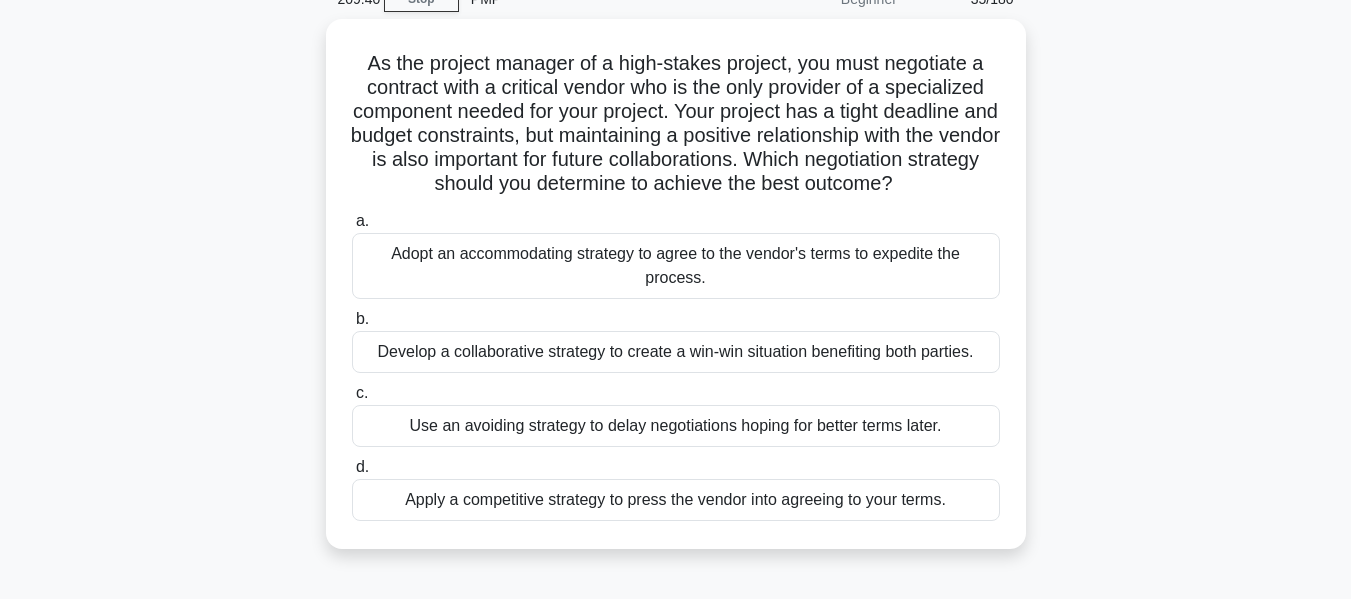 scroll, scrollTop: 100, scrollLeft: 0, axis: vertical 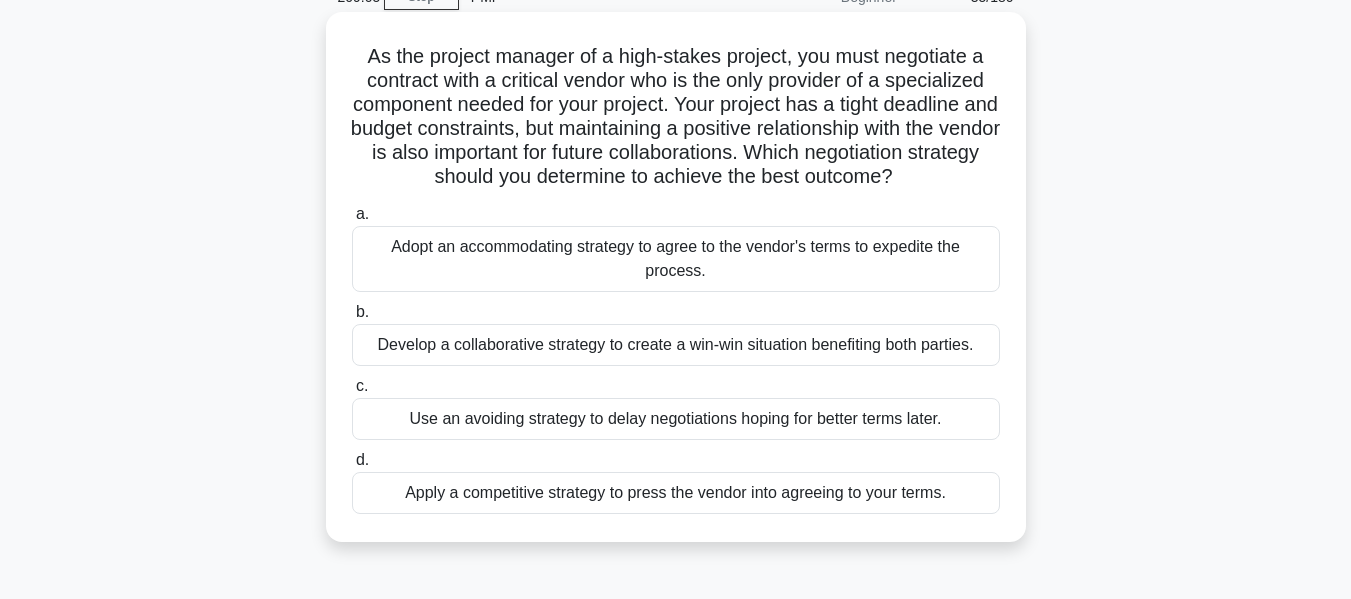 click on "Develop a collaborative strategy to create a win-win situation benefiting both parties." at bounding box center [676, 345] 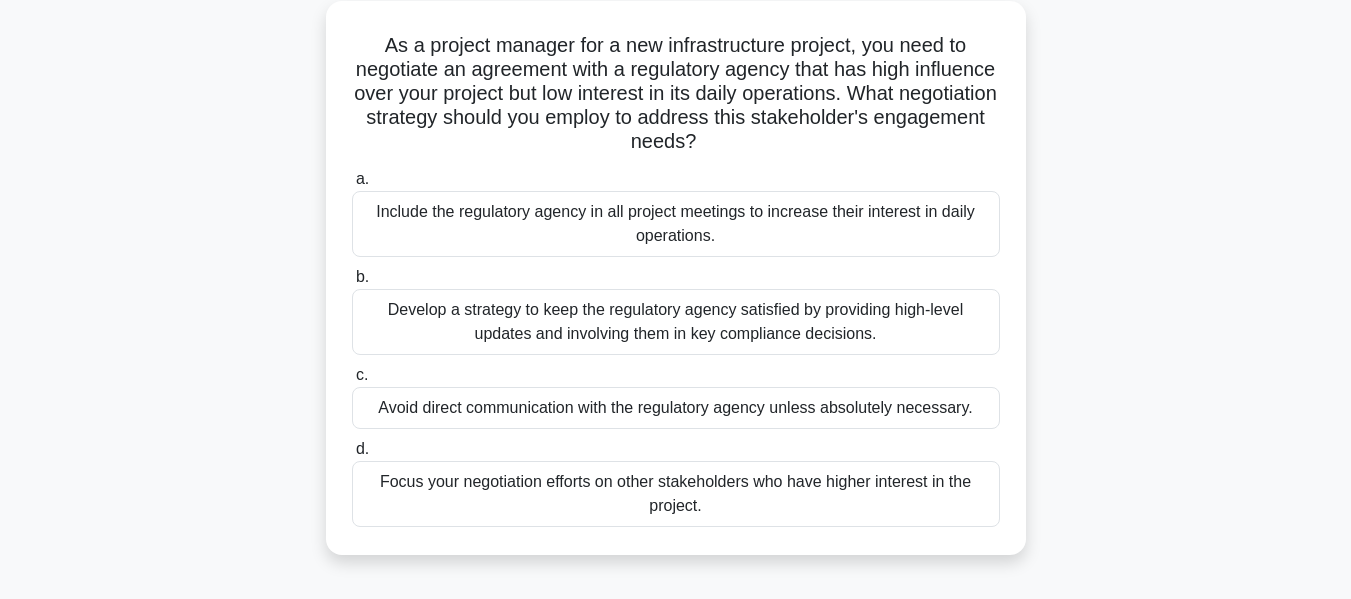 scroll, scrollTop: 117, scrollLeft: 0, axis: vertical 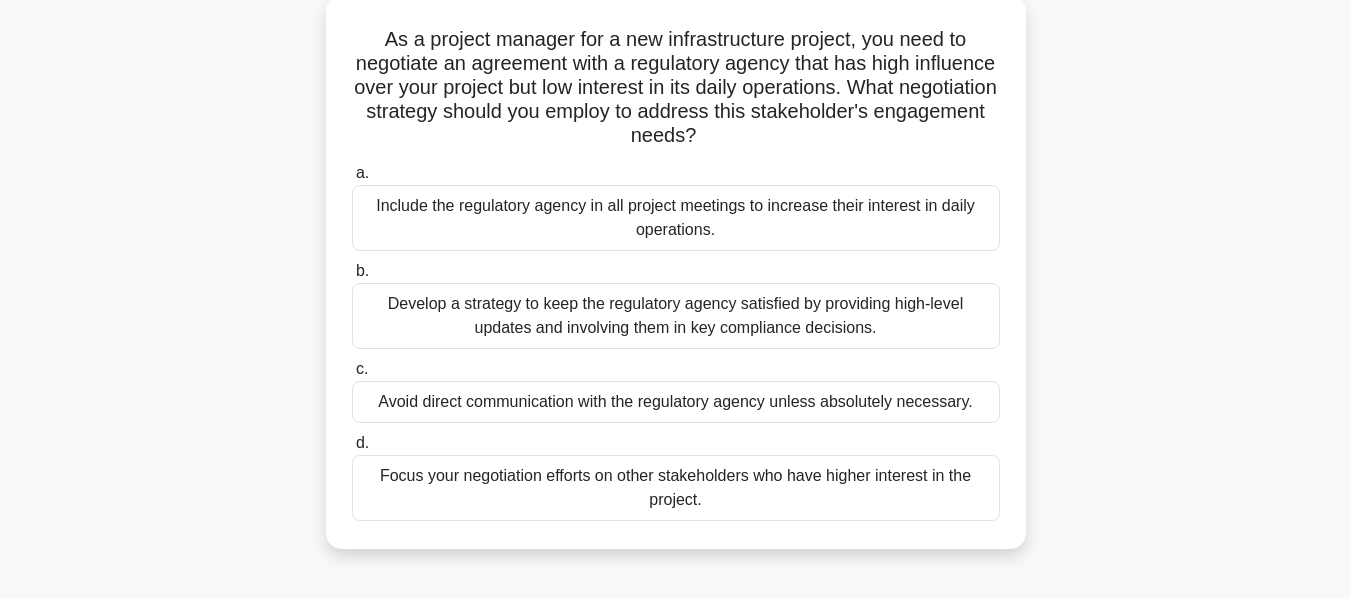 click on "Develop a strategy to keep the regulatory agency satisfied by providing high-level updates and involving them in key compliance decisions." at bounding box center [676, 316] 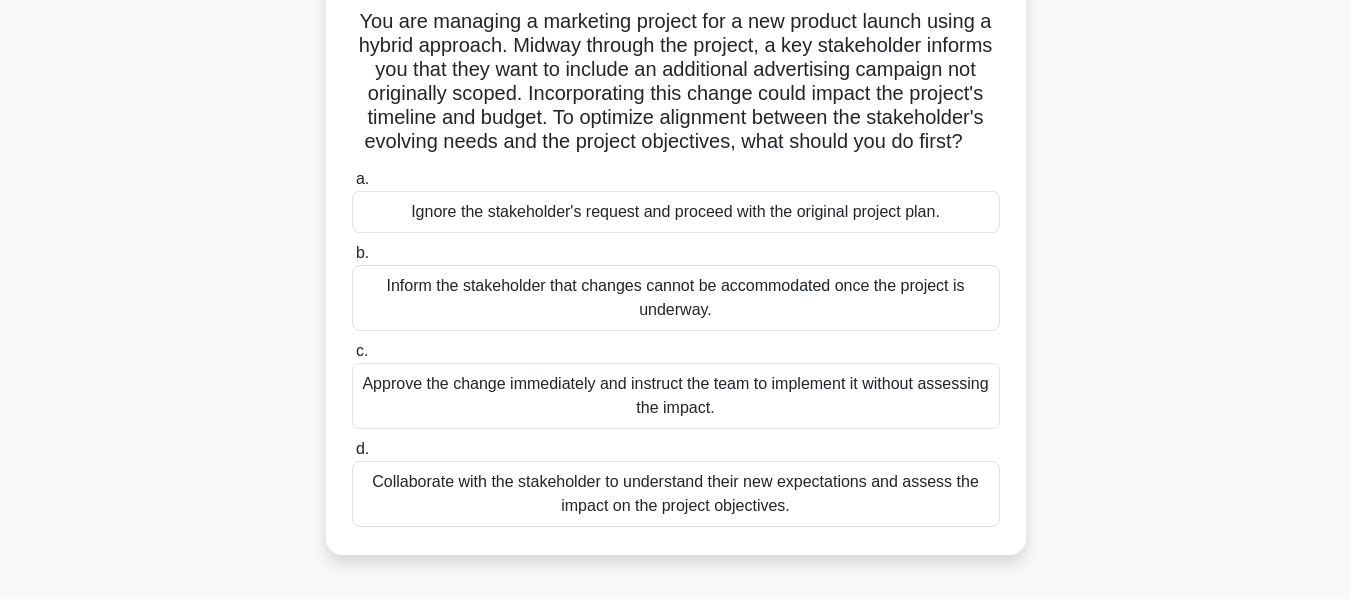 scroll, scrollTop: 120, scrollLeft: 0, axis: vertical 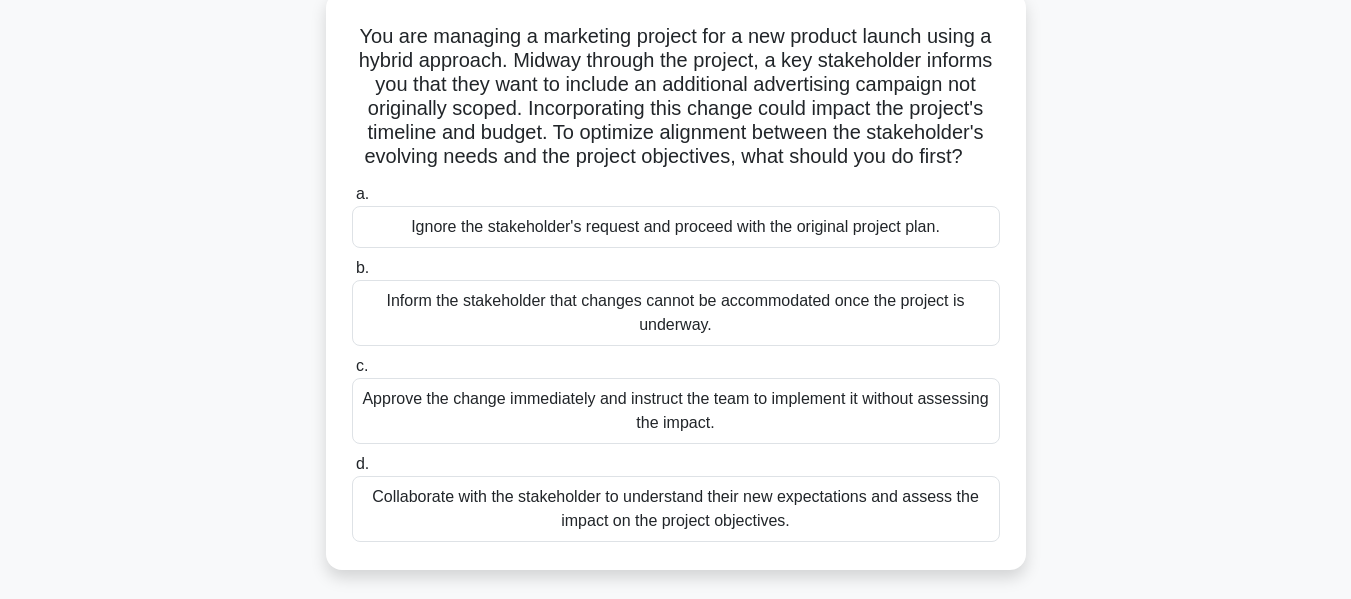 click on "Collaborate with the stakeholder to understand their new expectations and assess the impact on the project objectives." at bounding box center [676, 509] 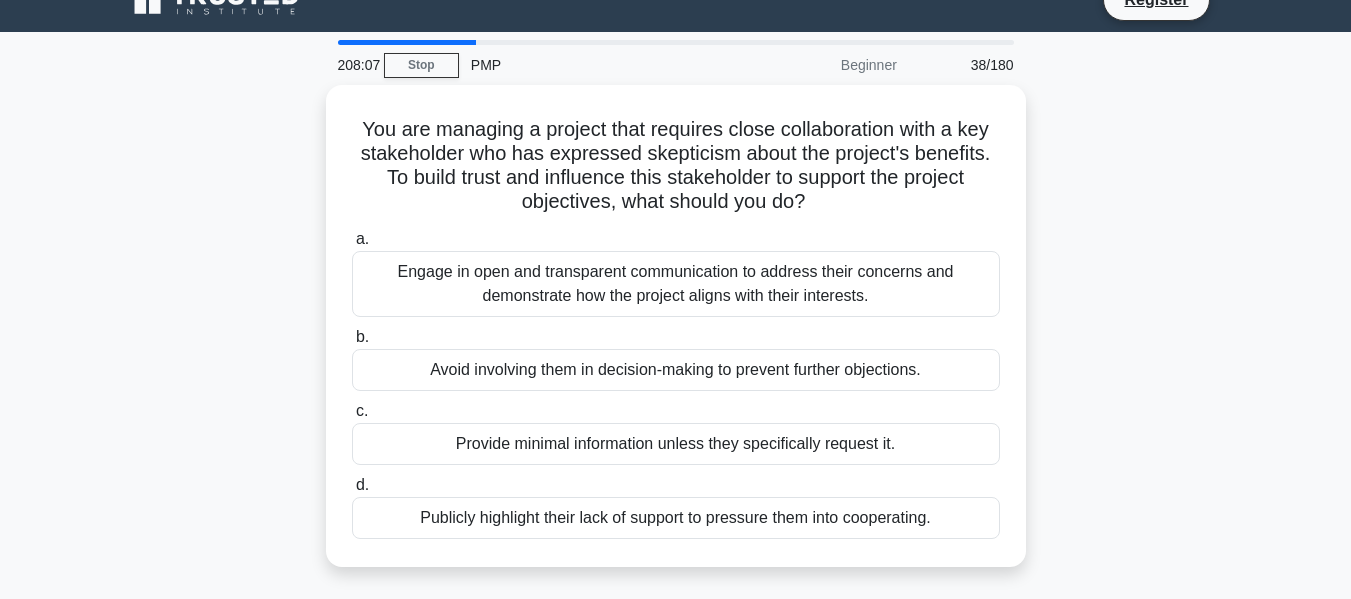 scroll, scrollTop: 0, scrollLeft: 0, axis: both 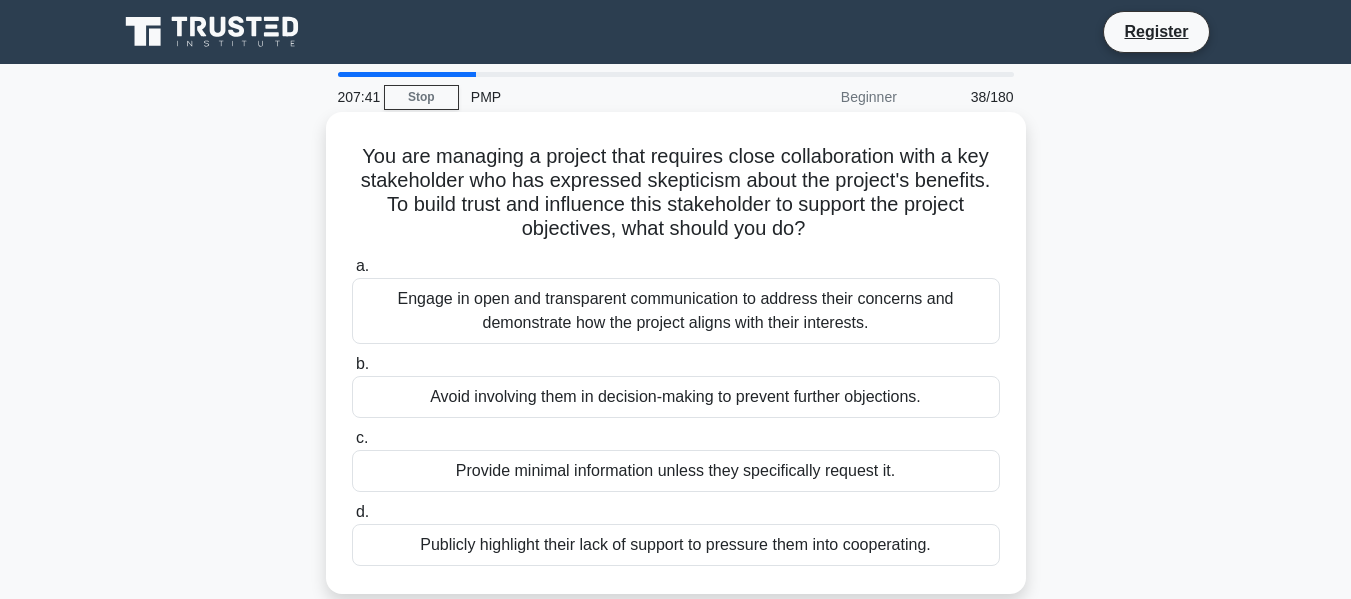 click on "Engage in open and transparent communication to address their concerns and demonstrate how the project aligns with their interests." at bounding box center (676, 311) 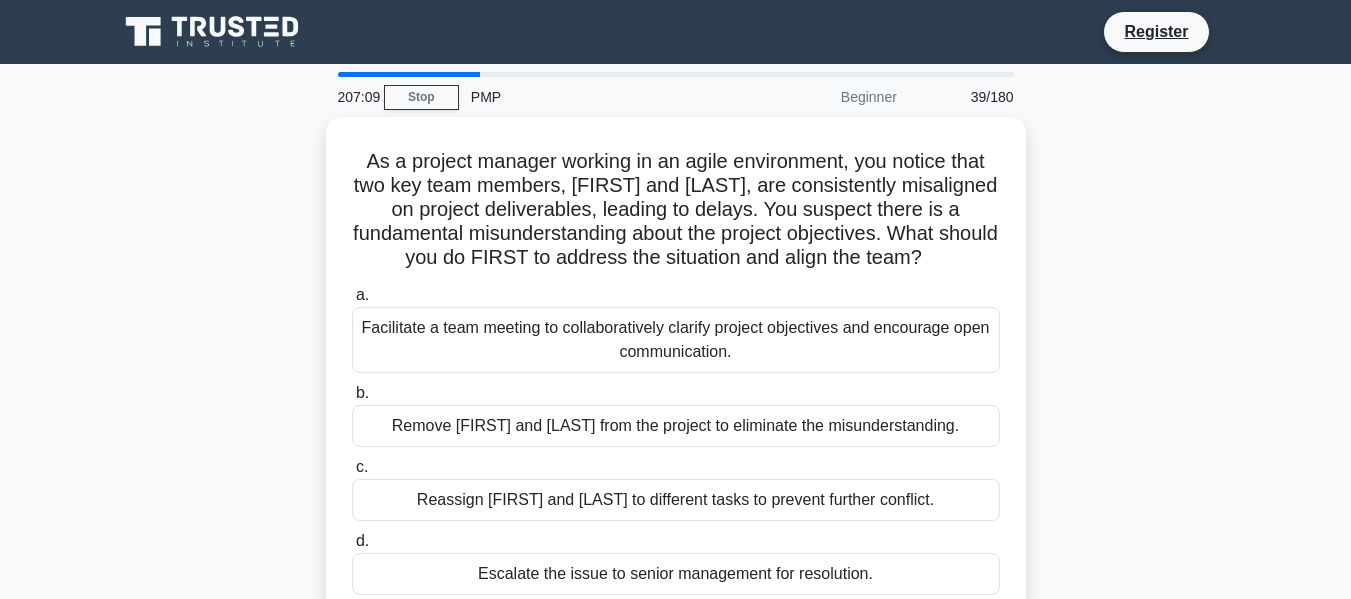 click on "Facilitate a team meeting to collaboratively clarify project objectives and encourage open communication." at bounding box center [676, 340] 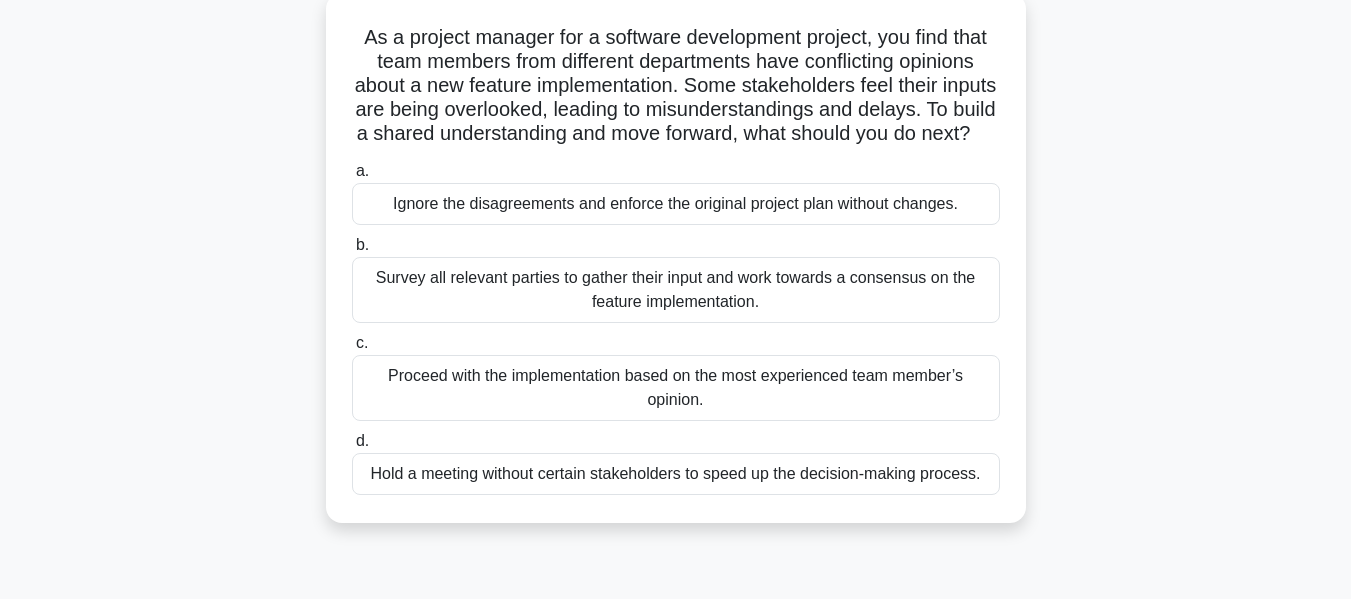 scroll, scrollTop: 123, scrollLeft: 0, axis: vertical 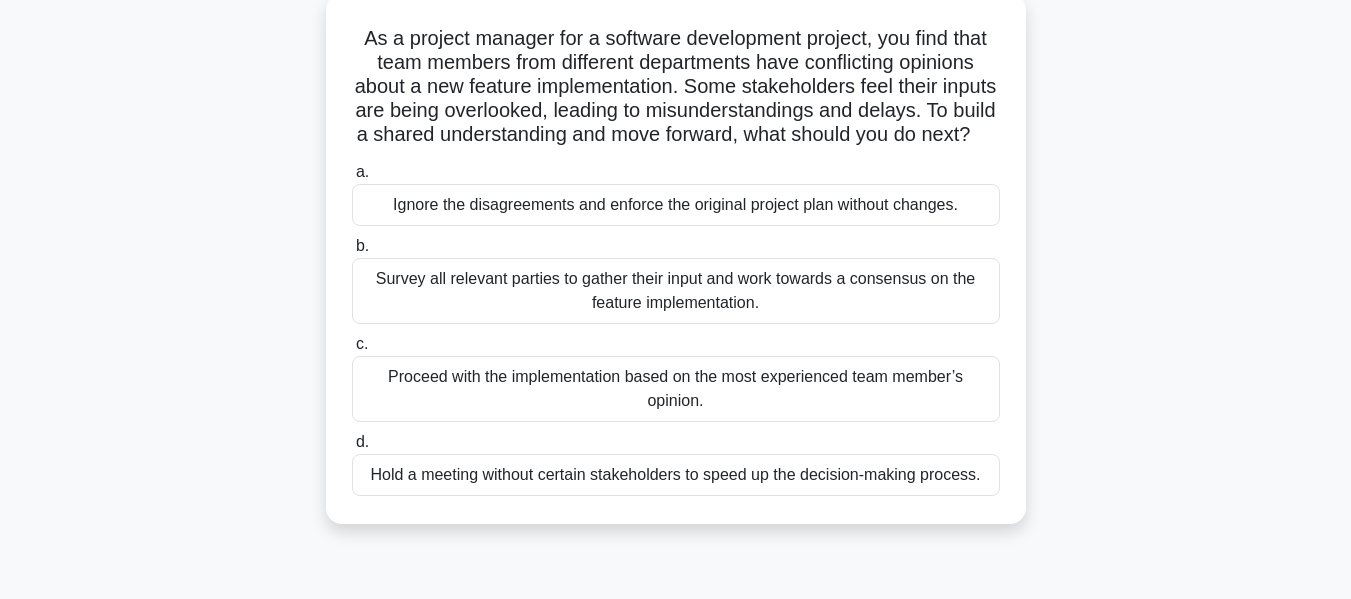 click on "Survey all relevant parties to gather their input and work towards a consensus on the feature implementation." at bounding box center (676, 291) 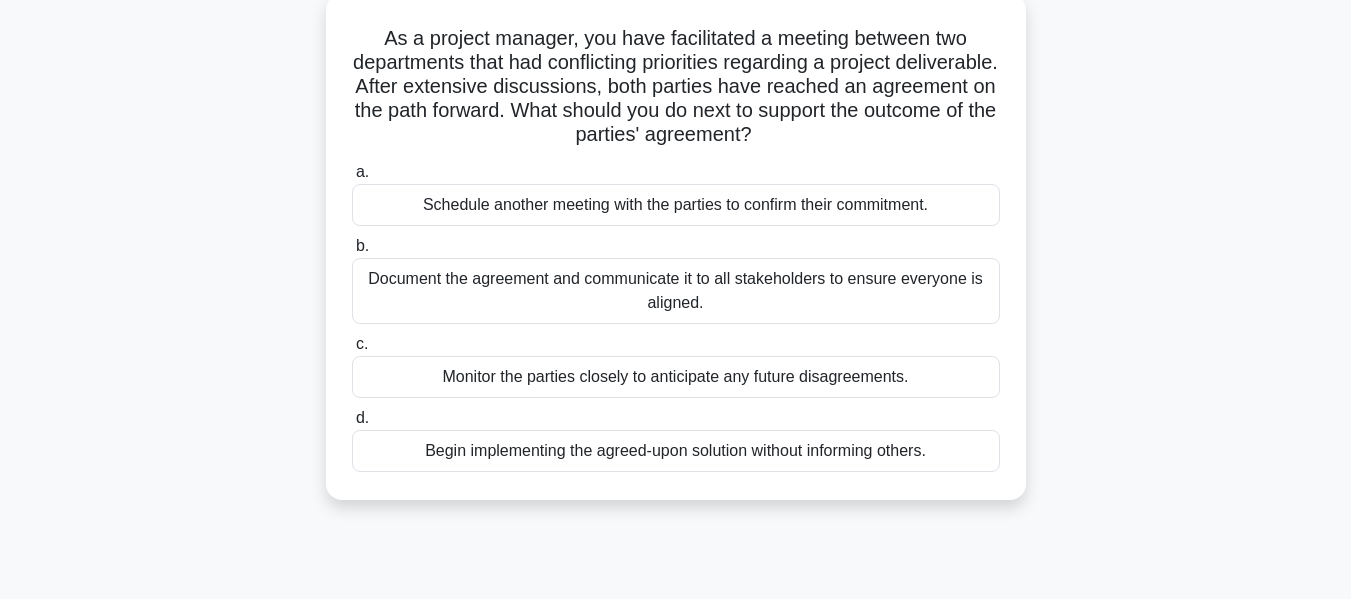 scroll, scrollTop: 0, scrollLeft: 0, axis: both 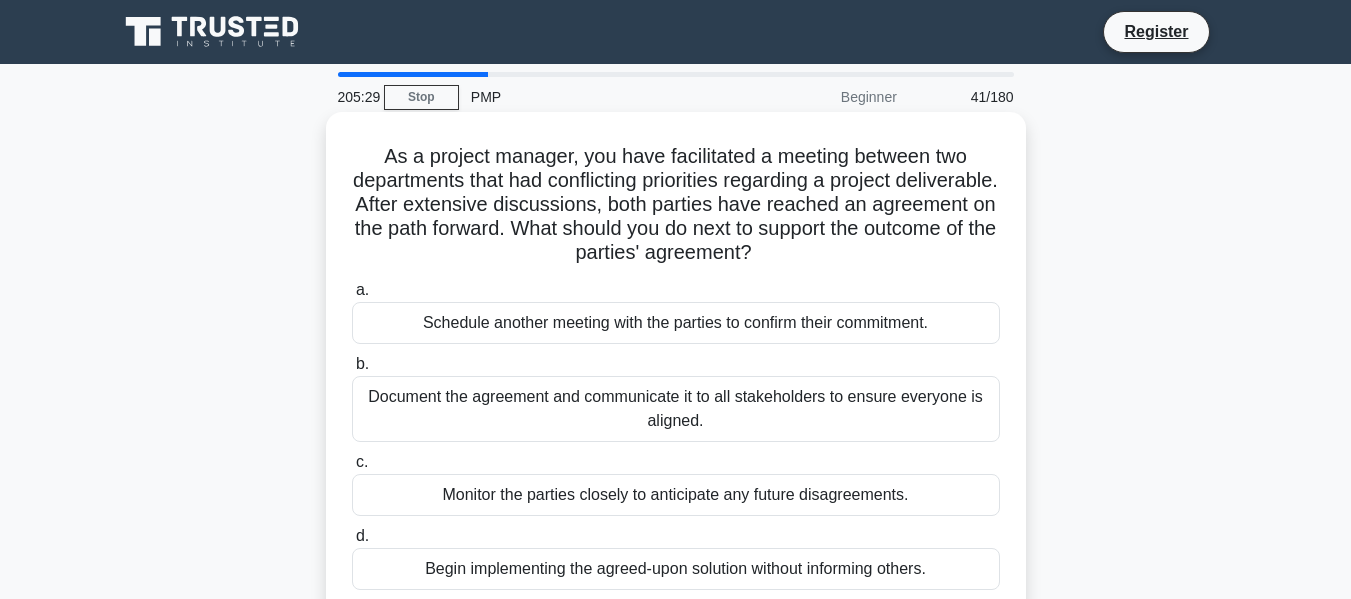 click on "Document the agreement and communicate it to all stakeholders to ensure everyone is aligned." at bounding box center (676, 409) 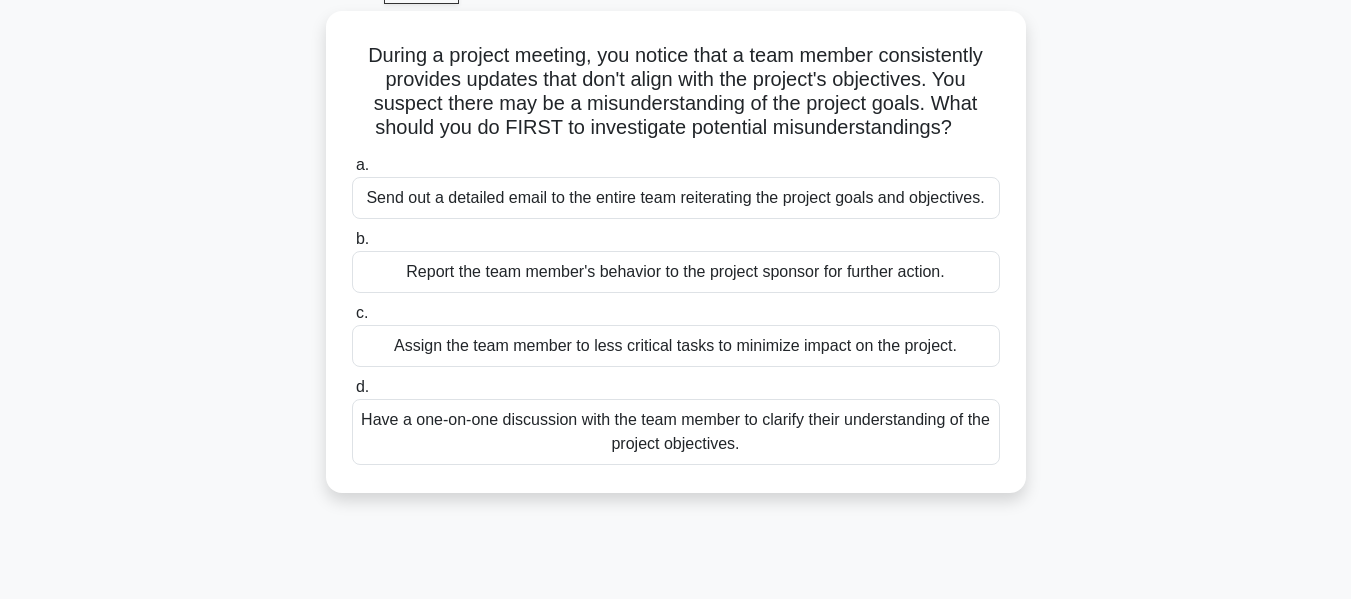scroll, scrollTop: 110, scrollLeft: 0, axis: vertical 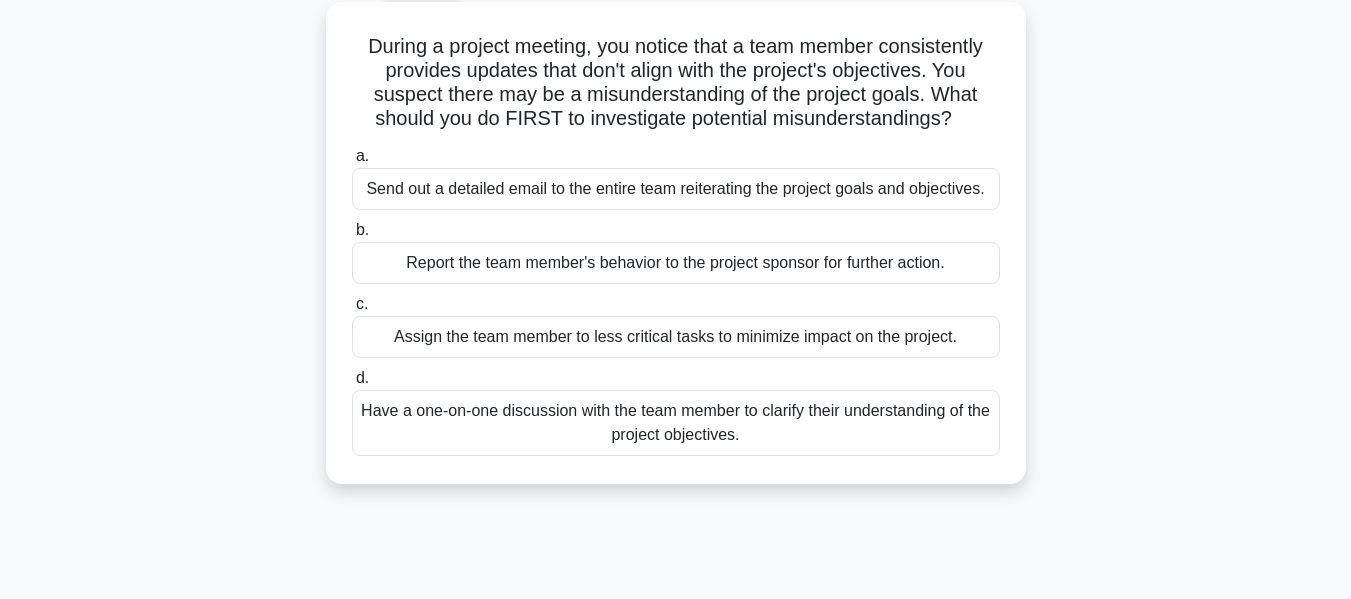 click on "Have a one-on-one discussion with the team member to clarify their understanding of the project objectives." at bounding box center [676, 423] 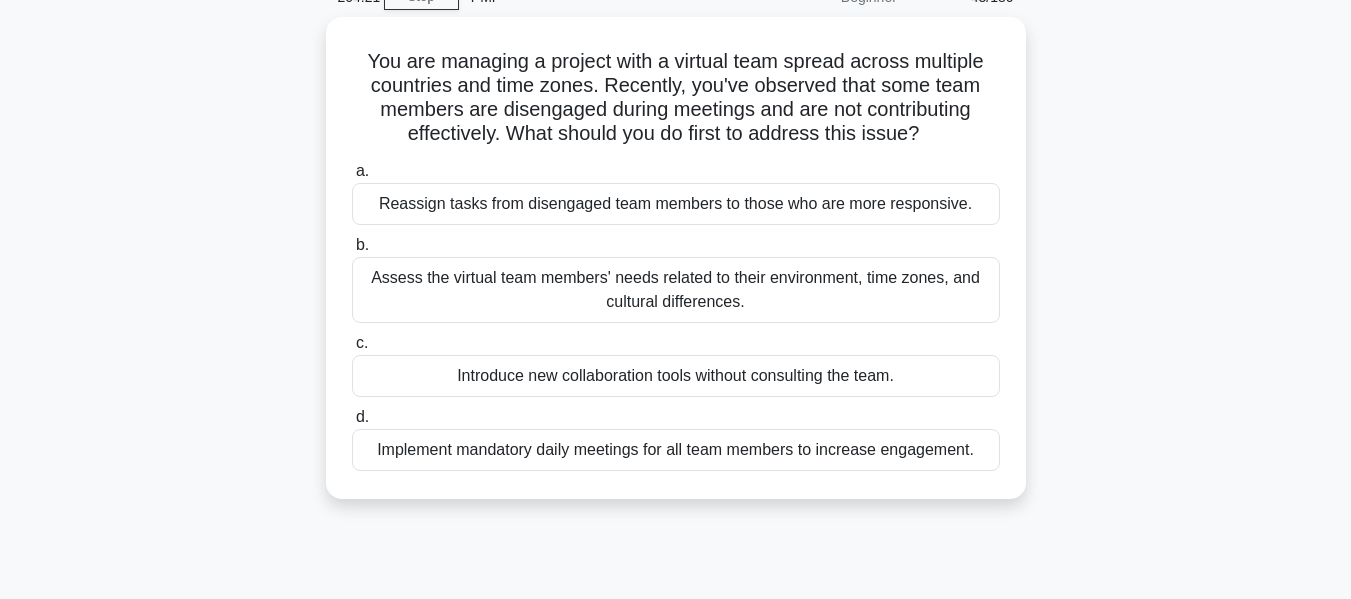 scroll, scrollTop: 103, scrollLeft: 0, axis: vertical 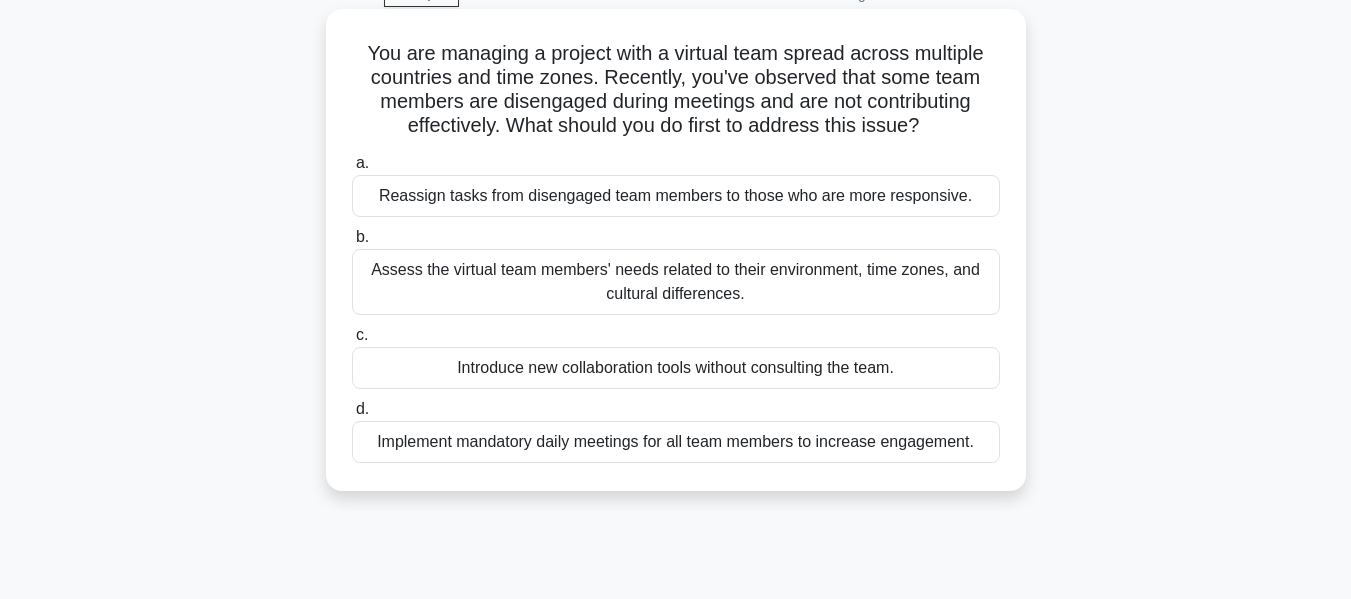 click on "Assess the virtual team members' needs related to their environment, time zones, and cultural differences." at bounding box center [676, 282] 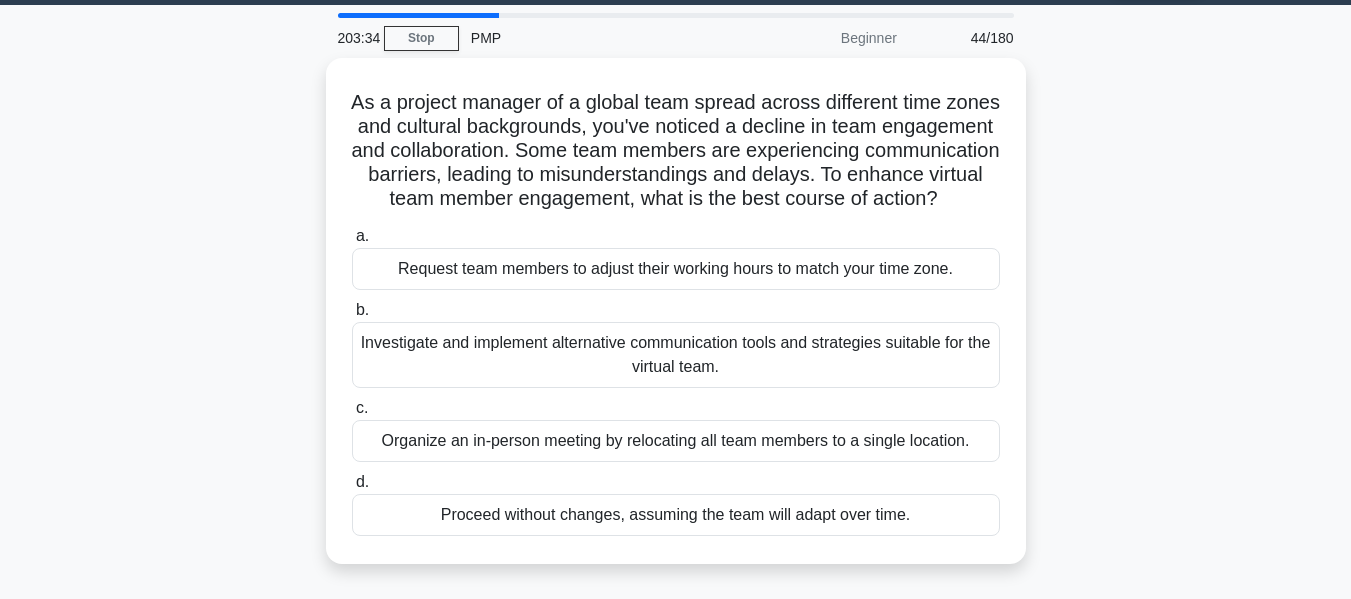 scroll, scrollTop: 123, scrollLeft: 0, axis: vertical 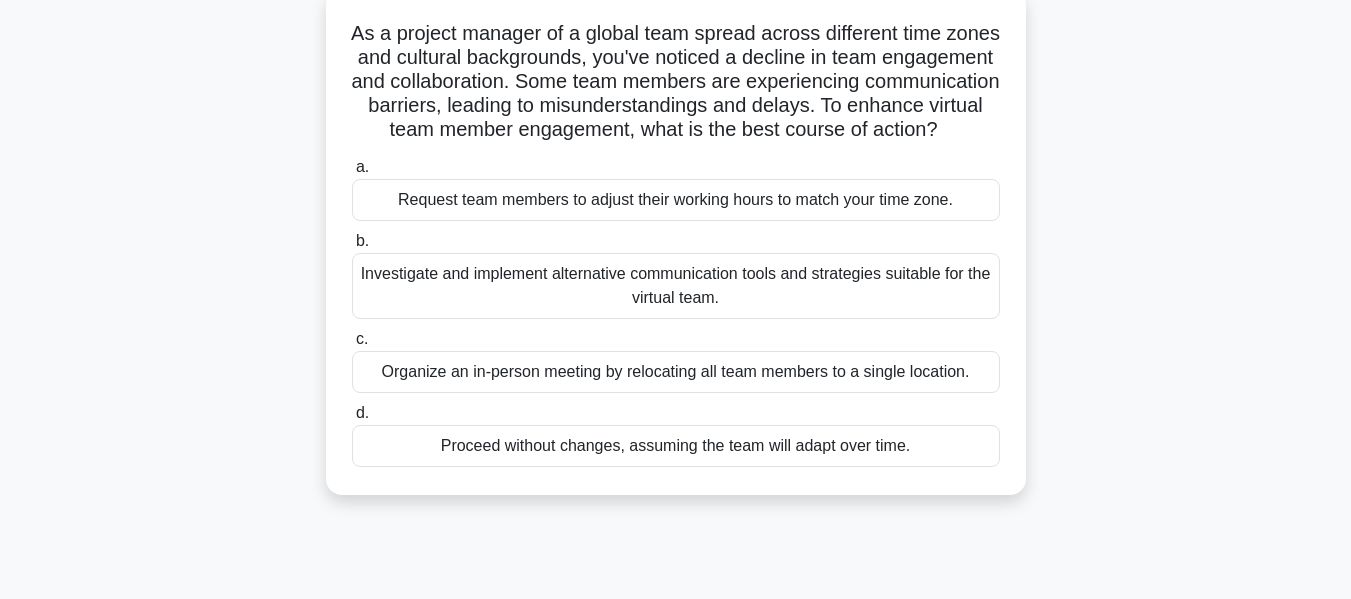 click on "Investigate and implement alternative communication tools and strategies suitable for the virtual team." at bounding box center (676, 286) 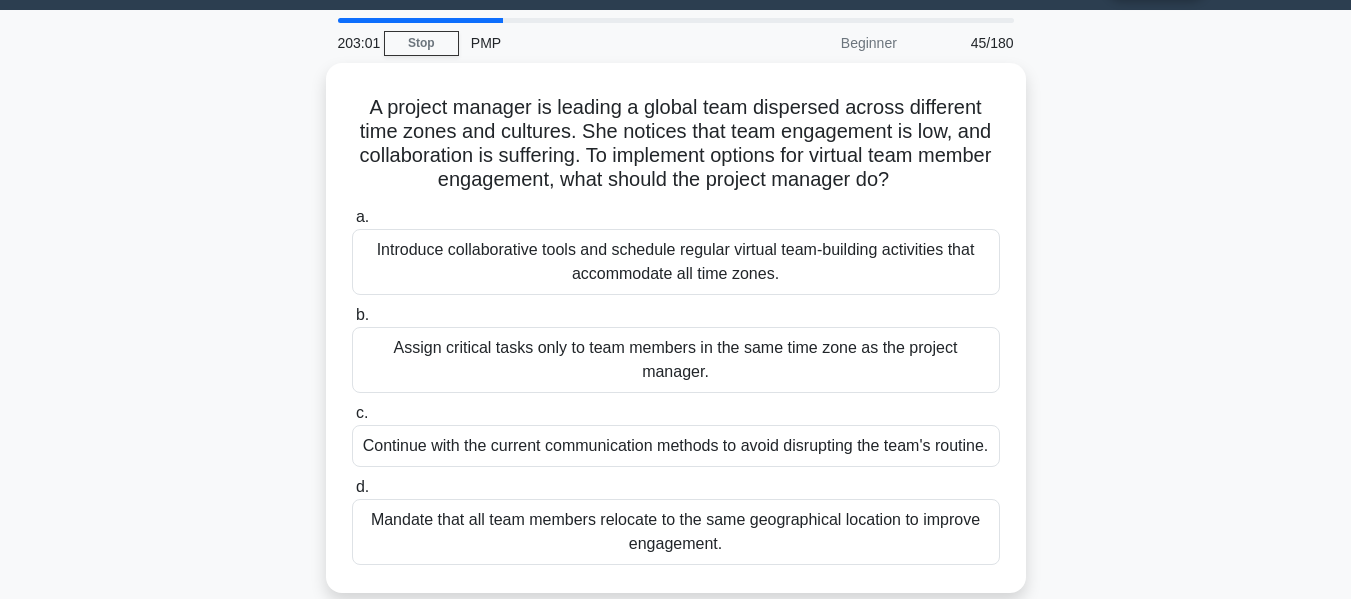 scroll, scrollTop: 53, scrollLeft: 0, axis: vertical 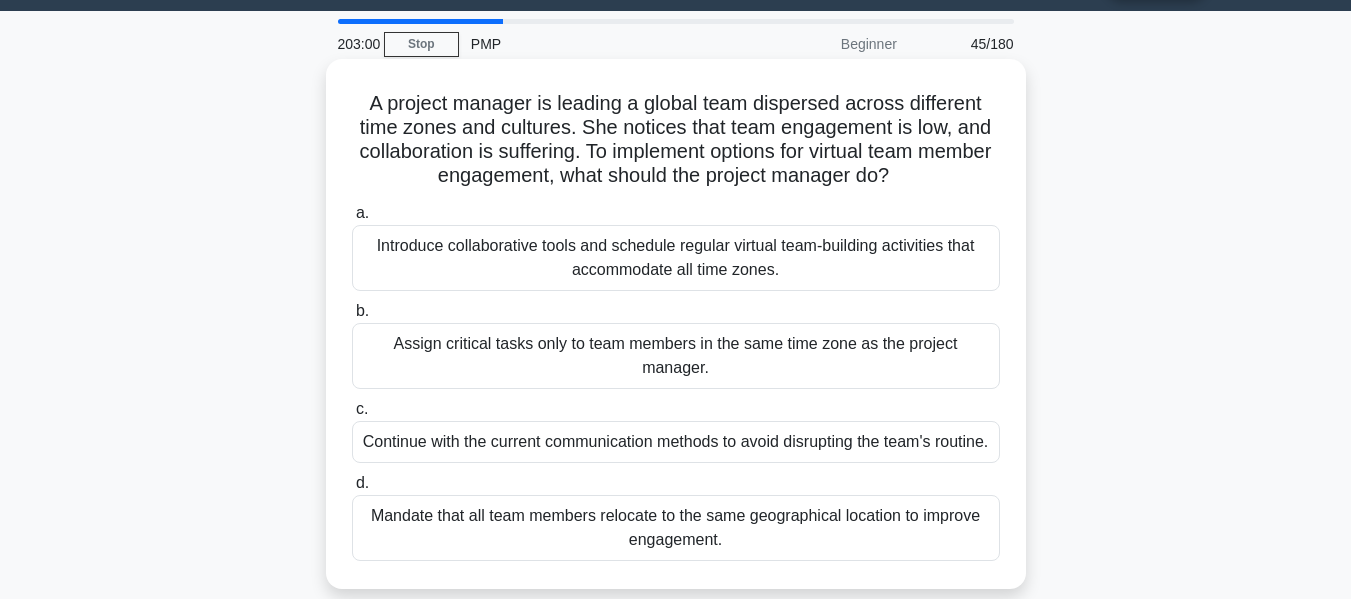 click on "Introduce collaborative tools and schedule regular virtual team-building activities that accommodate all time zones." at bounding box center (676, 258) 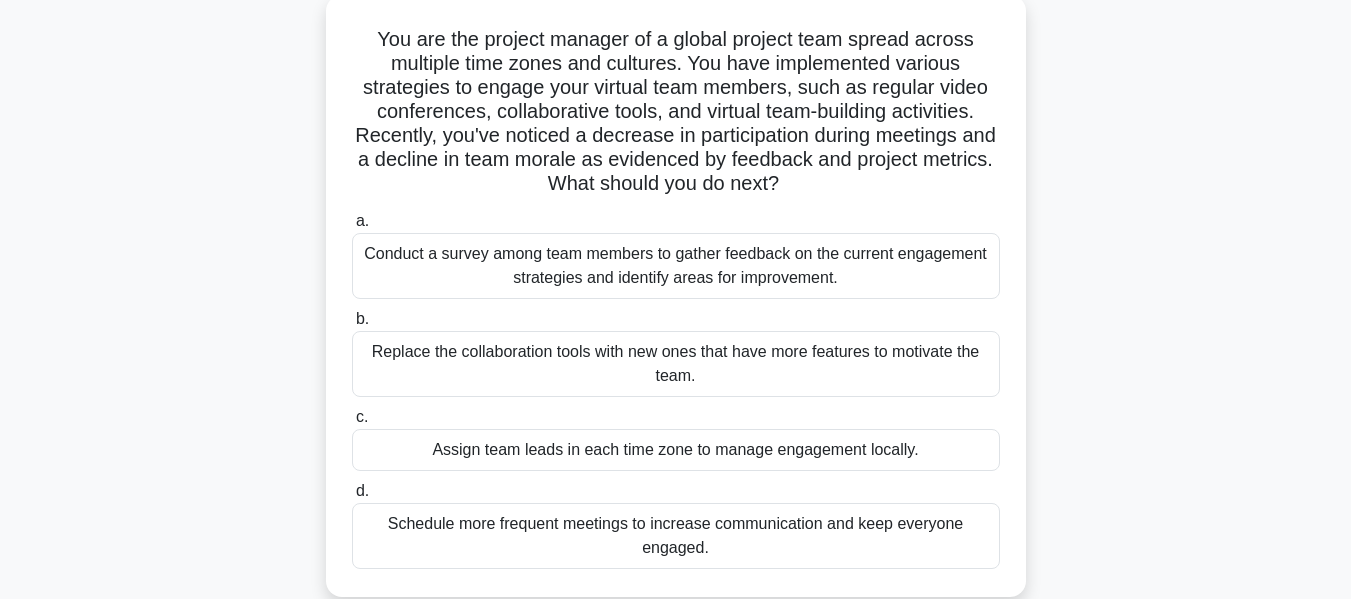 scroll, scrollTop: 123, scrollLeft: 0, axis: vertical 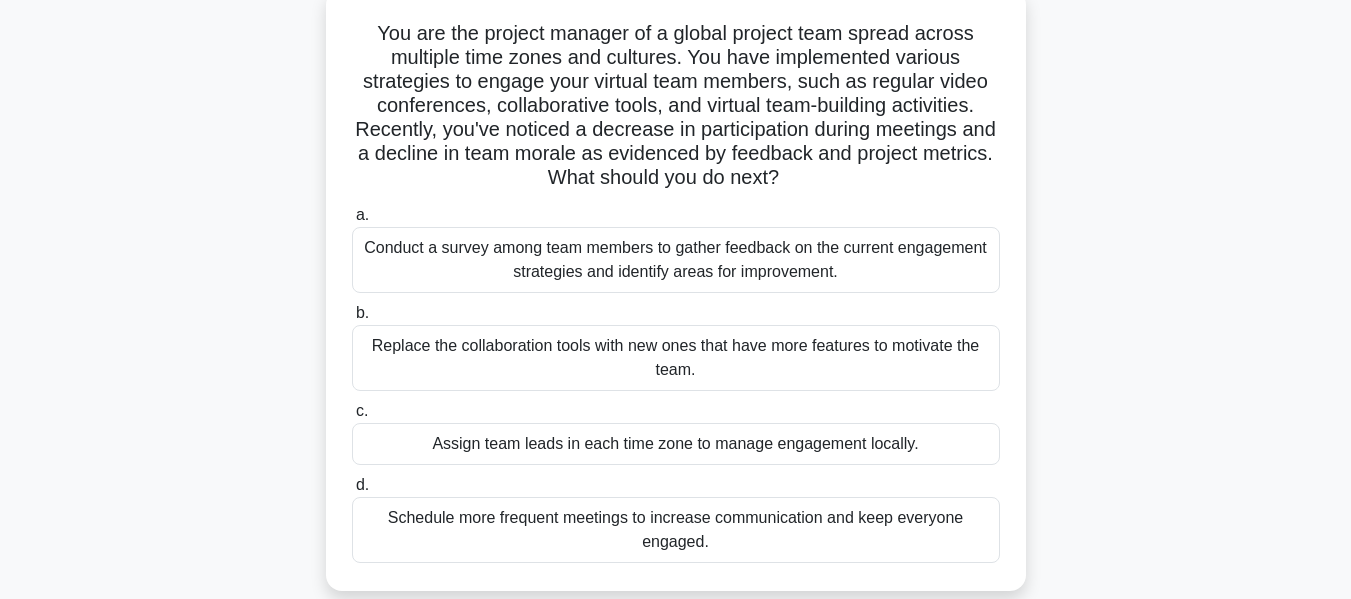click on "Conduct a survey among team members to gather feedback on the current engagement strategies and identify areas for improvement." at bounding box center [676, 260] 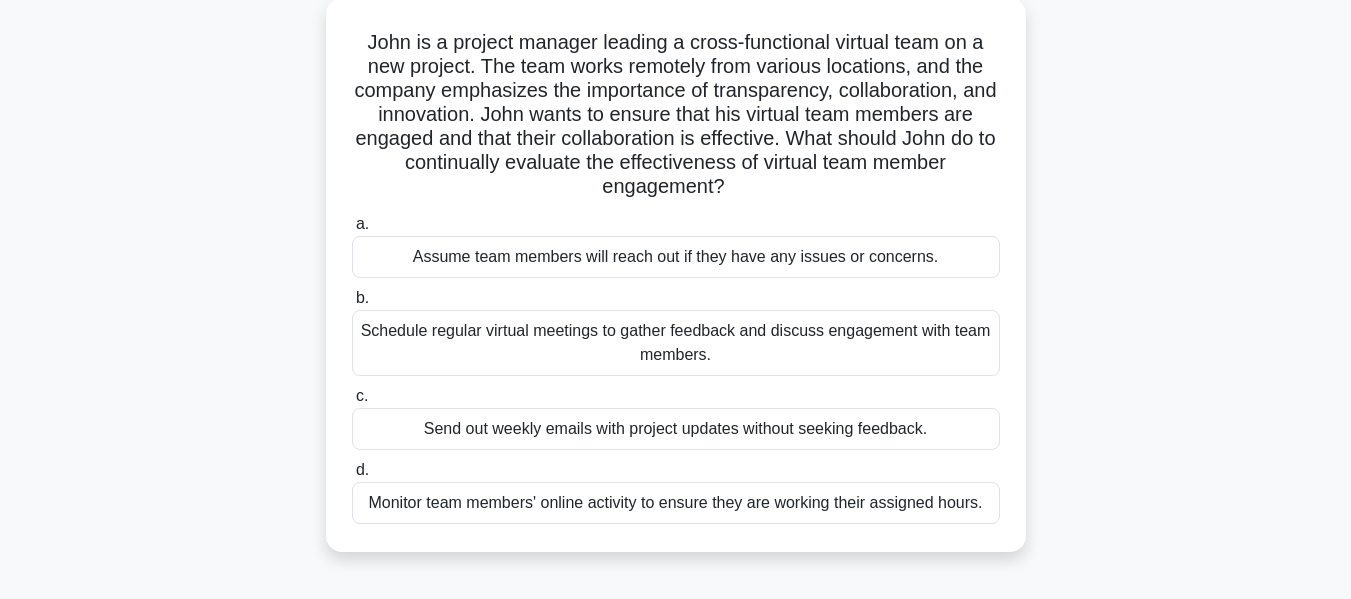 scroll, scrollTop: 137, scrollLeft: 0, axis: vertical 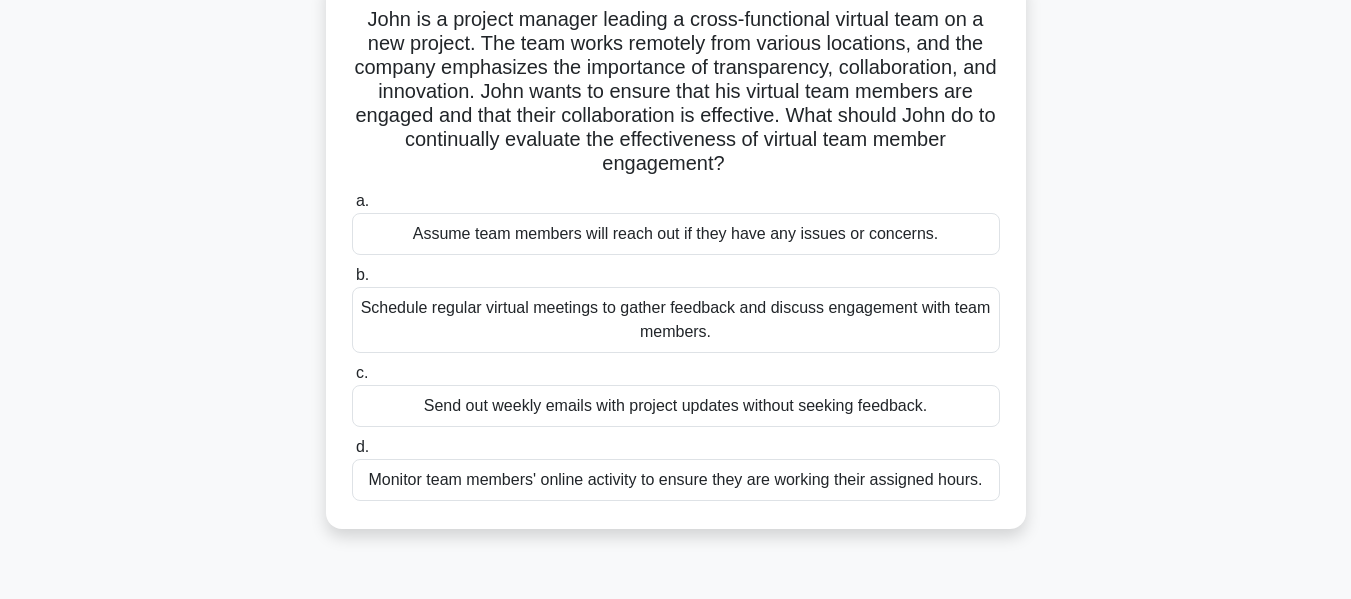 click on "Schedule regular virtual meetings to gather feedback and discuss engagement with team members." at bounding box center [676, 320] 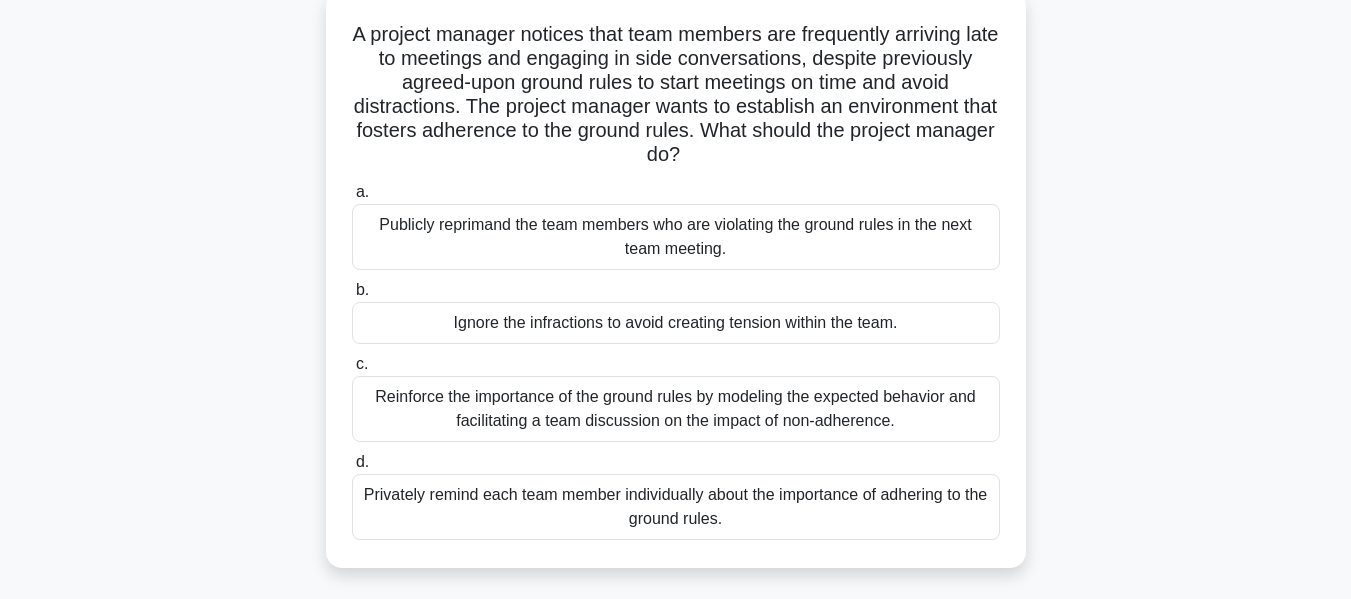 scroll, scrollTop: 123, scrollLeft: 0, axis: vertical 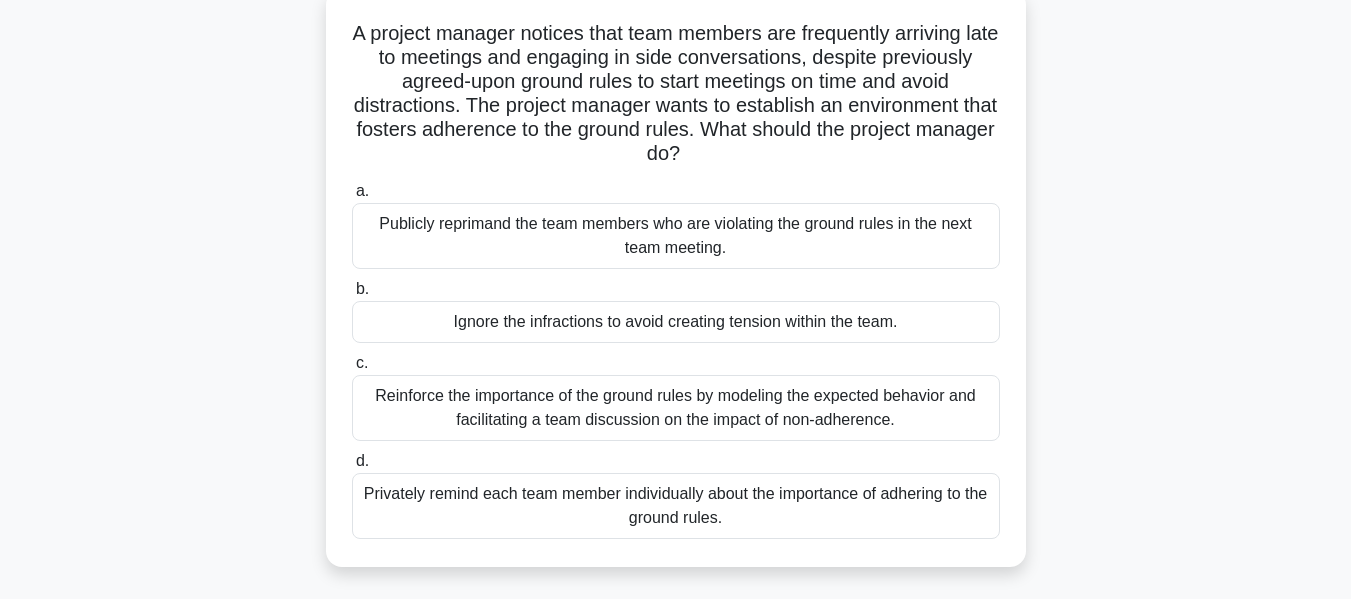click on "Reinforce the importance of the ground rules by modeling the expected behavior and facilitating a team discussion on the impact of non-adherence." at bounding box center (676, 408) 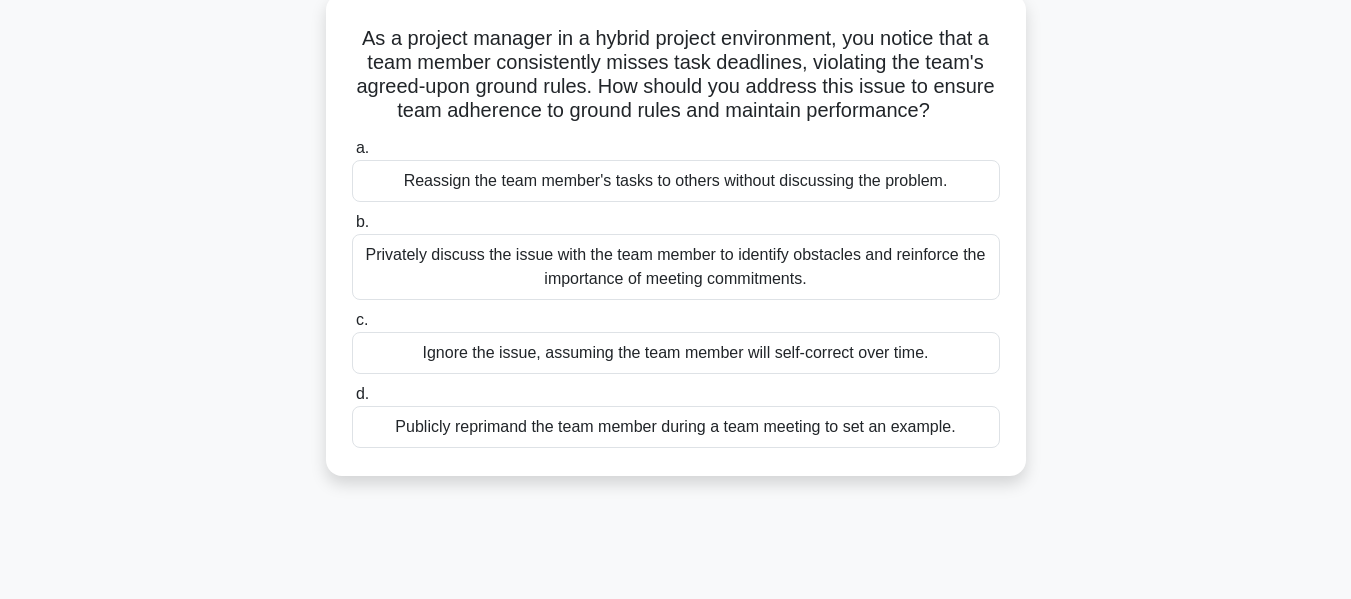 scroll, scrollTop: 0, scrollLeft: 0, axis: both 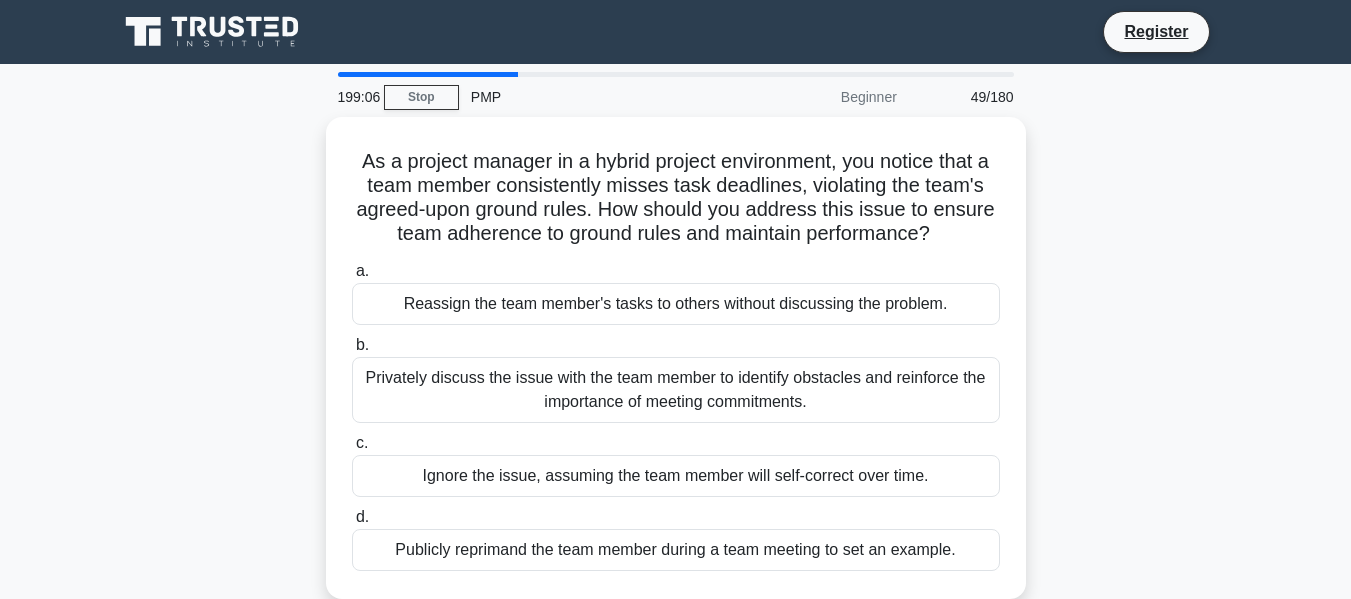 click on "Privately discuss the issue with the team member to identify obstacles and reinforce the importance of meeting commitments." at bounding box center (676, 390) 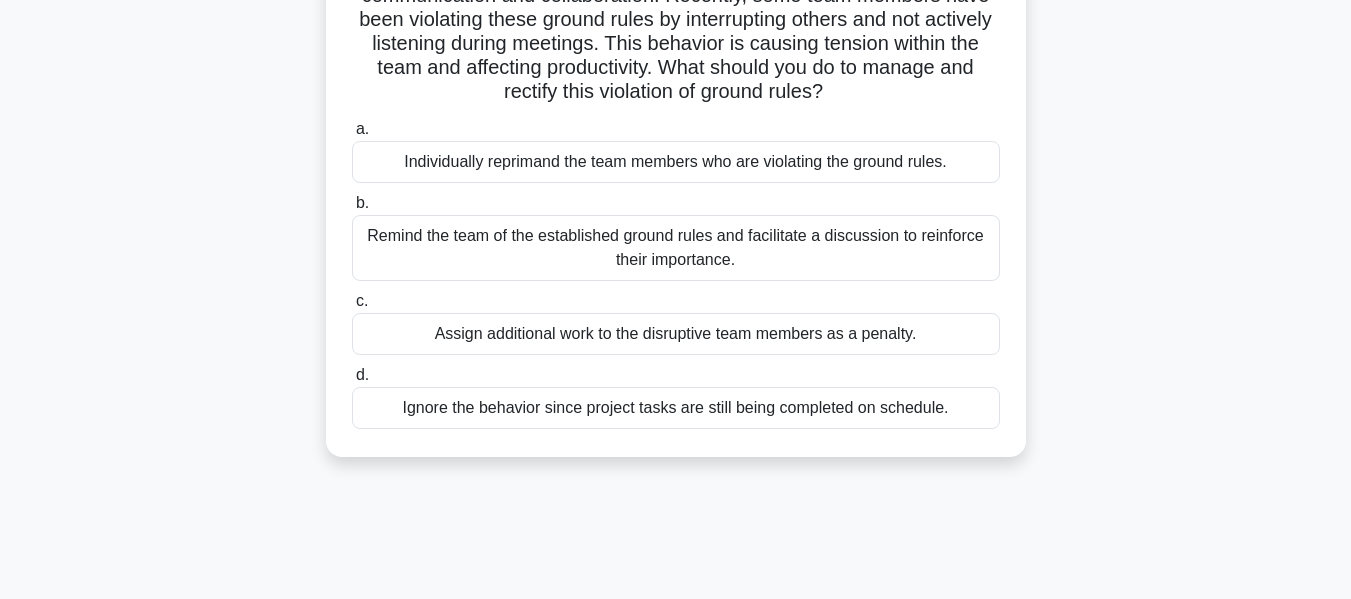 scroll, scrollTop: 233, scrollLeft: 0, axis: vertical 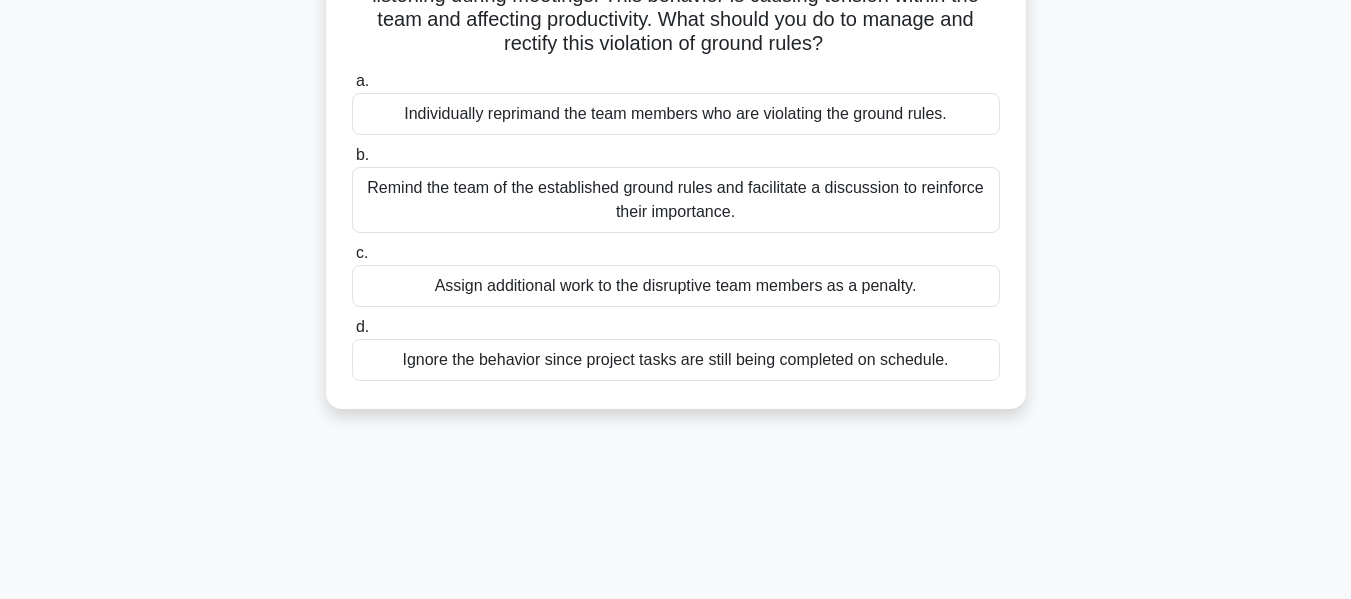 click on "Remind the team of the established ground rules and facilitate a discussion to reinforce their importance." at bounding box center (676, 200) 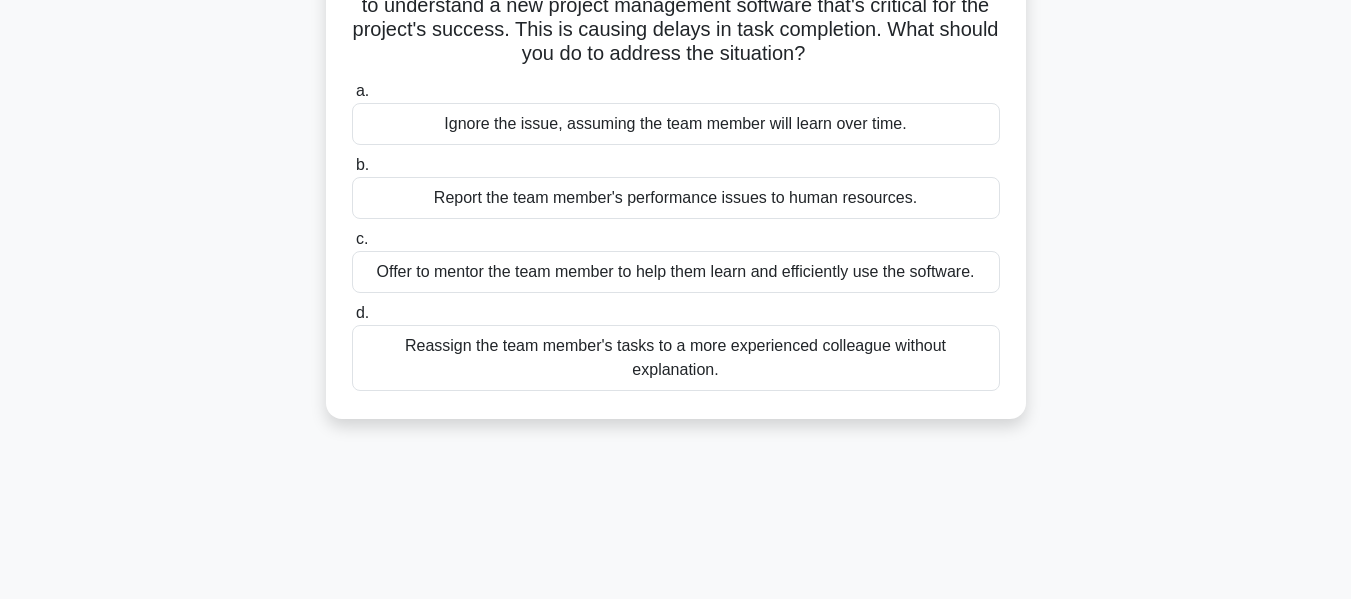 scroll, scrollTop: 177, scrollLeft: 0, axis: vertical 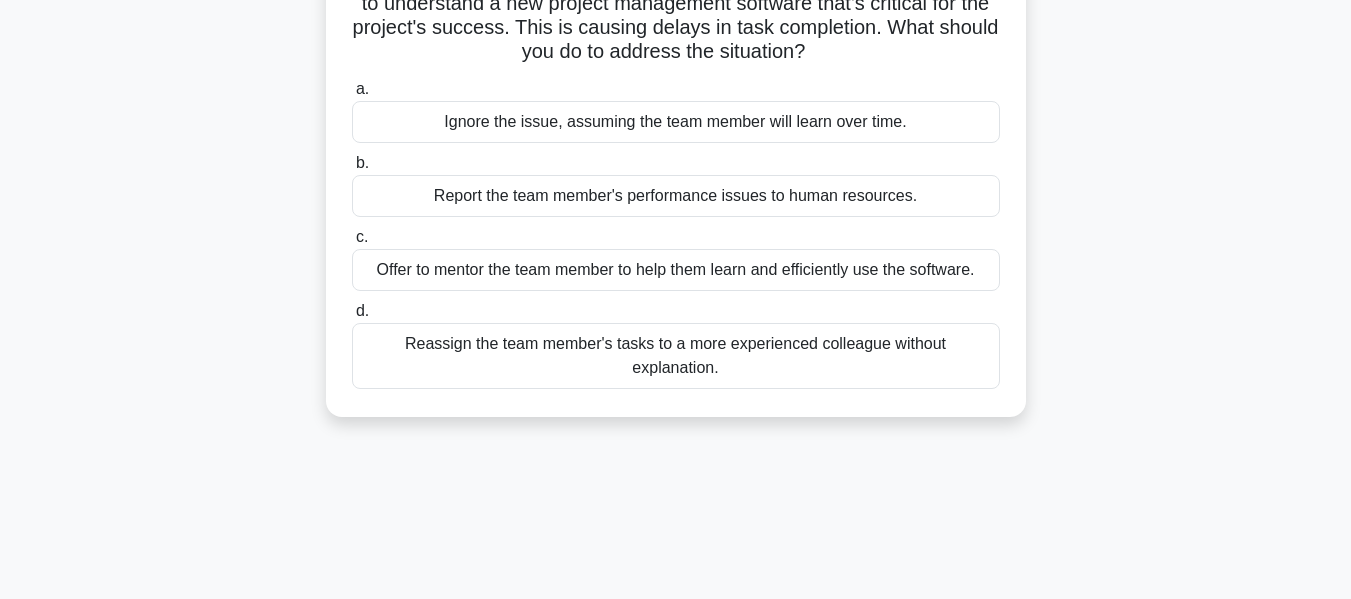 click on "Offer to mentor the team member to help them learn and efficiently use the software." at bounding box center (676, 270) 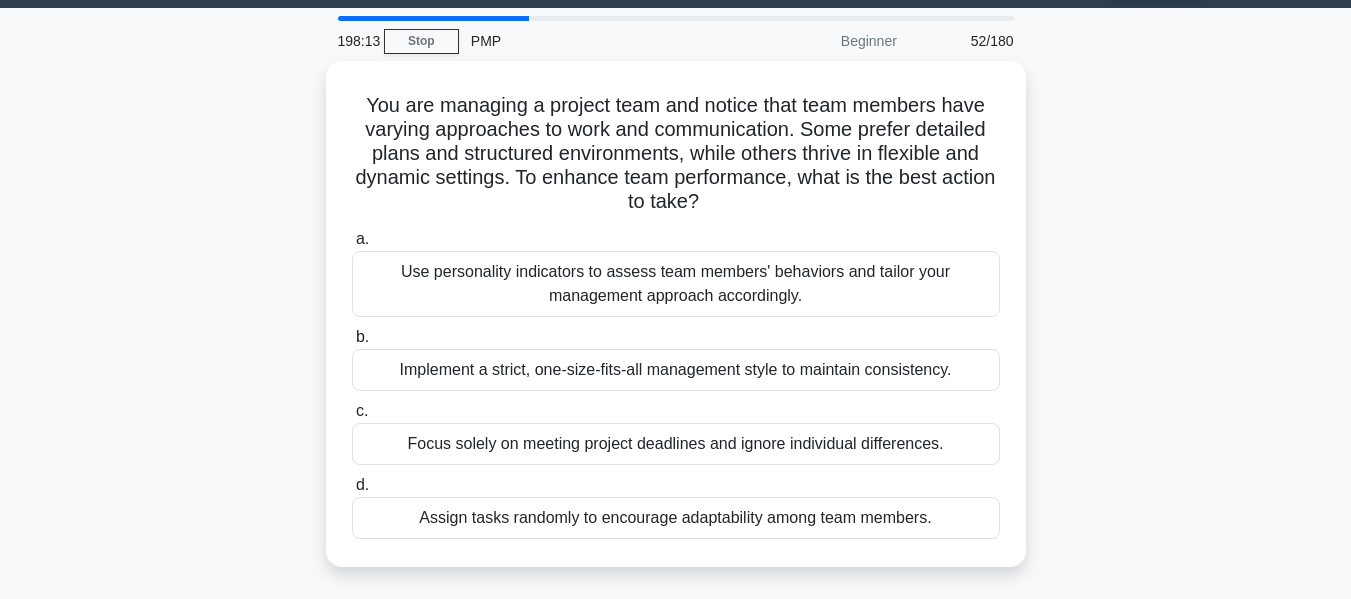 scroll, scrollTop: 57, scrollLeft: 0, axis: vertical 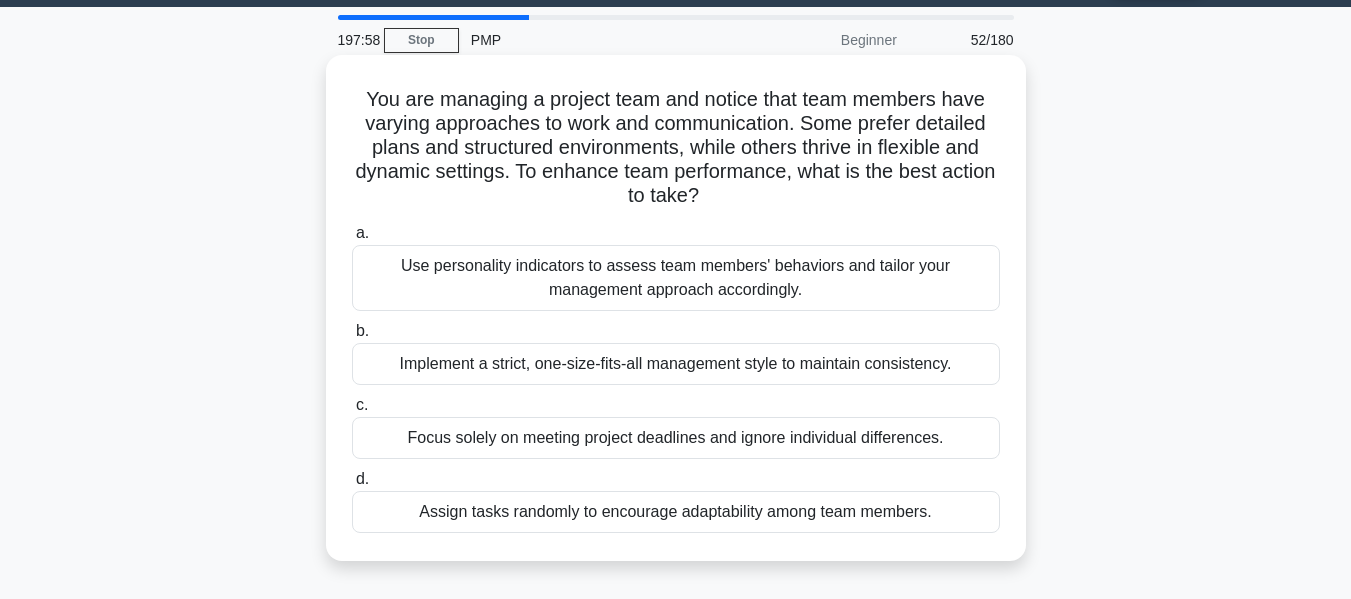 click on "Use personality indicators to assess team members' behaviors and tailor your management approach accordingly." at bounding box center (676, 278) 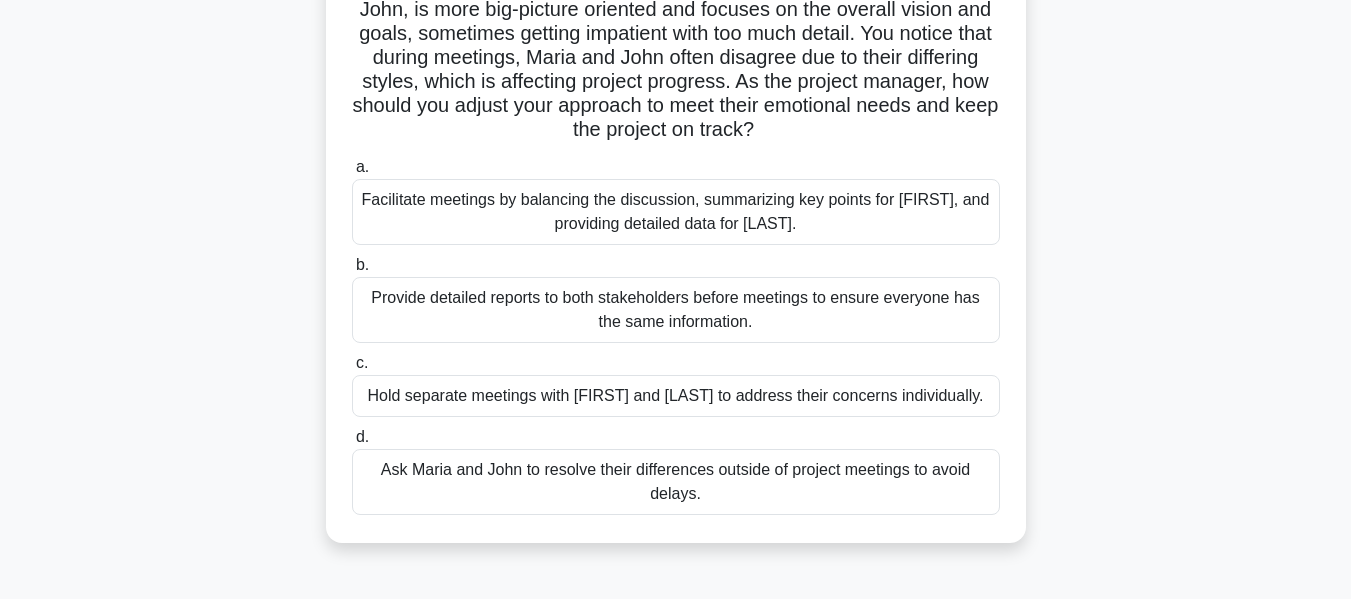 scroll, scrollTop: 227, scrollLeft: 0, axis: vertical 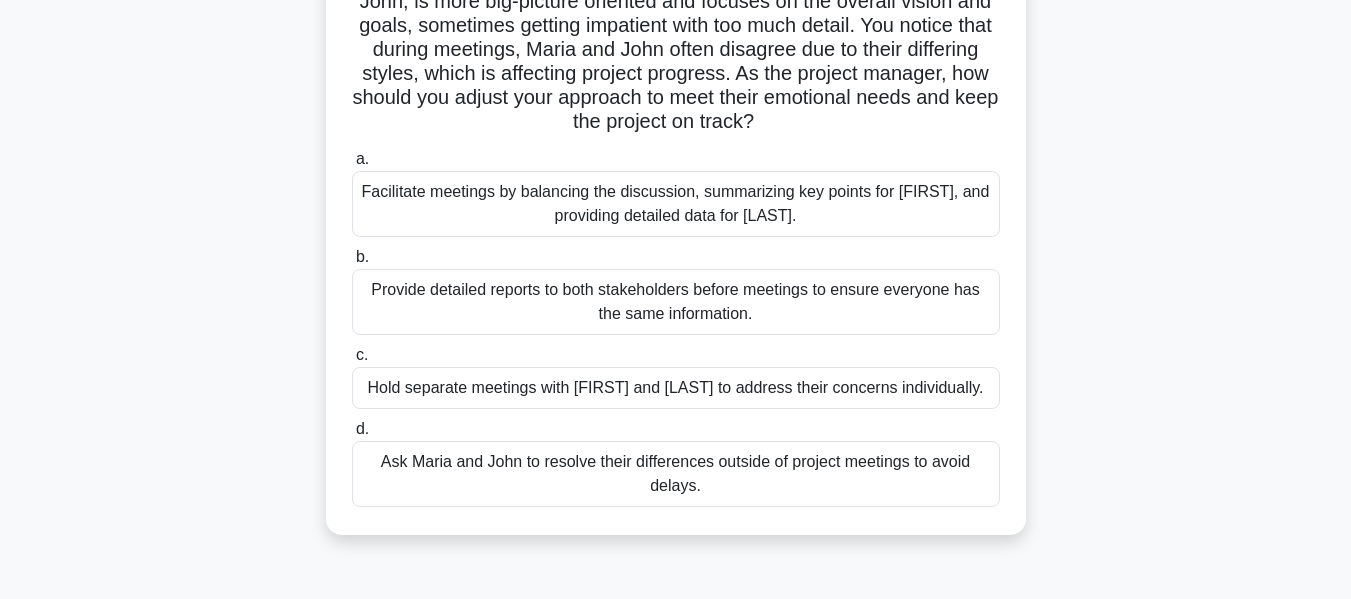 click on "Facilitate meetings by balancing the discussion, summarizing key points for John, and providing detailed data for Maria." at bounding box center [676, 204] 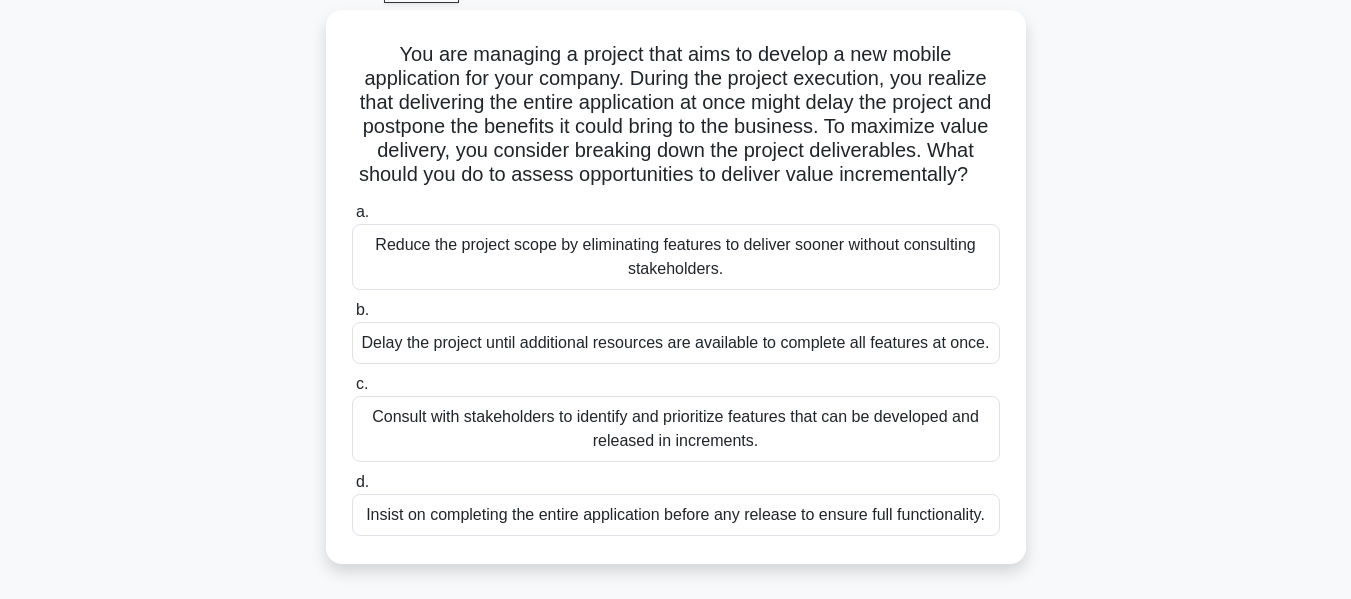 scroll, scrollTop: 110, scrollLeft: 0, axis: vertical 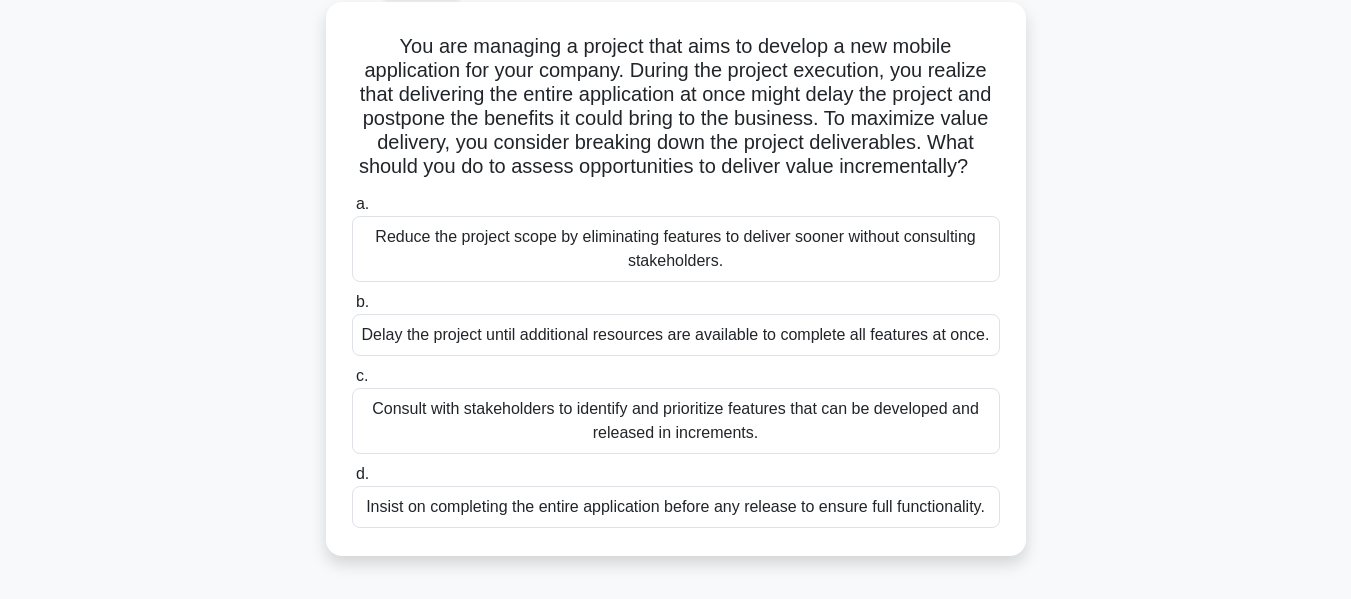 click on "Consult with stakeholders to identify and prioritize features that can be developed and released in increments." at bounding box center (676, 421) 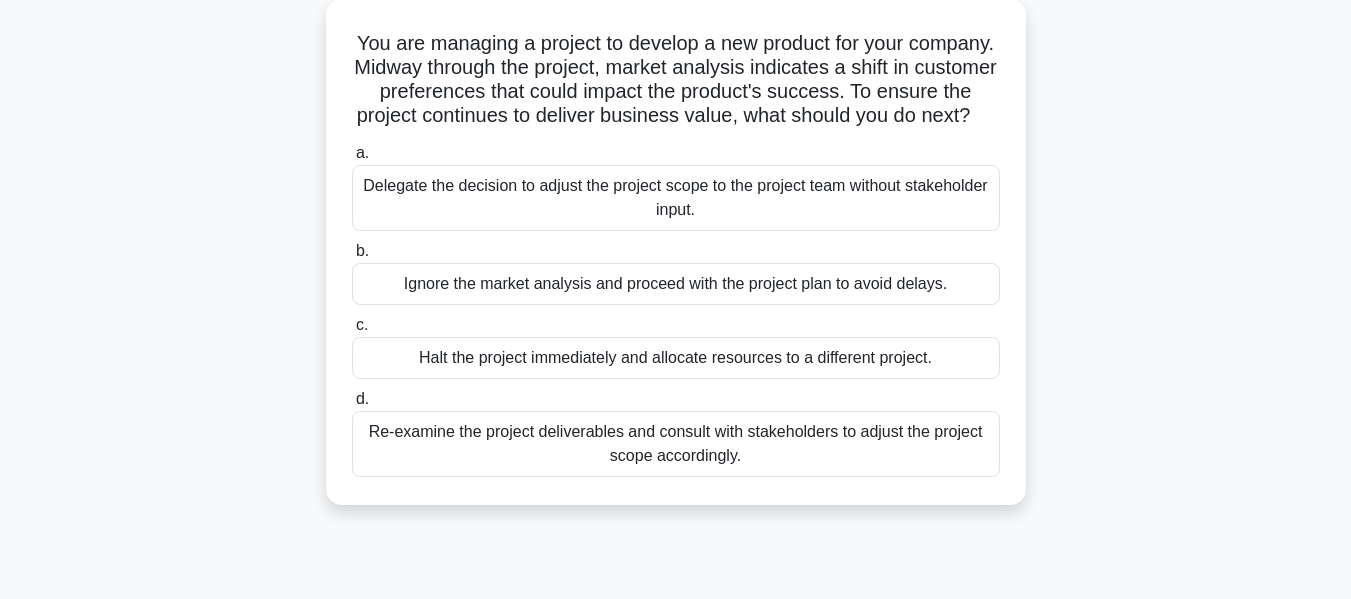 scroll, scrollTop: 127, scrollLeft: 0, axis: vertical 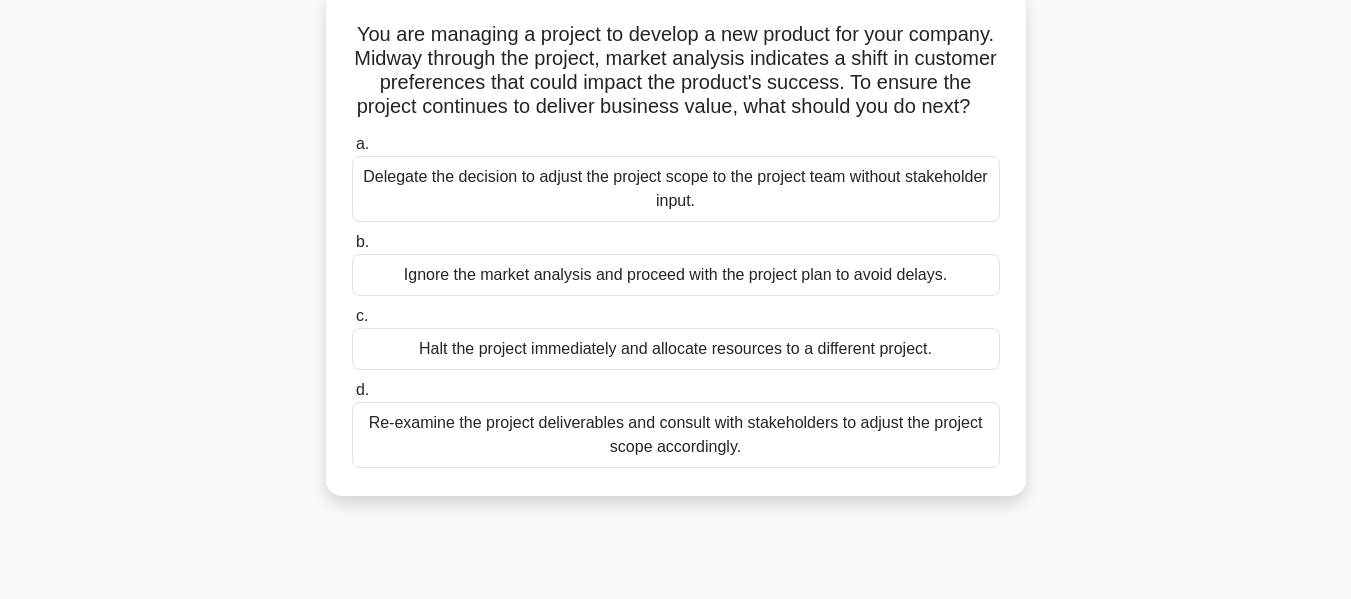 click on "Re-examine the project deliverables and consult with stakeholders to adjust the project scope accordingly." at bounding box center [676, 435] 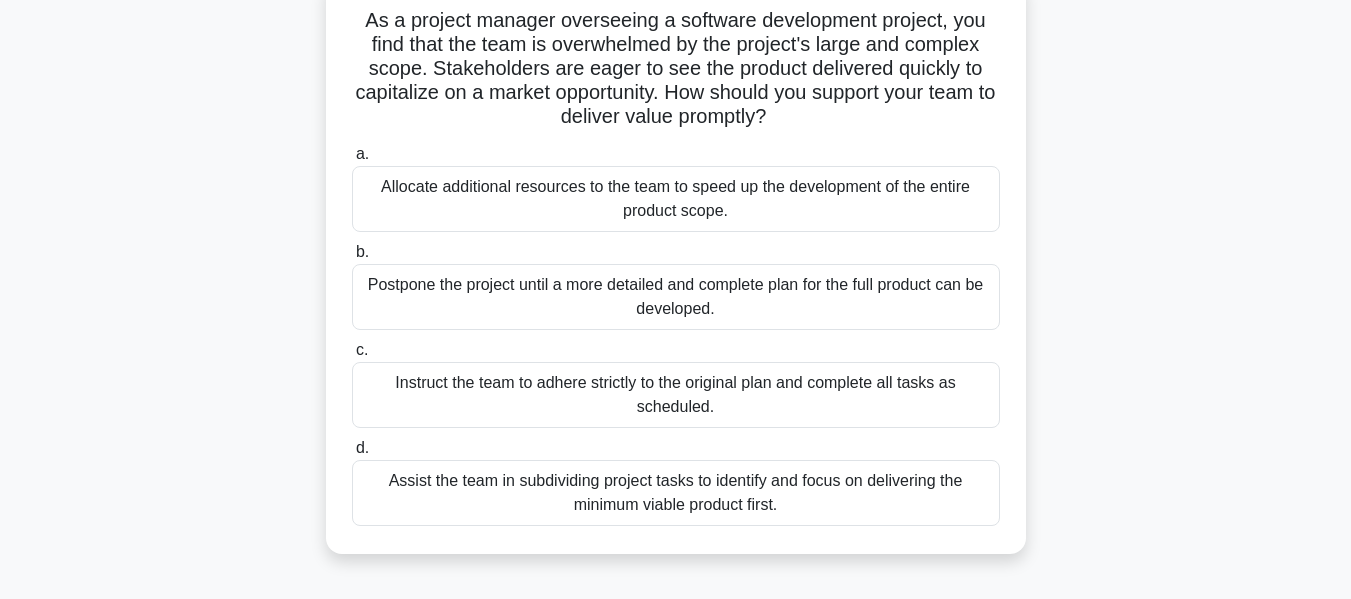 scroll, scrollTop: 140, scrollLeft: 0, axis: vertical 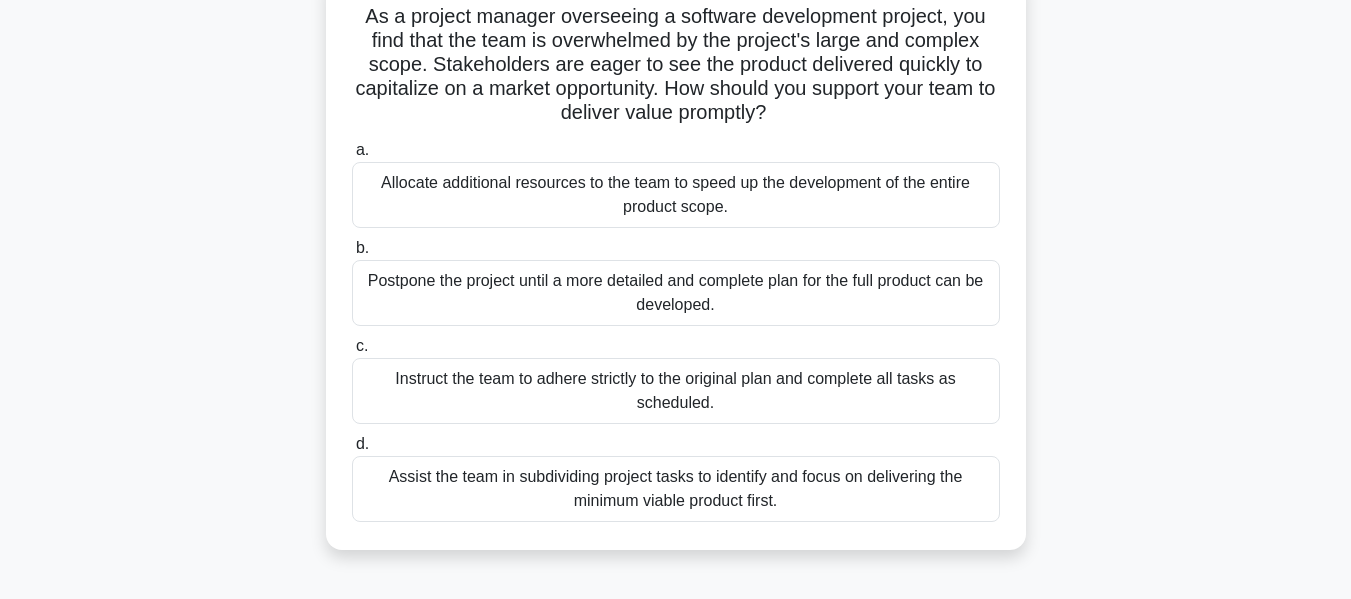 click on "Assist the team in subdividing project tasks to identify and focus on delivering the minimum viable product first." at bounding box center [676, 489] 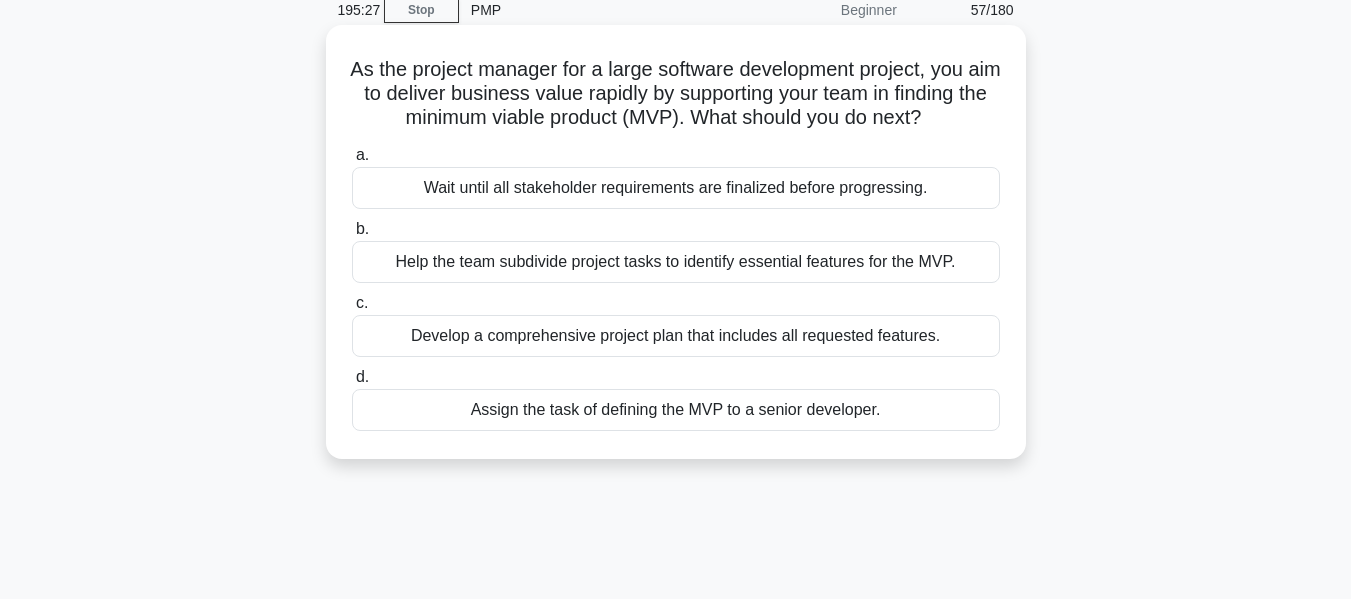 scroll, scrollTop: 77, scrollLeft: 0, axis: vertical 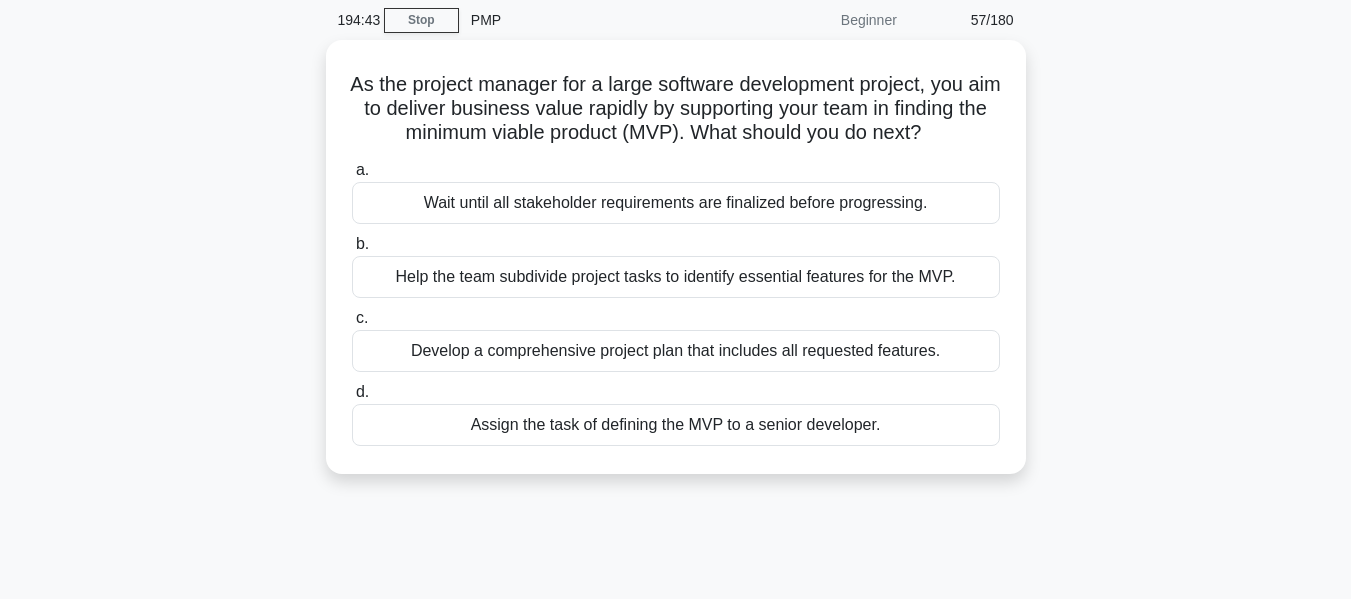 click on "194:43
Stop
PMP
Beginner
57/180
As the project manager for a large software development project, you aim to deliver business value rapidly by supporting your team in finding the minimum viable product (MVP). What should you do next?
.spinner_0XTQ{transform-origin:center;animation:spinner_y6GP .75s linear infinite}@keyframes spinner_y6GP{100%{transform:rotate(360deg)}}
a.
b. c. d." at bounding box center (675, 495) 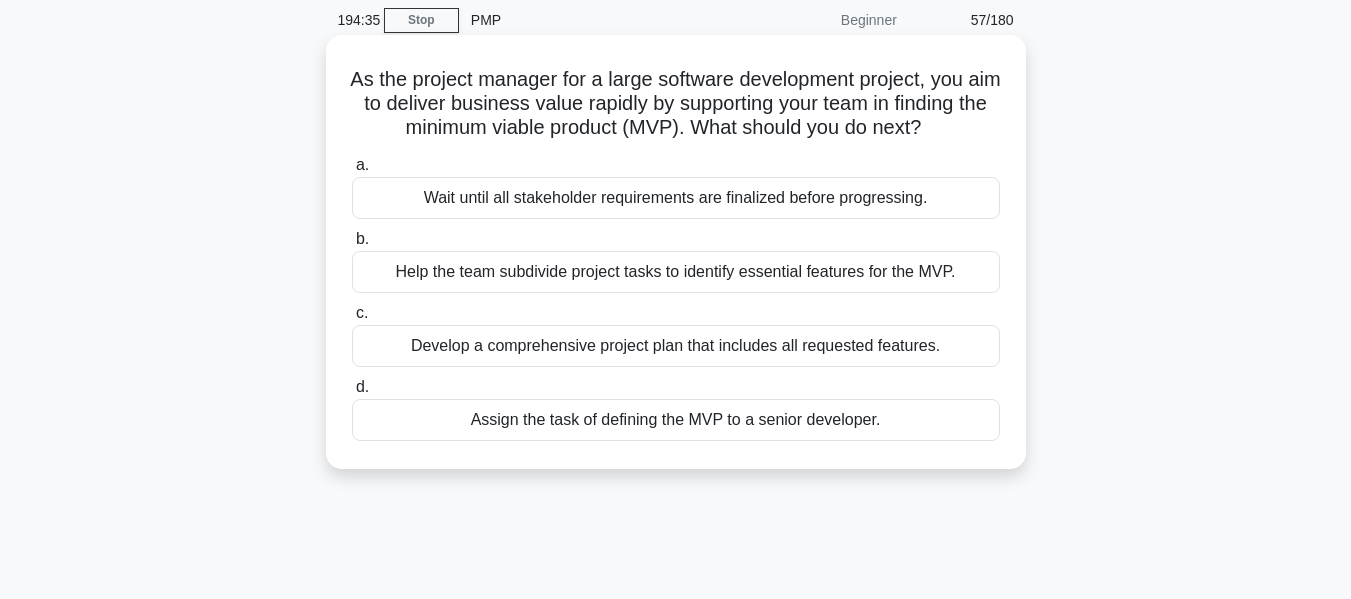 click on "Help the team subdivide project tasks to identify essential features for the MVP." at bounding box center (676, 272) 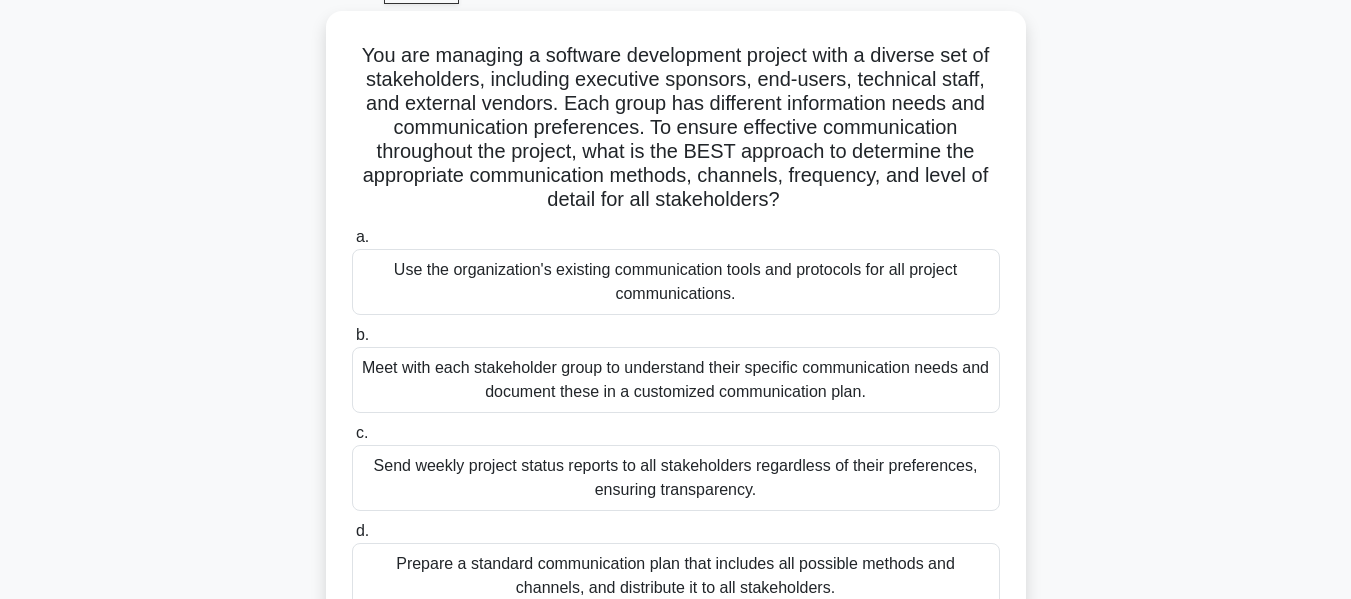 scroll, scrollTop: 107, scrollLeft: 0, axis: vertical 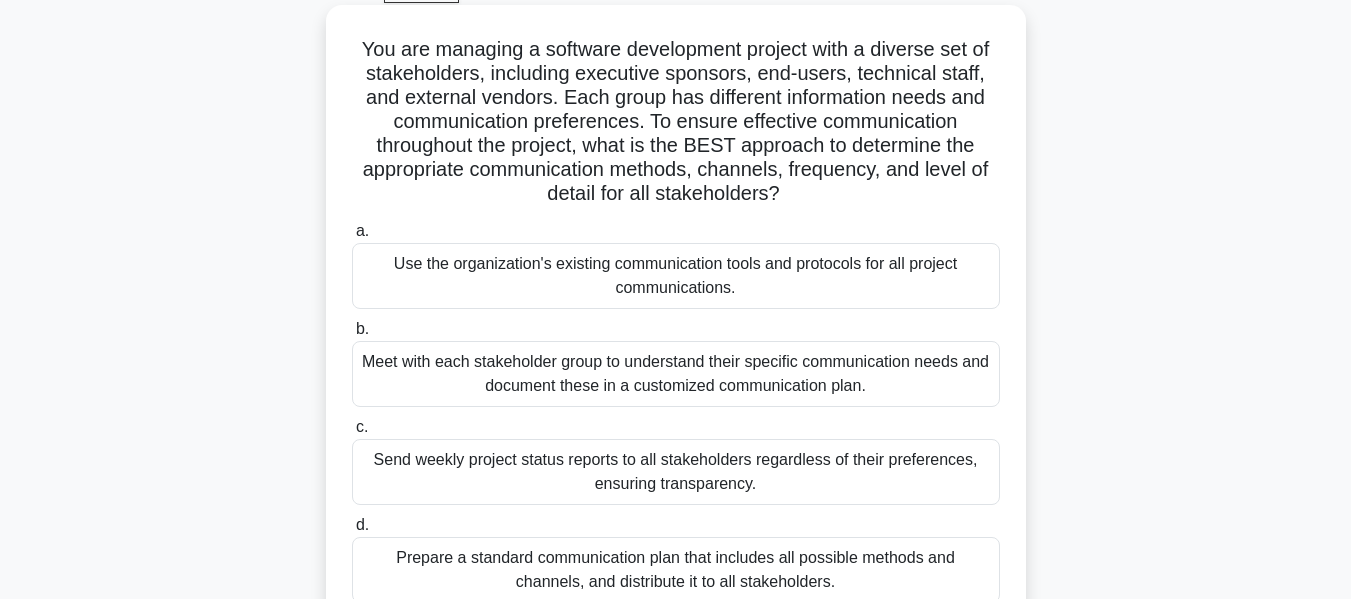 click on "Meet with each stakeholder group to understand their specific communication needs and document these in a customized communication plan." at bounding box center (676, 374) 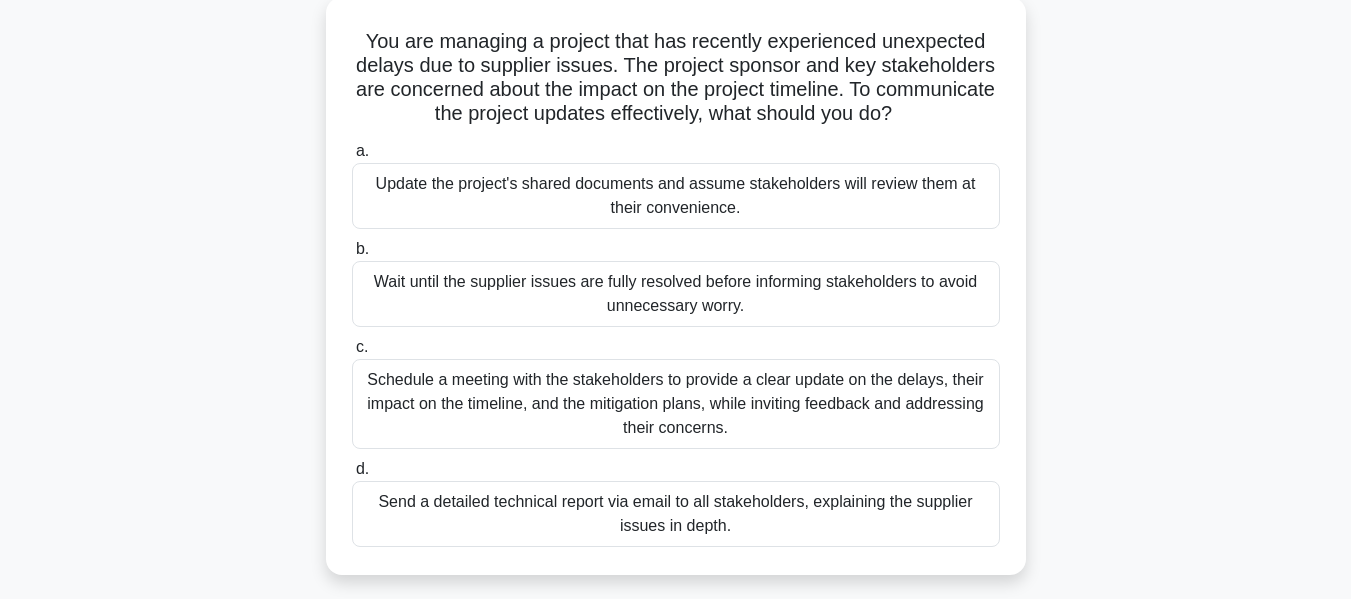 scroll, scrollTop: 123, scrollLeft: 0, axis: vertical 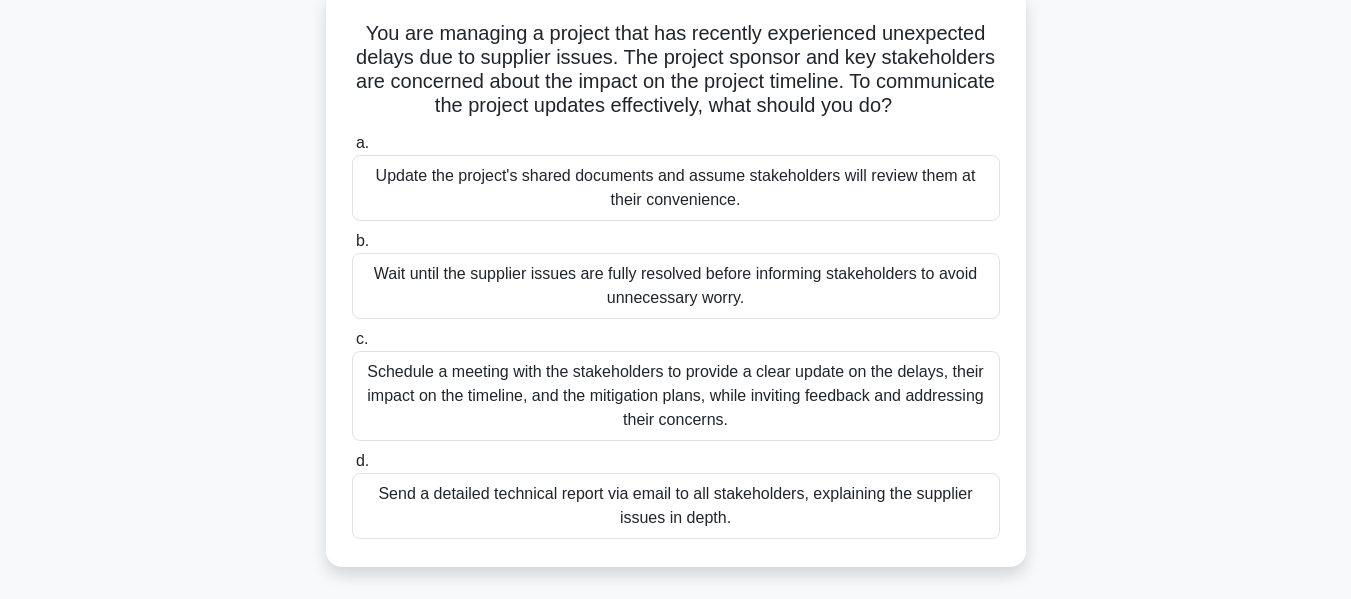 click on "Schedule a meeting with the stakeholders to provide a clear update on the delays, their impact on the timeline, and the mitigation plans, while inviting feedback and addressing their concerns." at bounding box center [676, 396] 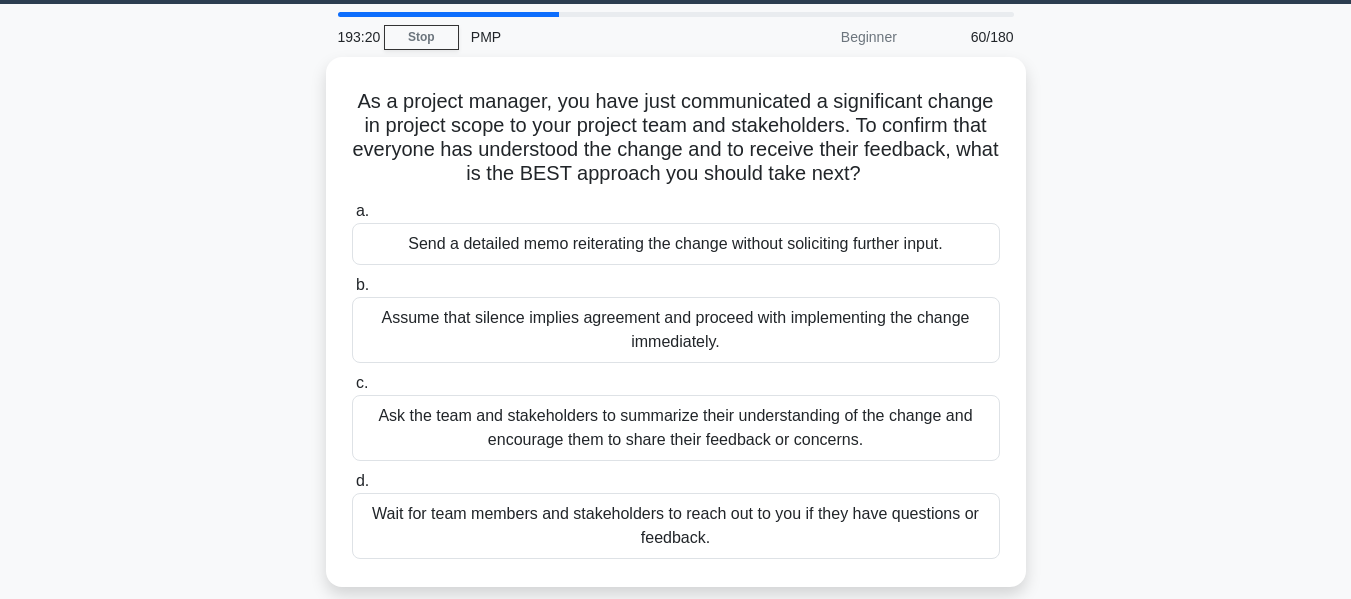 scroll, scrollTop: 63, scrollLeft: 0, axis: vertical 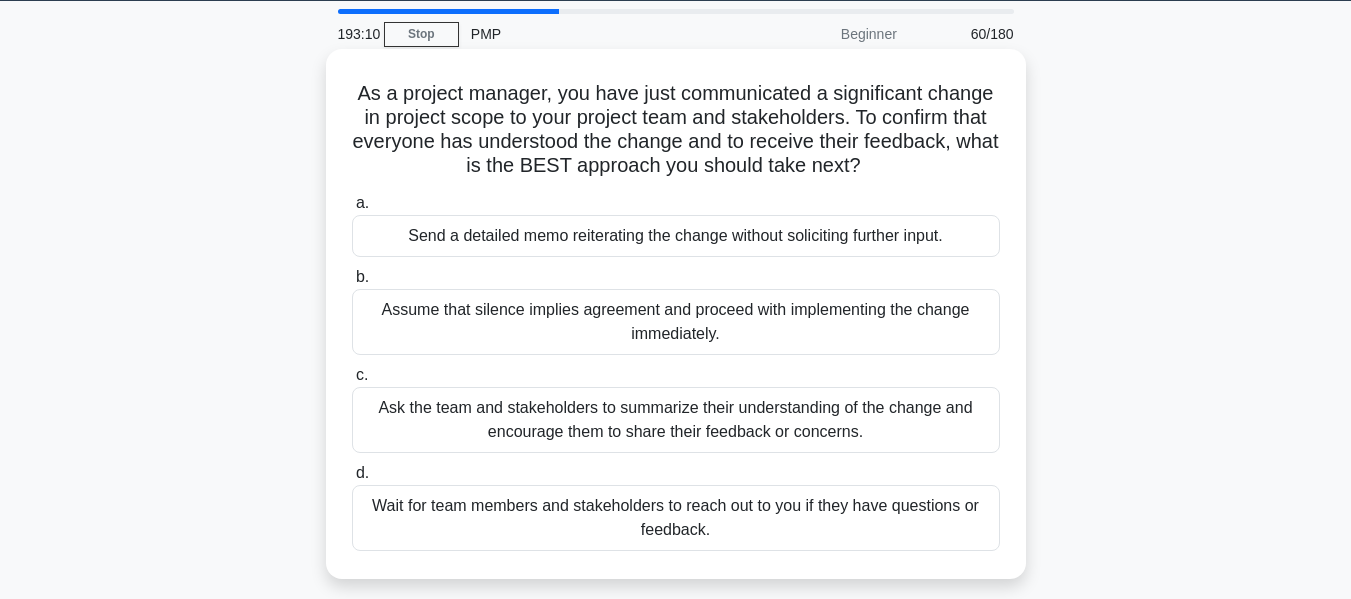 click on "Ask the team and stakeholders to summarize their understanding of the change and encourage them to share their feedback or concerns." at bounding box center (676, 420) 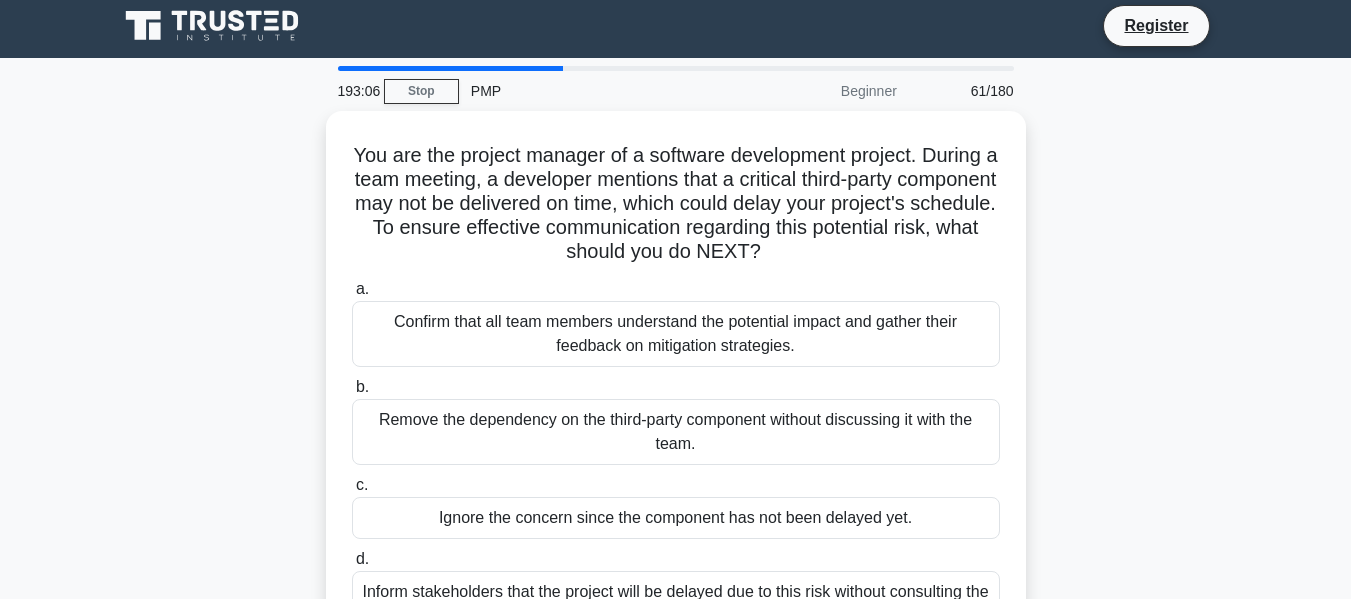 scroll, scrollTop: 0, scrollLeft: 0, axis: both 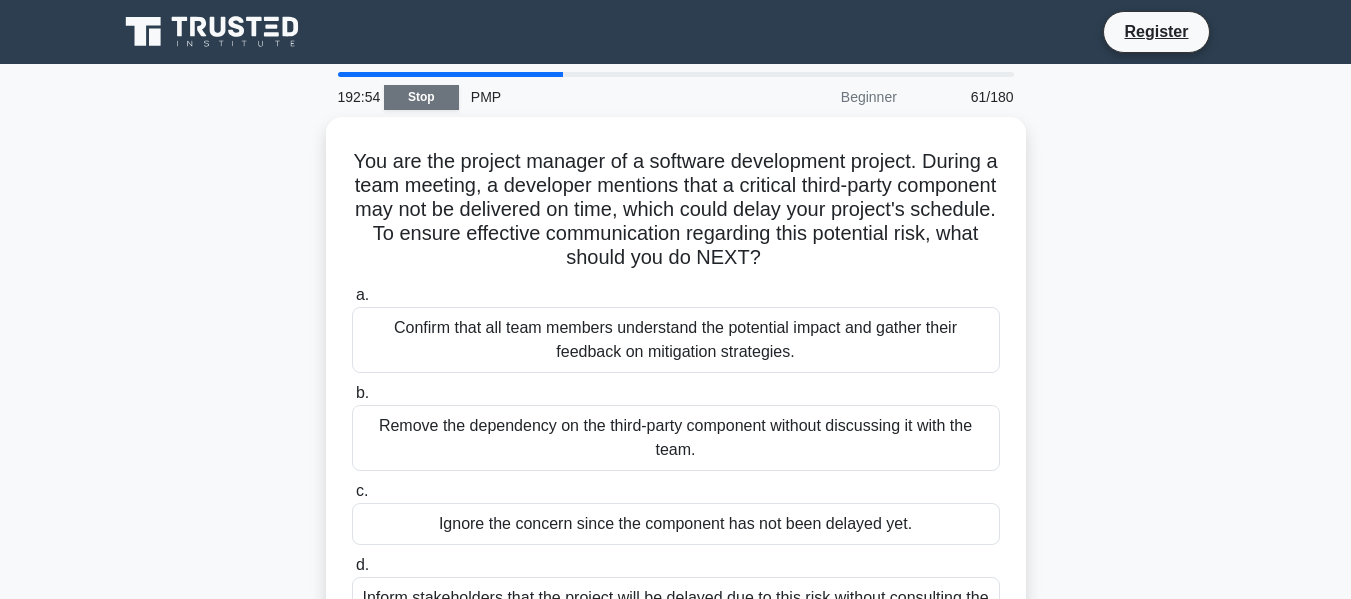 click on "Stop" at bounding box center (421, 97) 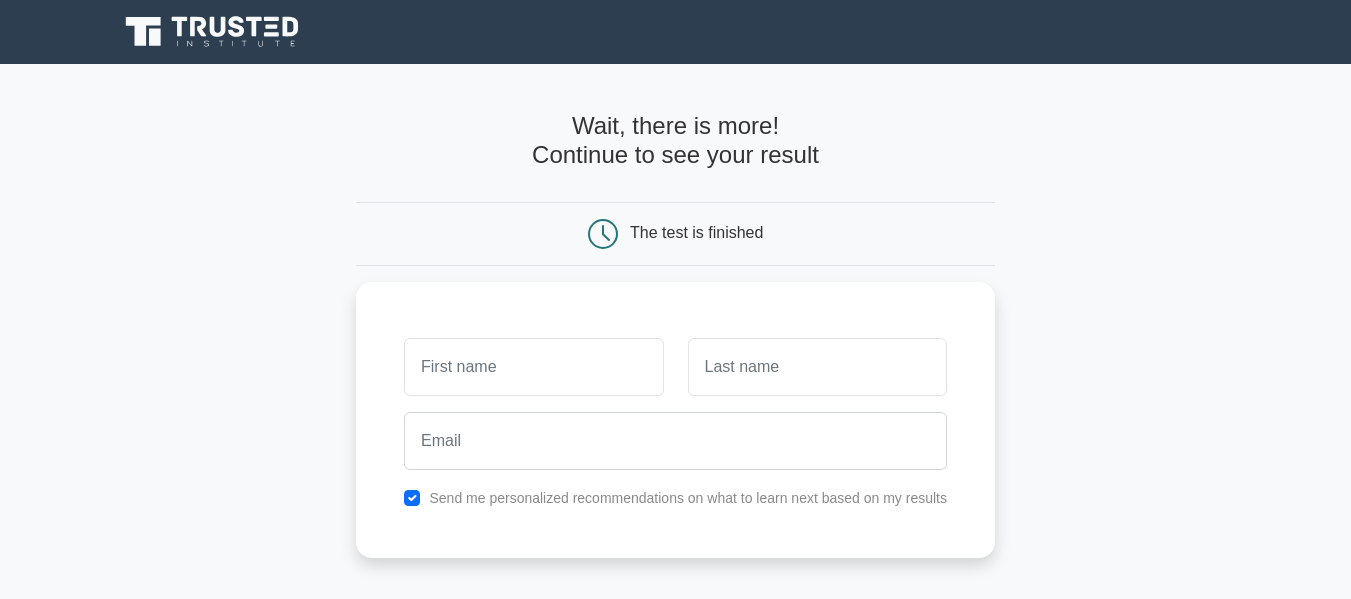 scroll, scrollTop: 0, scrollLeft: 0, axis: both 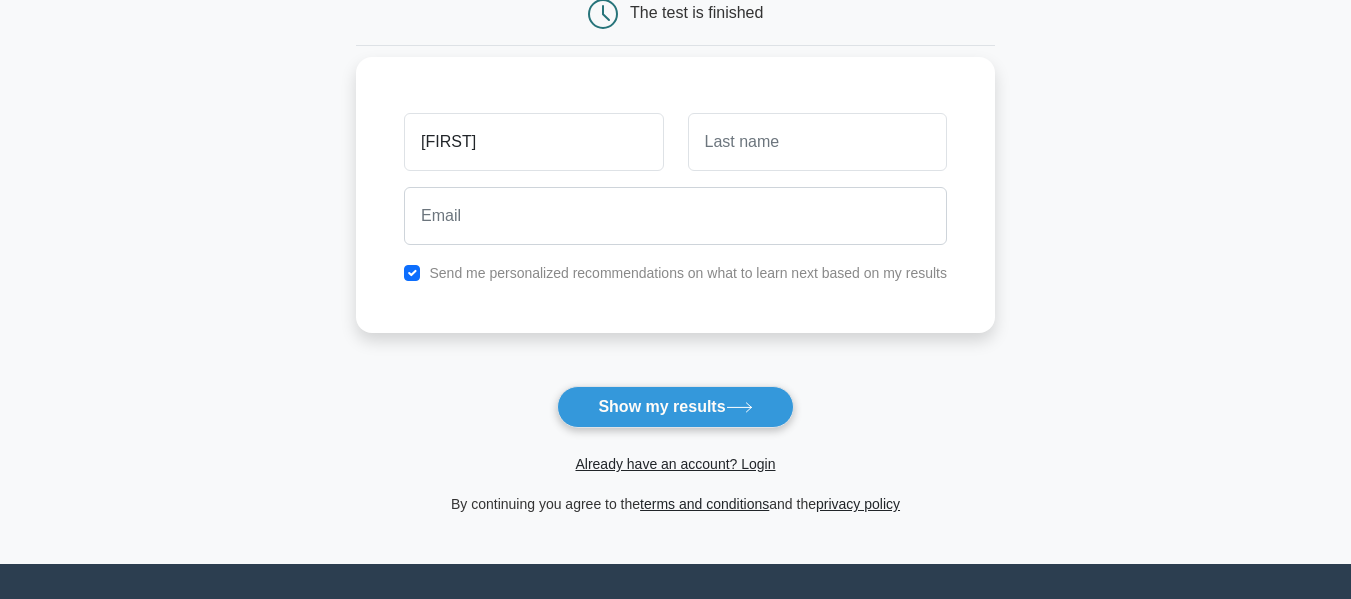 type on "Dhruvi" 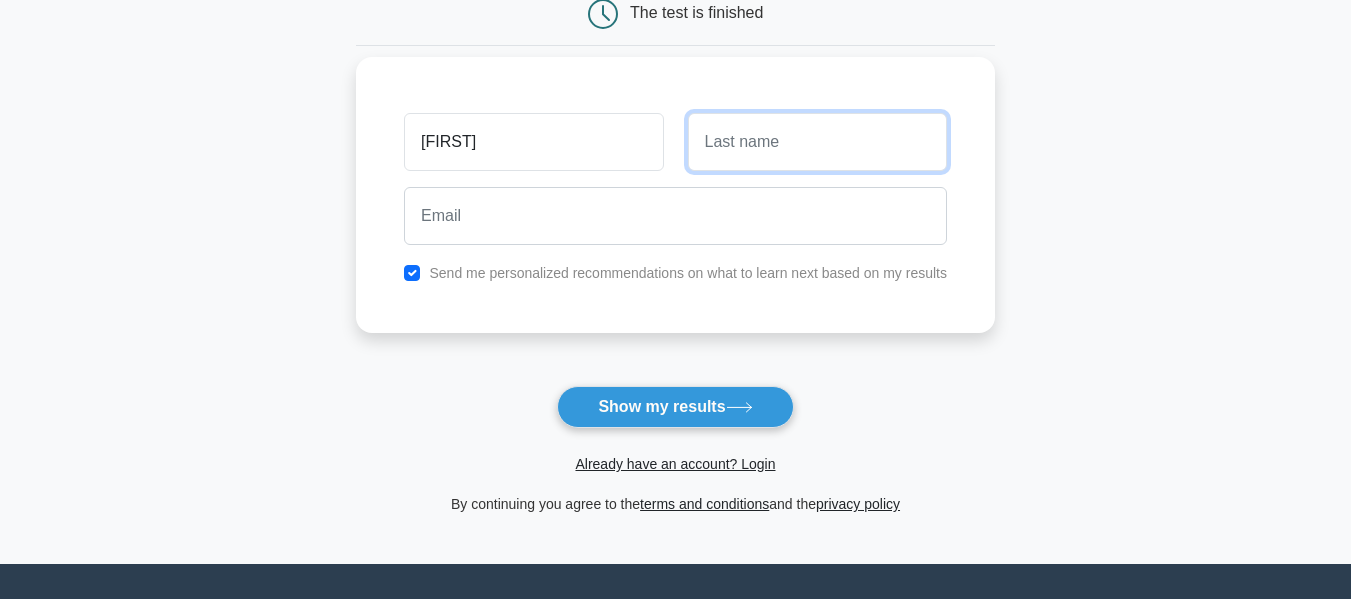 click at bounding box center [817, 142] 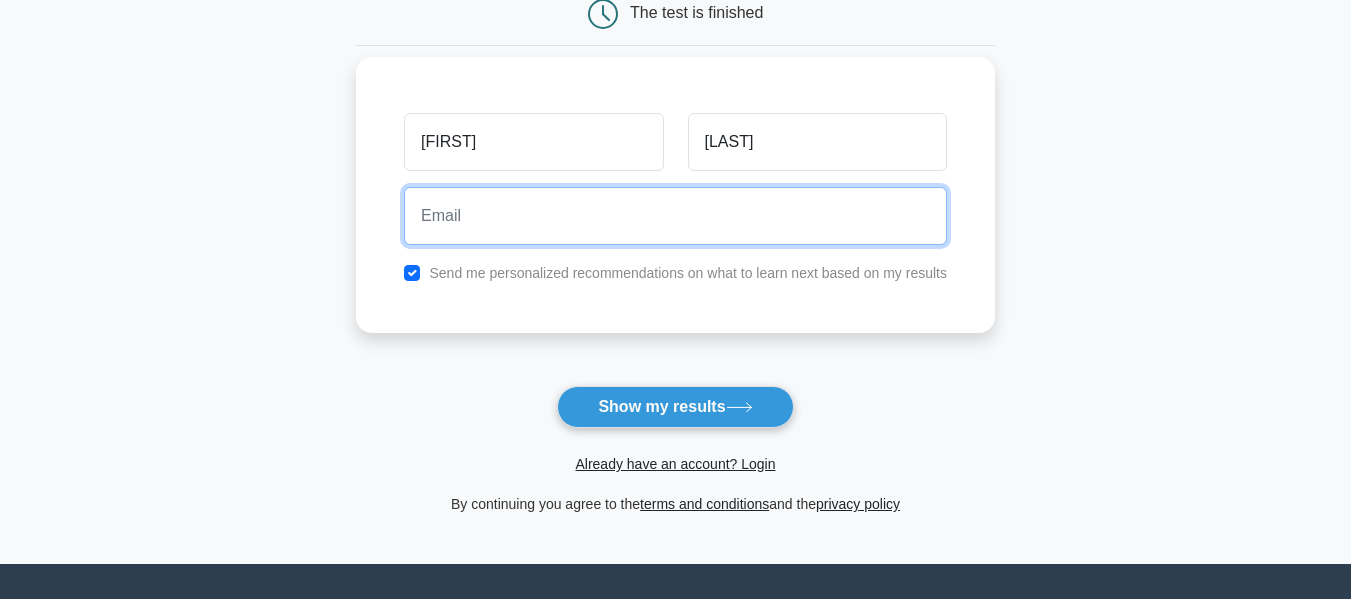 click at bounding box center (675, 216) 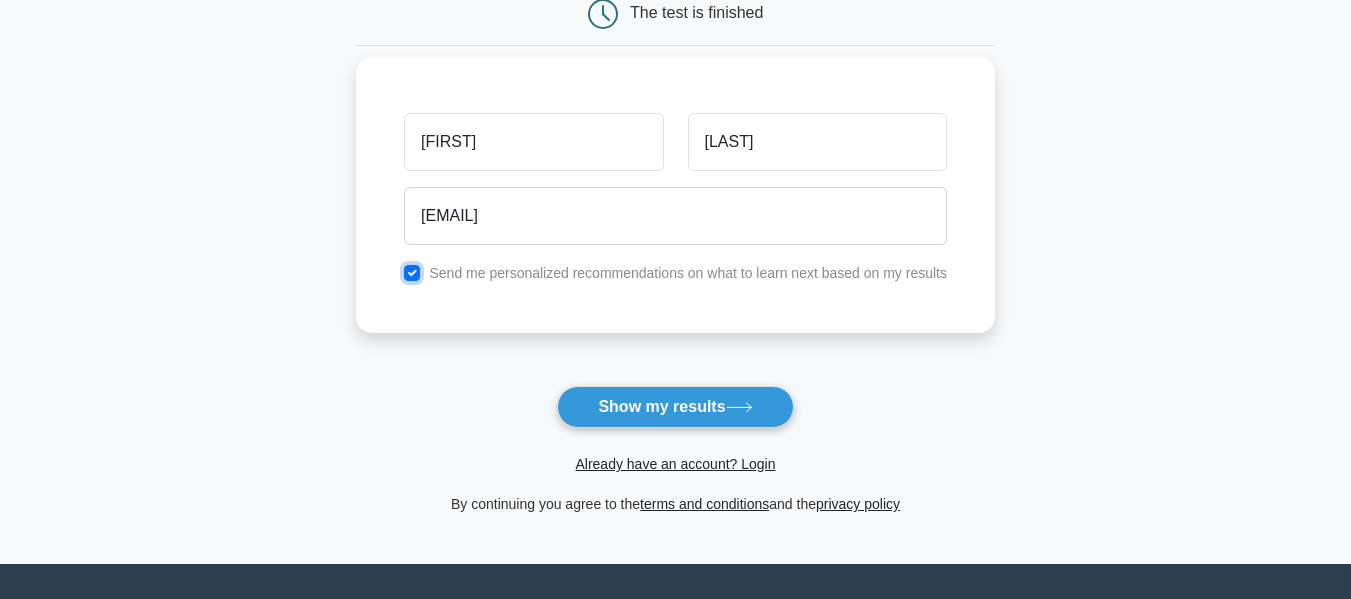 click at bounding box center [412, 273] 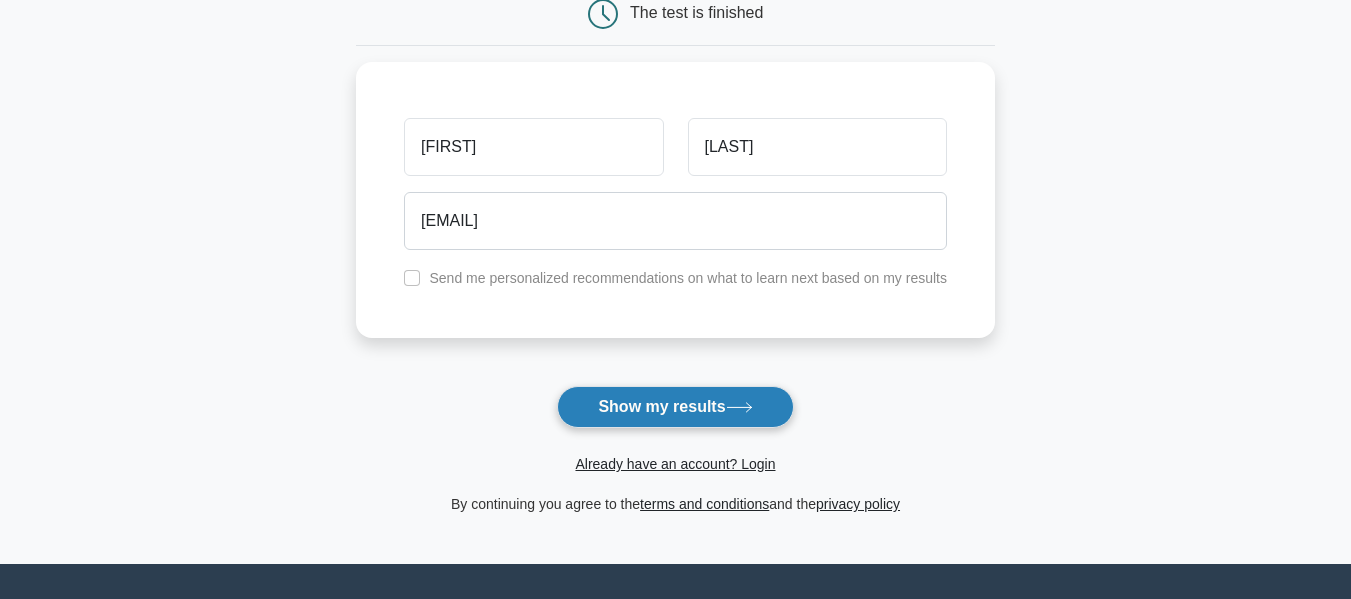 click on "Show my results" at bounding box center [675, 407] 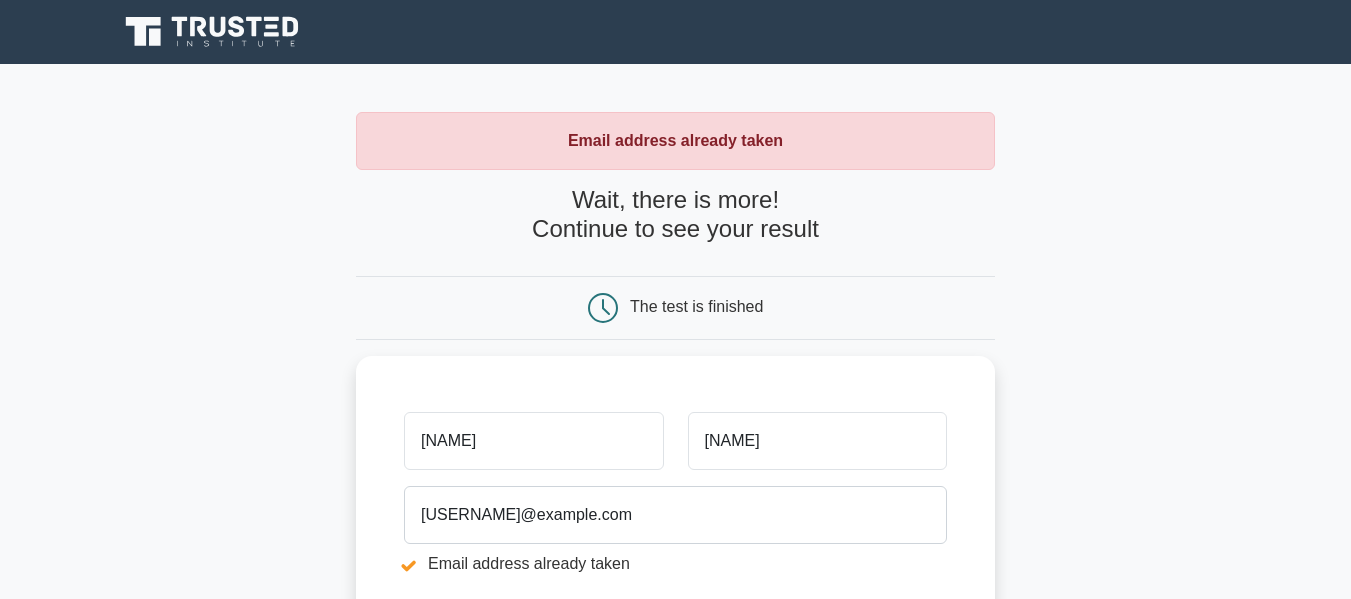 scroll, scrollTop: 0, scrollLeft: 0, axis: both 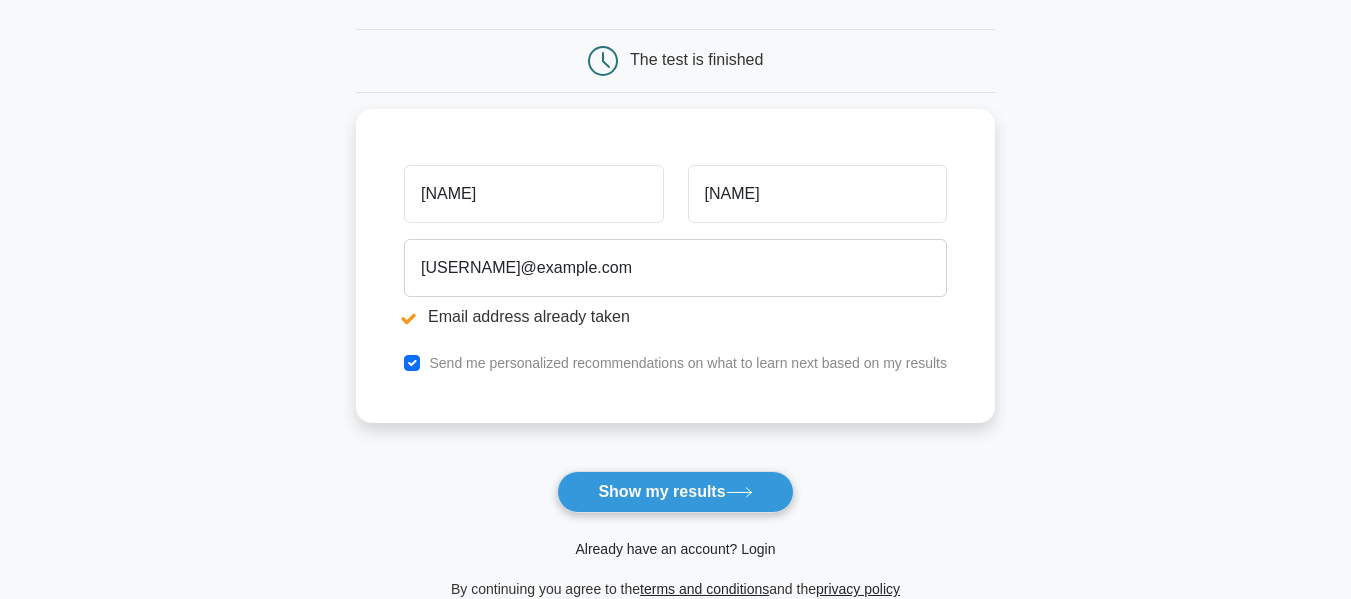 click on "Already have an account? Login" at bounding box center [675, 549] 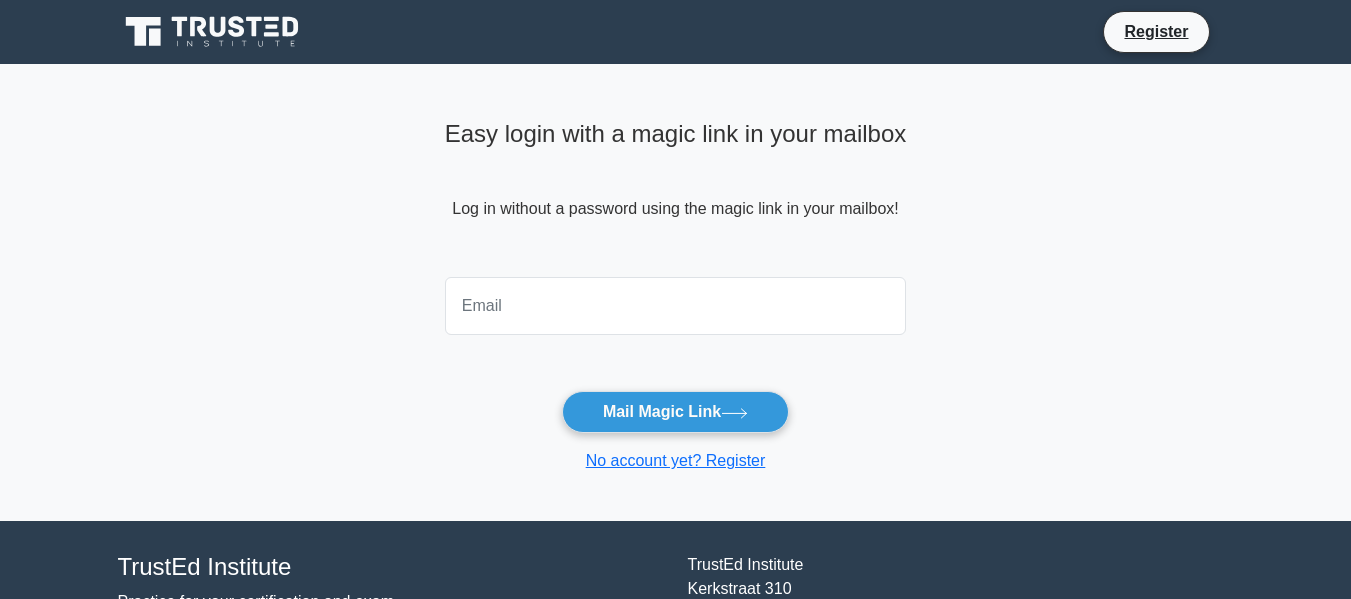 scroll, scrollTop: 0, scrollLeft: 0, axis: both 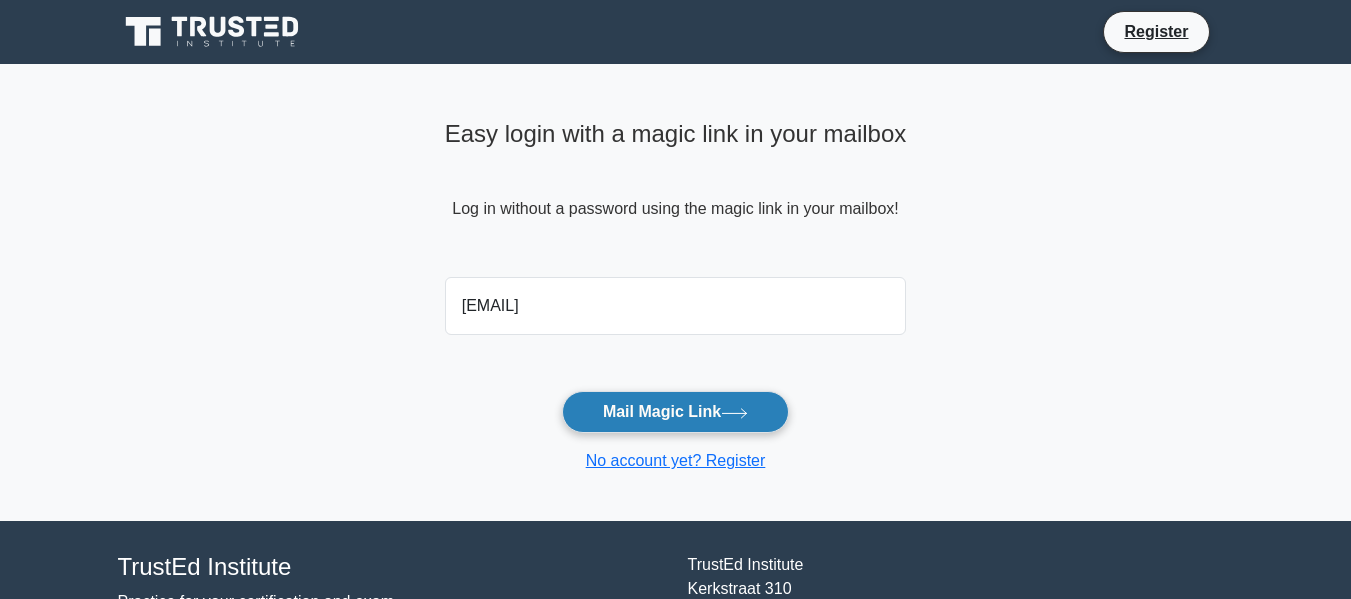 click on "Mail Magic Link" at bounding box center (675, 412) 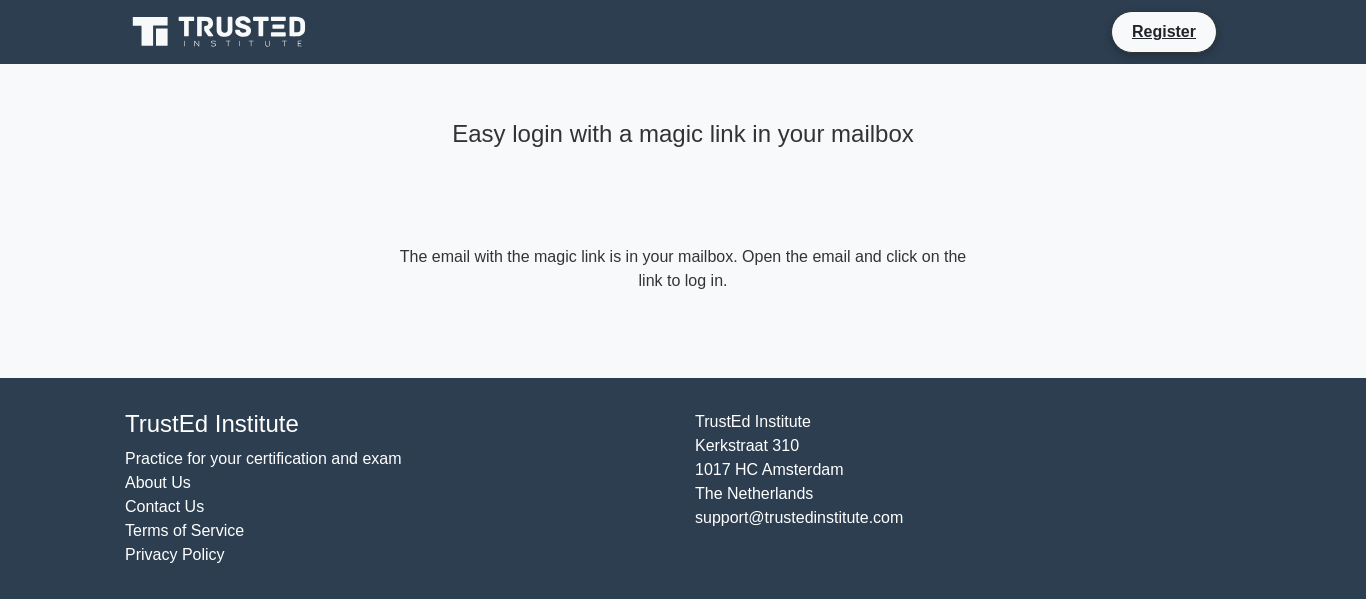 scroll, scrollTop: 0, scrollLeft: 0, axis: both 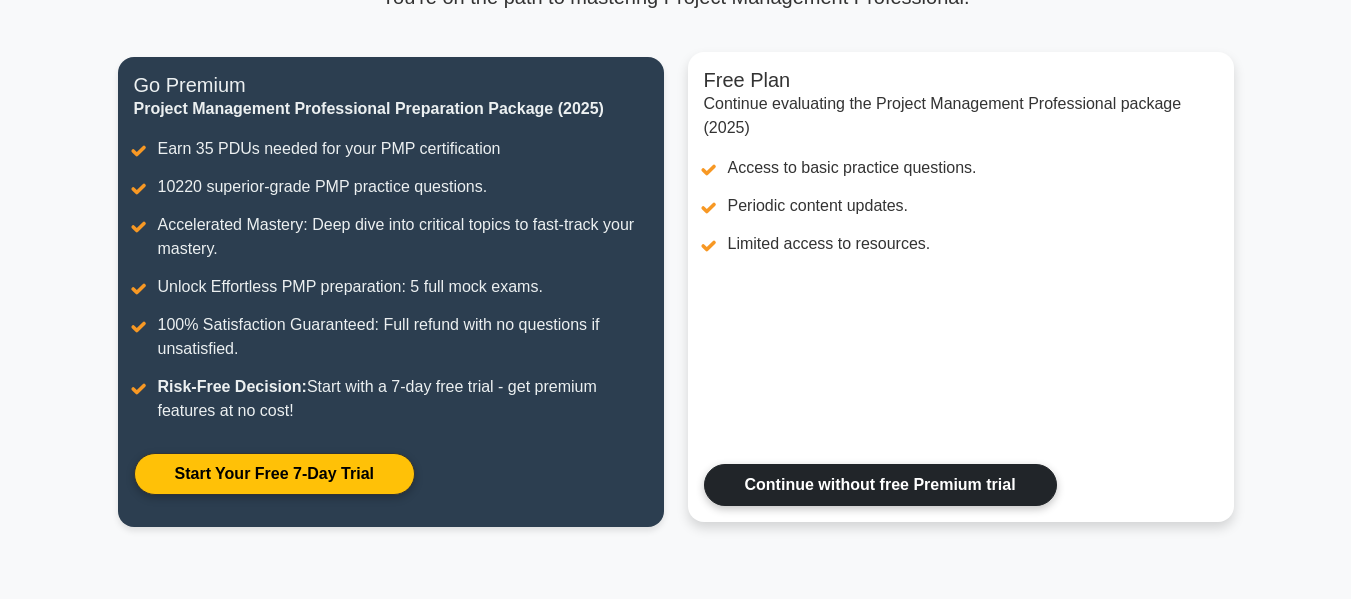 click on "Continue without free Premium trial" at bounding box center (880, 485) 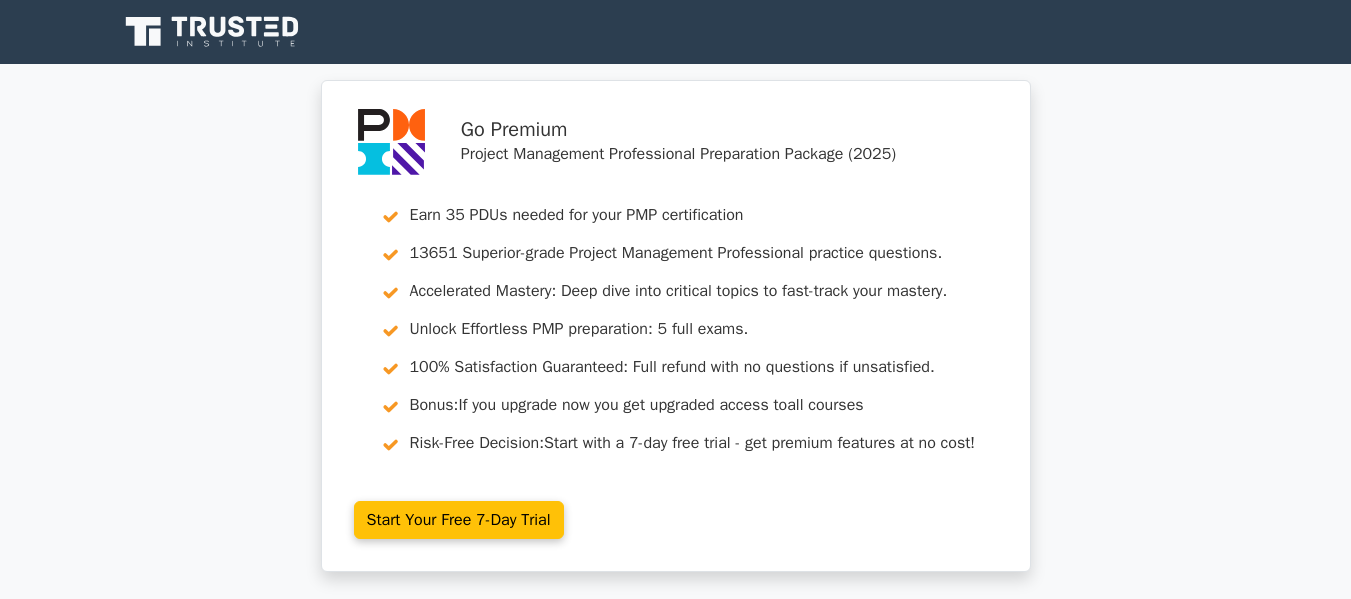 scroll, scrollTop: 0, scrollLeft: 0, axis: both 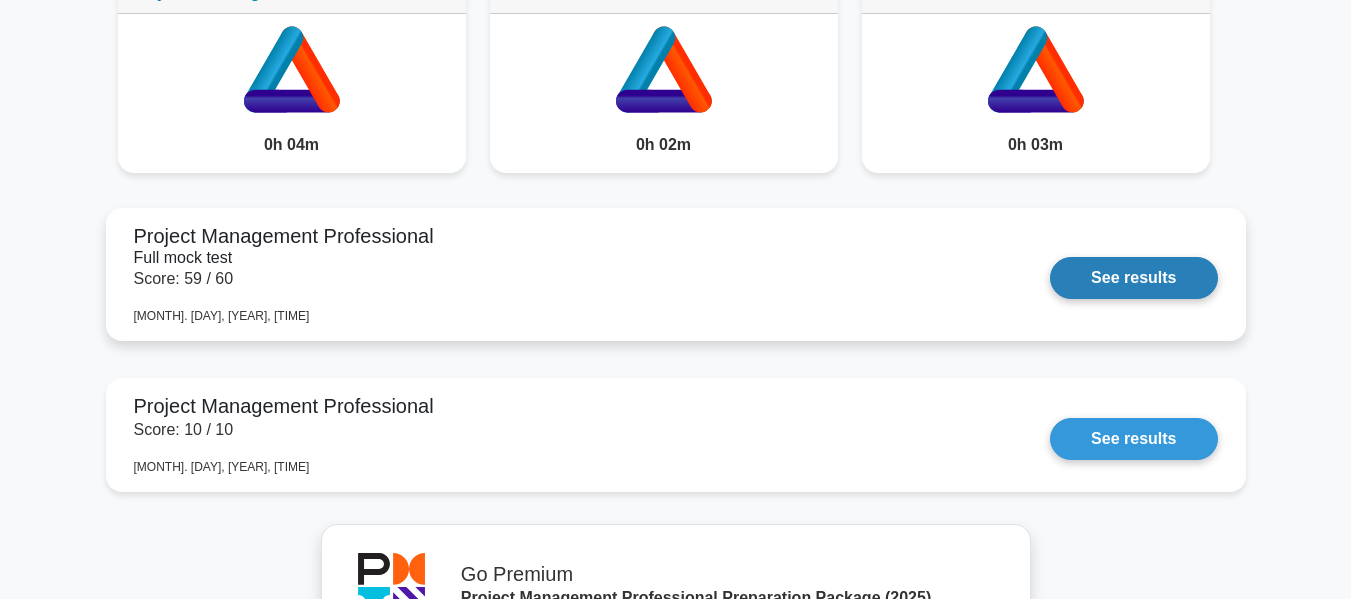 click on "See results" at bounding box center (1133, 278) 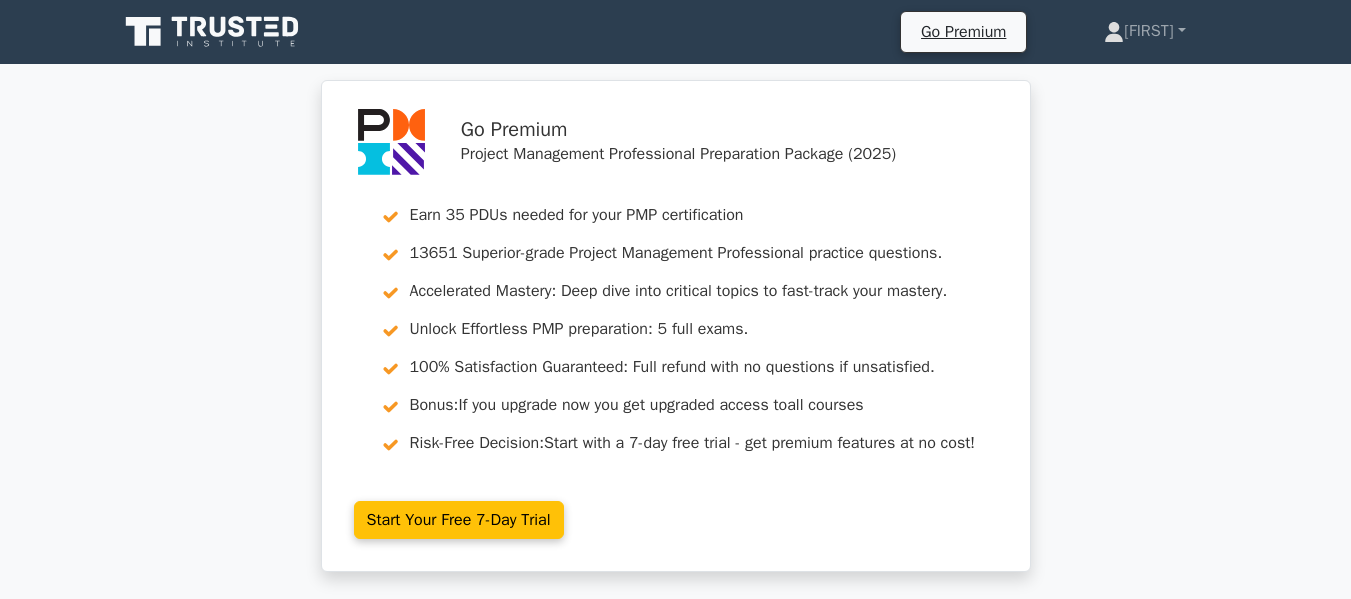 scroll, scrollTop: 0, scrollLeft: 0, axis: both 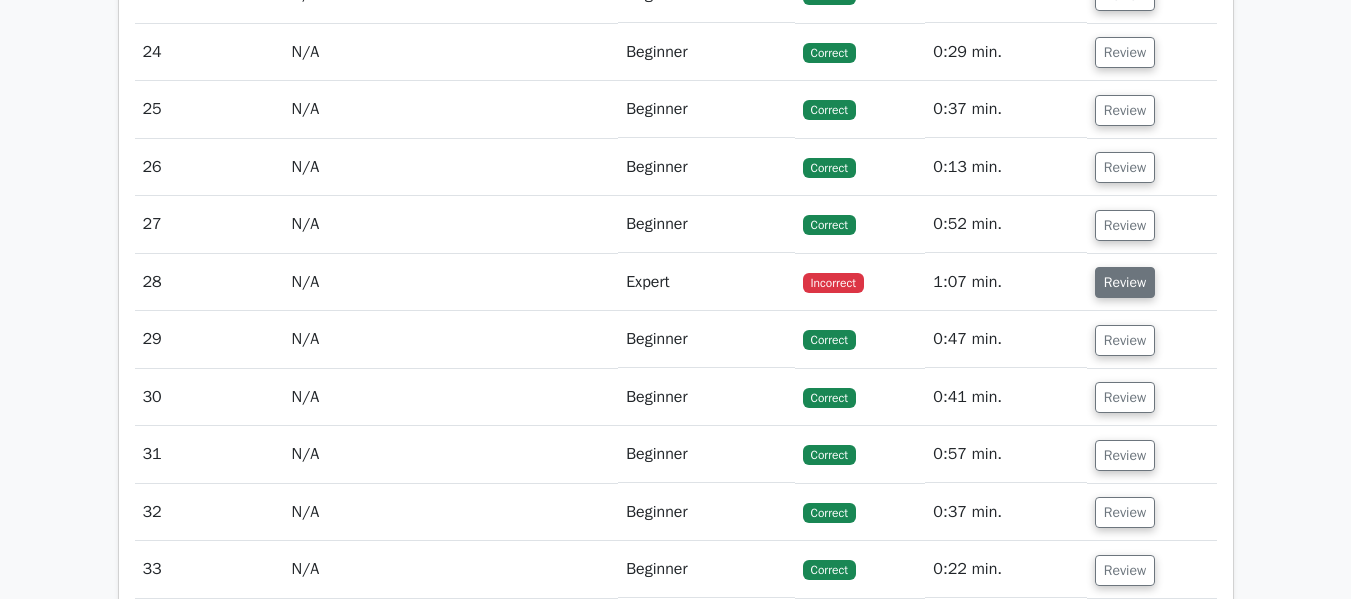 click on "Review" at bounding box center [1125, 282] 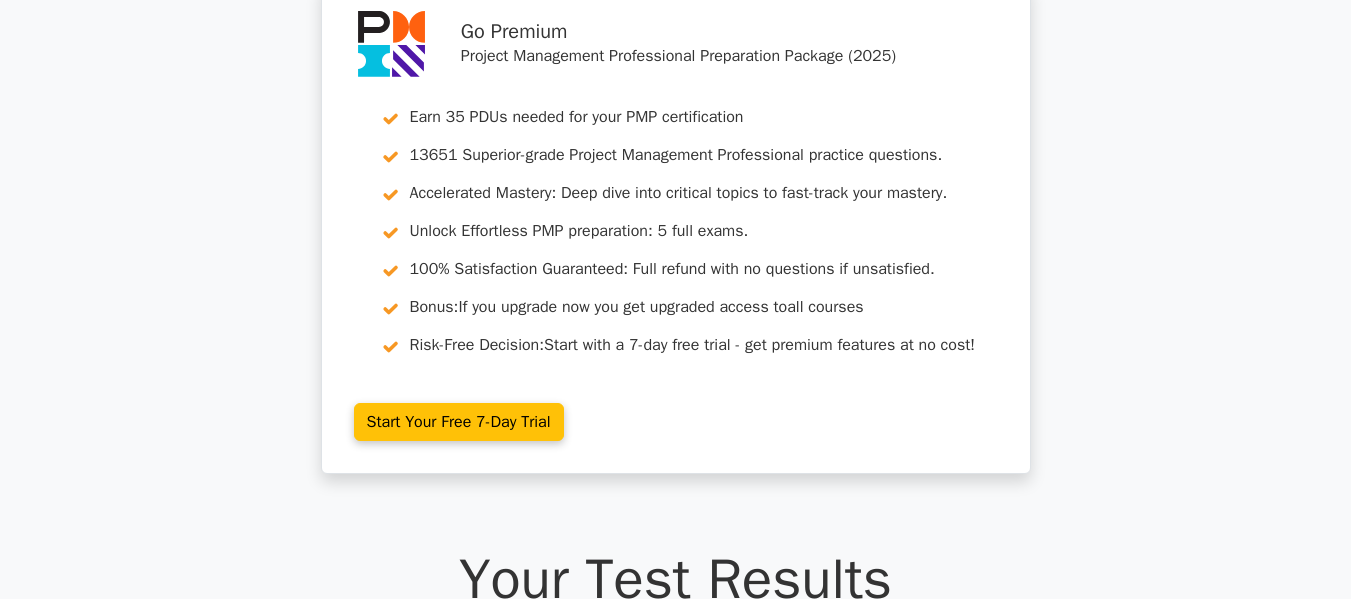 scroll, scrollTop: 0, scrollLeft: 0, axis: both 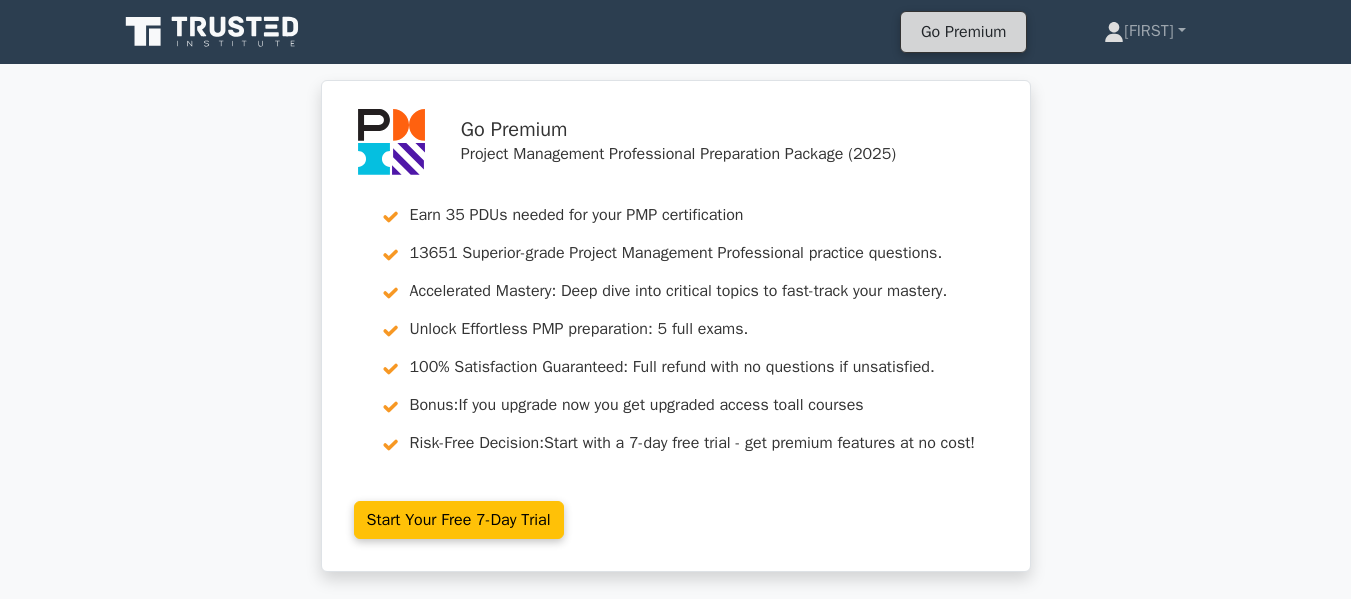 click on "Go Premium" at bounding box center [963, 32] 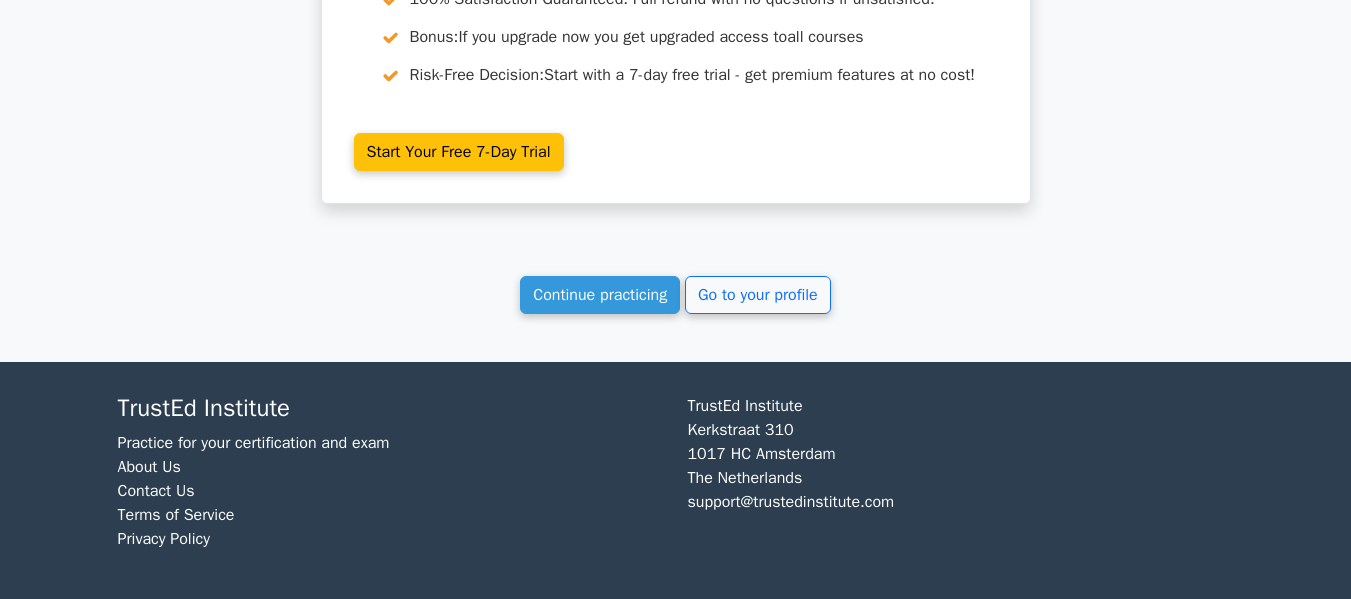 scroll, scrollTop: 7386, scrollLeft: 0, axis: vertical 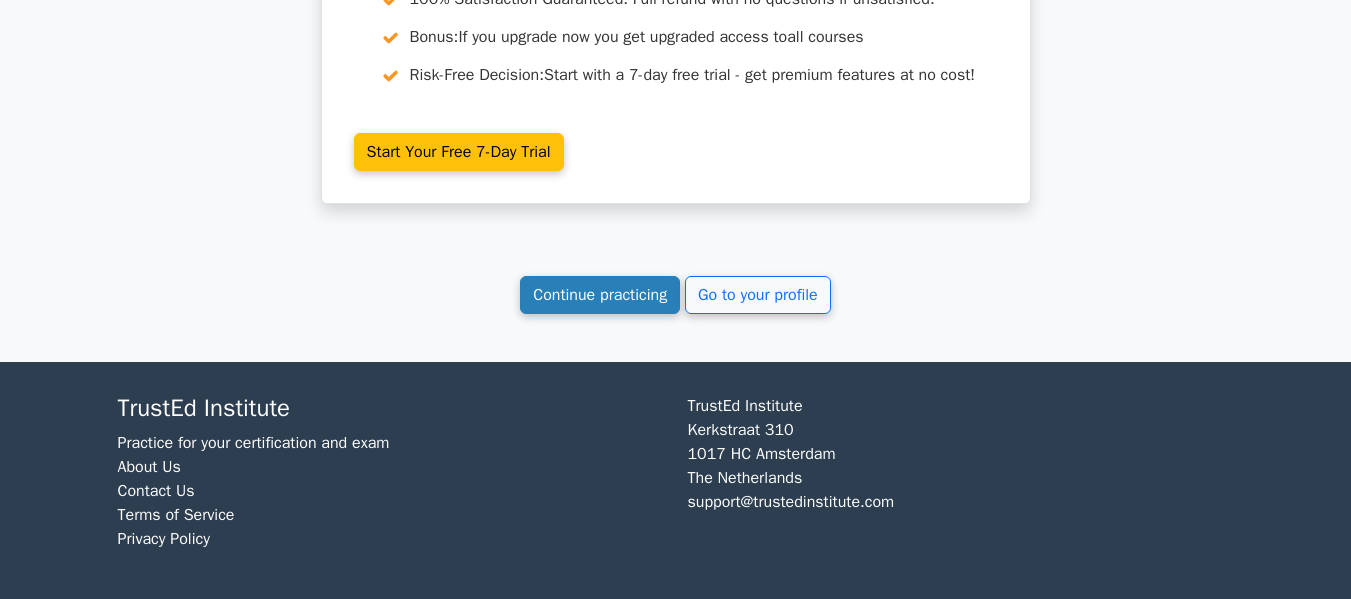click on "Continue practicing" at bounding box center (600, 295) 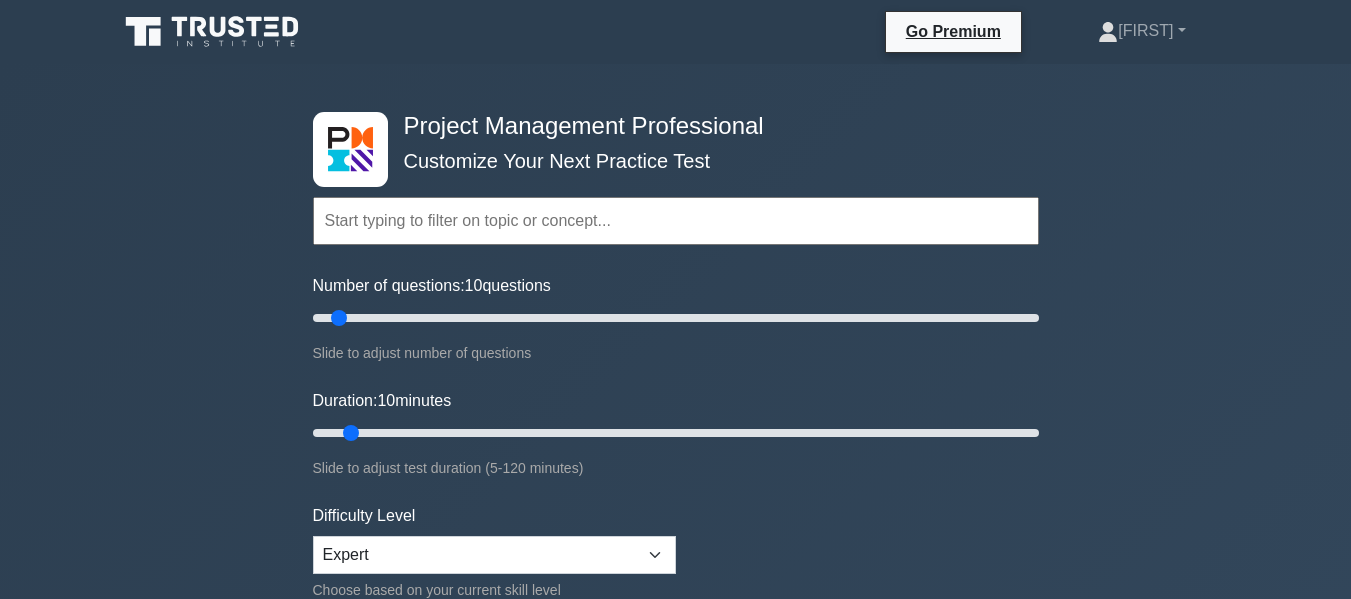 scroll, scrollTop: 0, scrollLeft: 0, axis: both 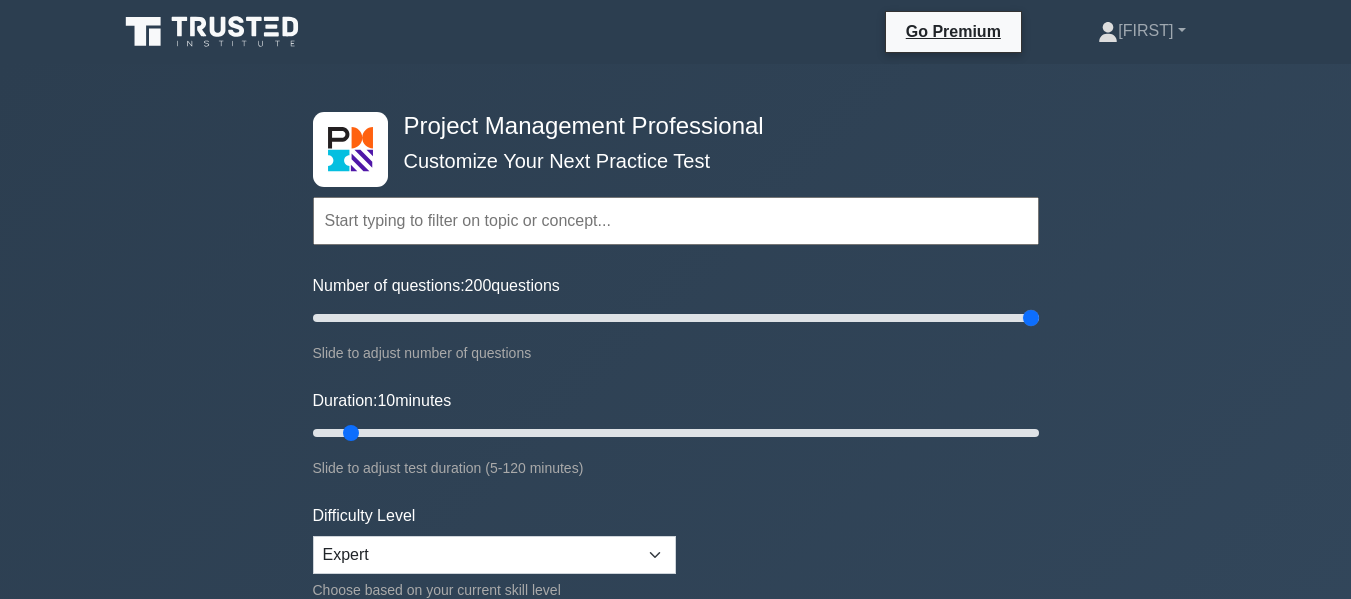 drag, startPoint x: 343, startPoint y: 322, endPoint x: 1103, endPoint y: 359, distance: 760.90015 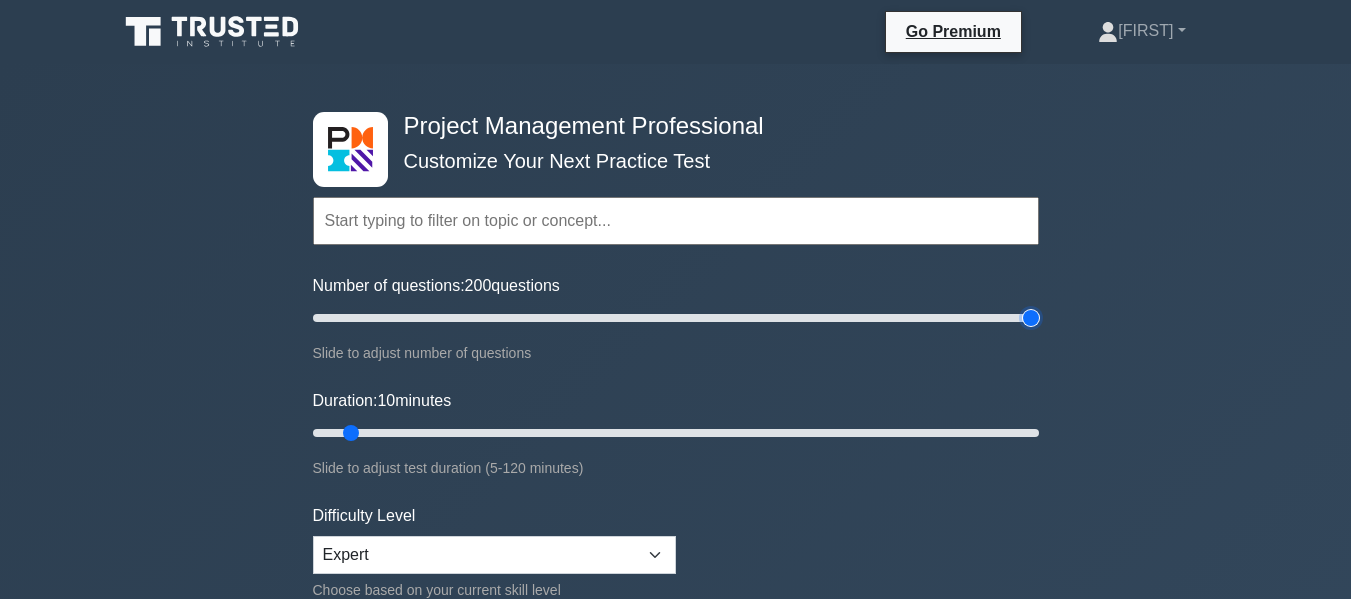 type on "200" 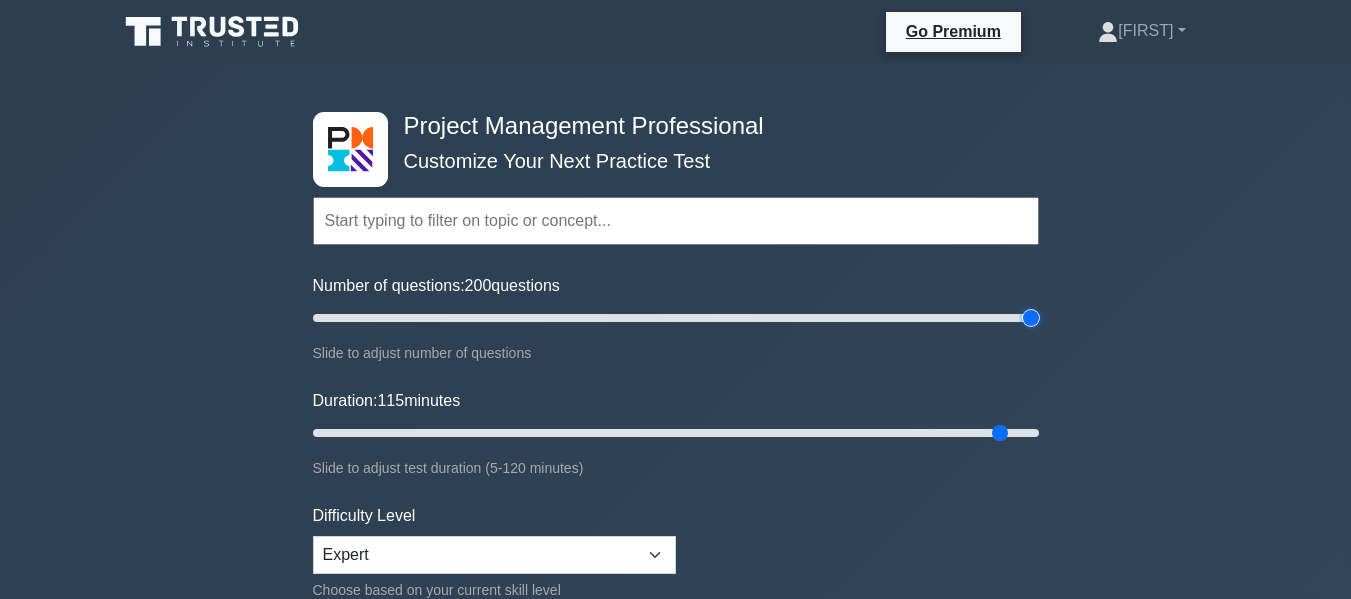 drag, startPoint x: 348, startPoint y: 435, endPoint x: 1003, endPoint y: 420, distance: 655.17175 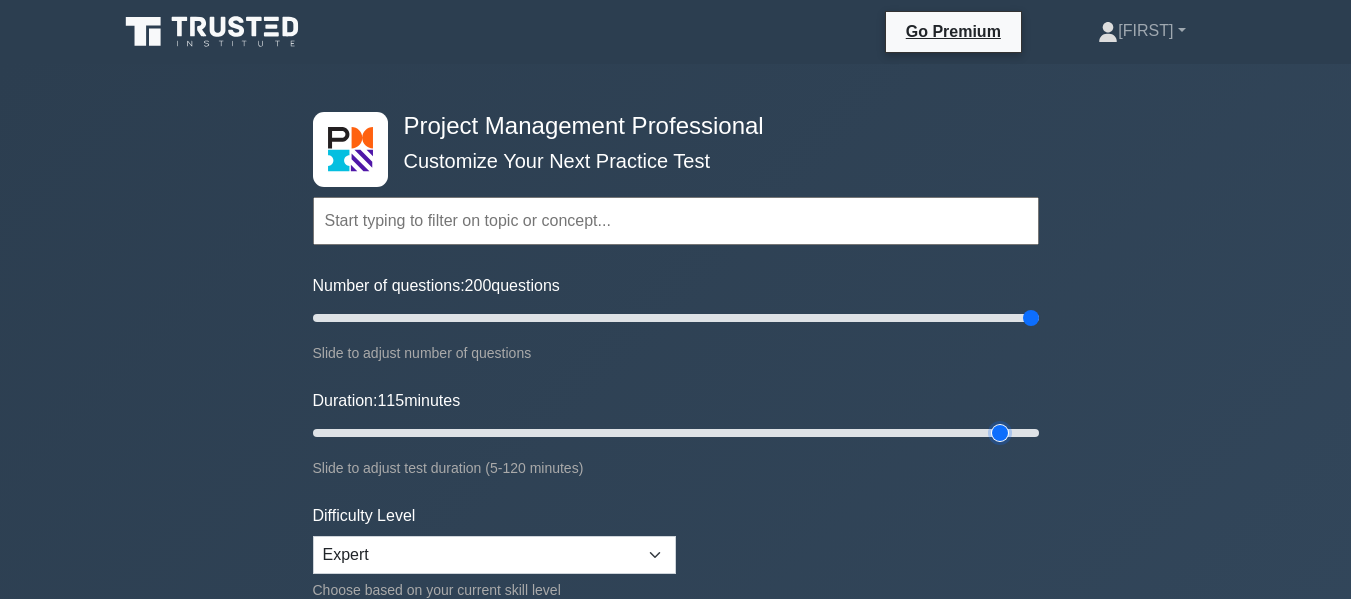 click on "Duration:  115  minutes" at bounding box center (676, 433) 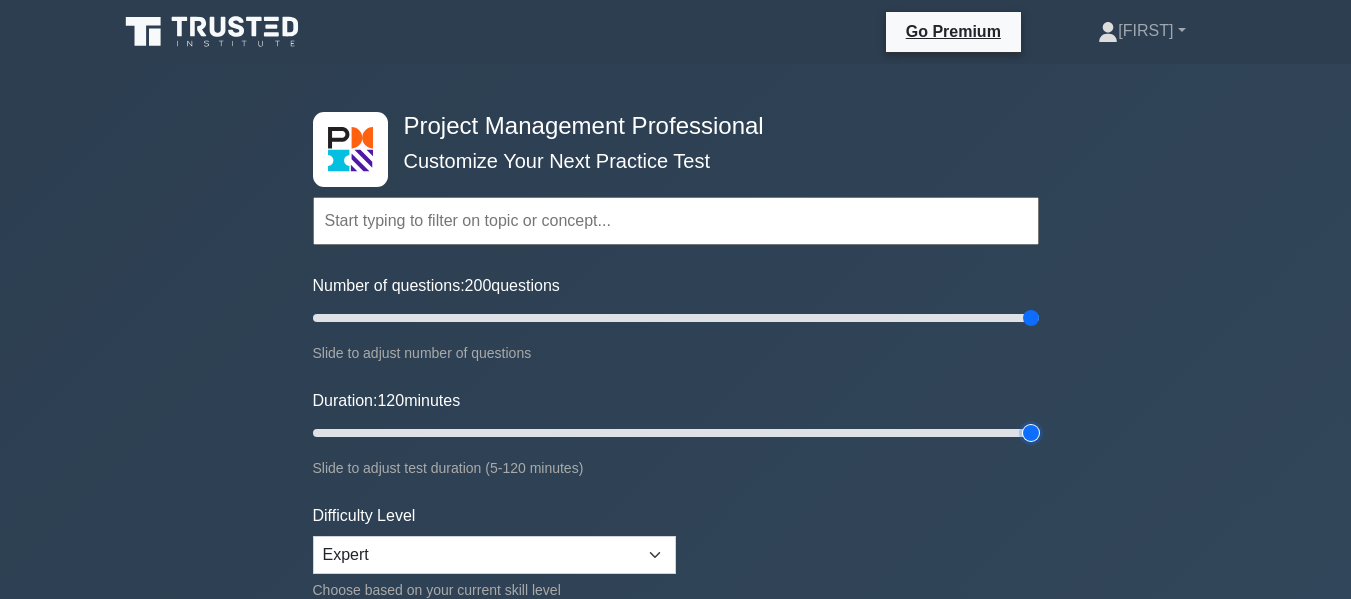 drag, startPoint x: 994, startPoint y: 431, endPoint x: 1044, endPoint y: 435, distance: 50.159744 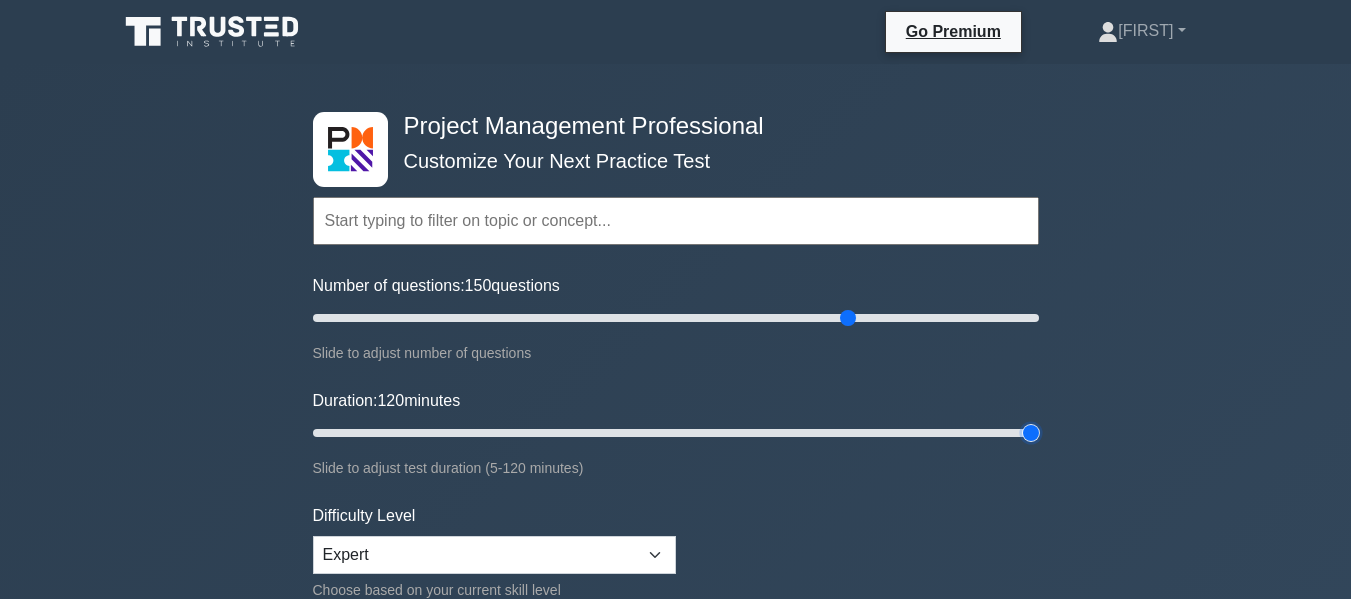 drag, startPoint x: 1034, startPoint y: 319, endPoint x: 848, endPoint y: 320, distance: 186.00269 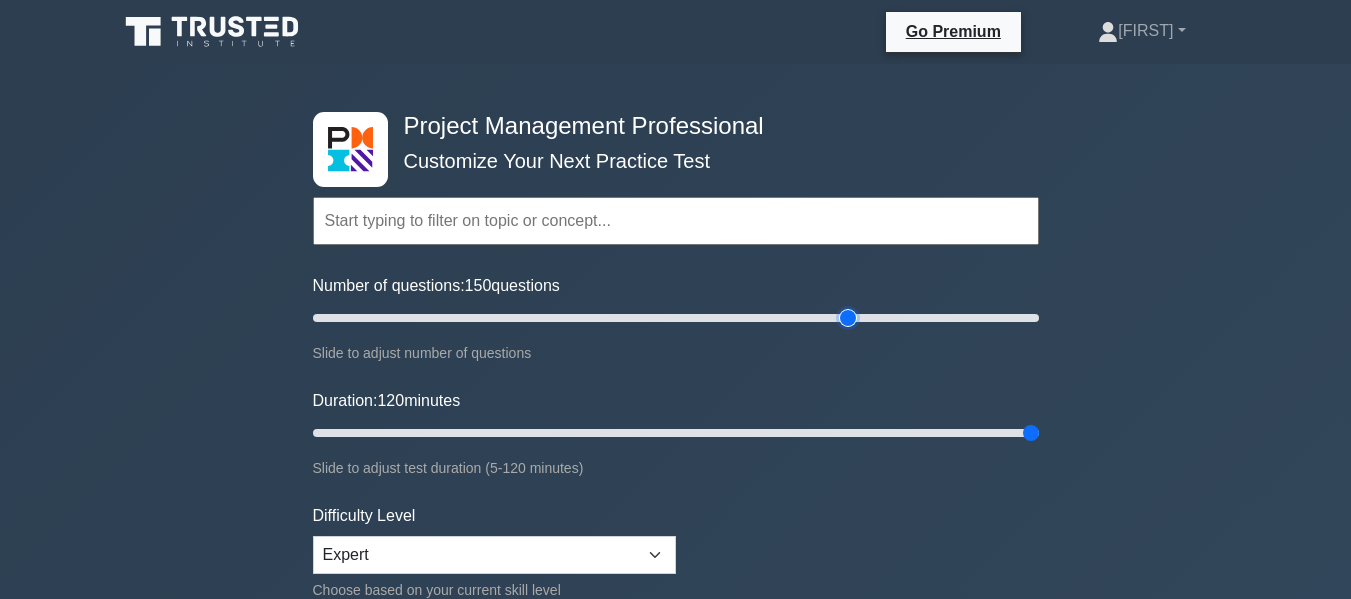 click on "Number of questions:  150  questions" at bounding box center (676, 318) 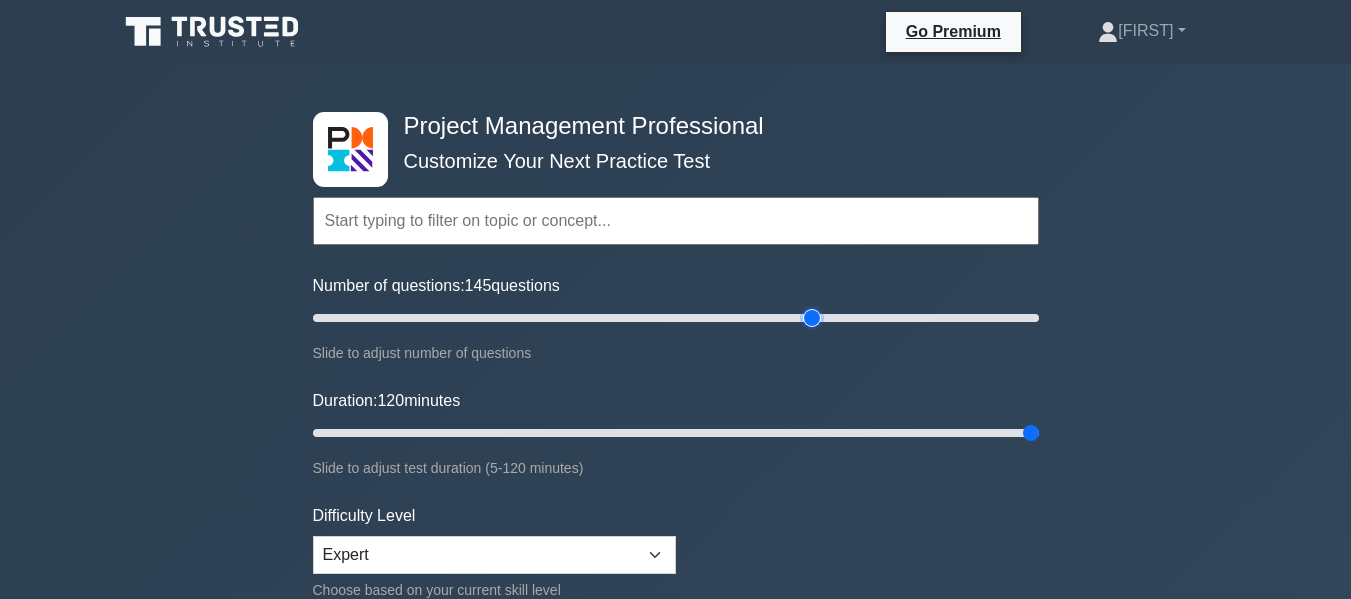 drag, startPoint x: 846, startPoint y: 318, endPoint x: 817, endPoint y: 320, distance: 29.068884 